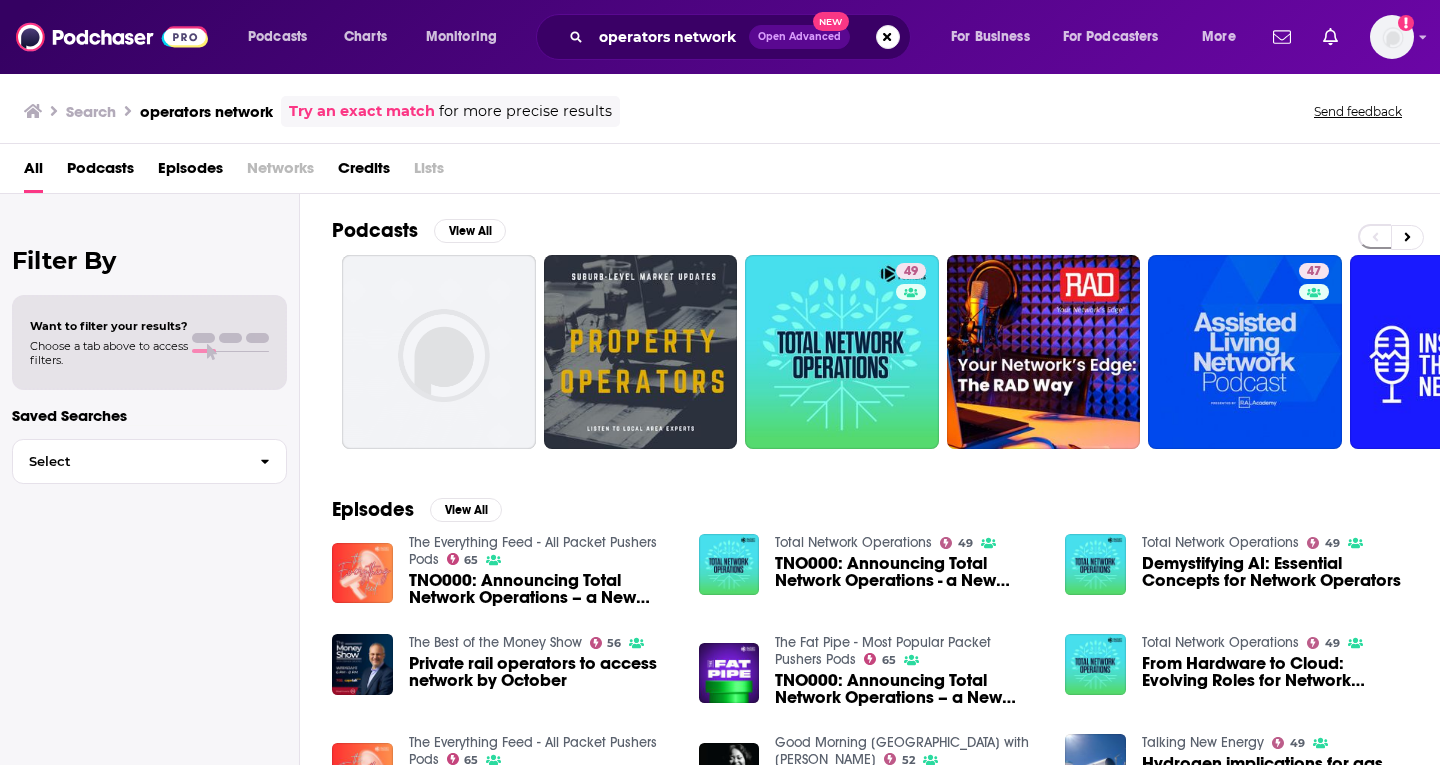 scroll, scrollTop: 0, scrollLeft: 0, axis: both 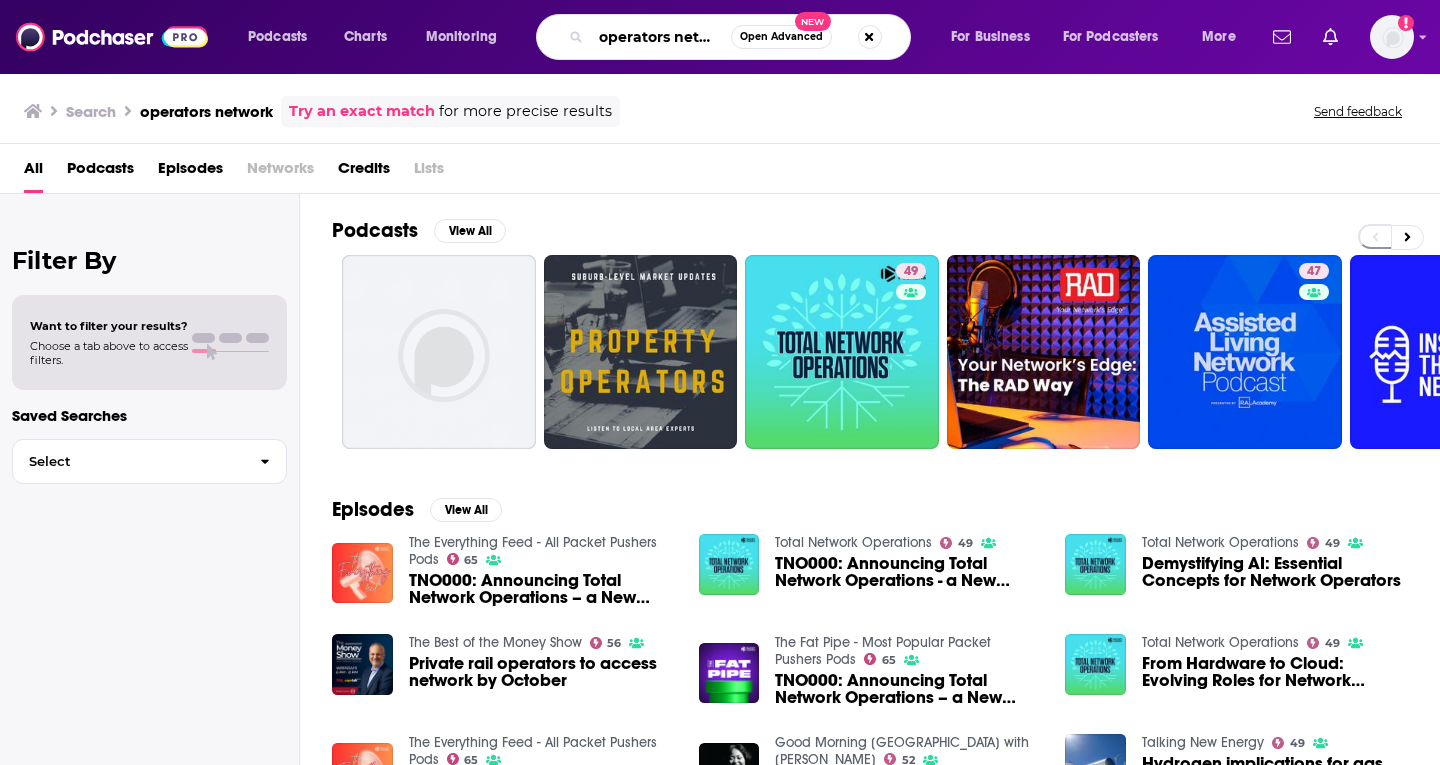 click on "operators network Open Advanced New" at bounding box center (723, 37) 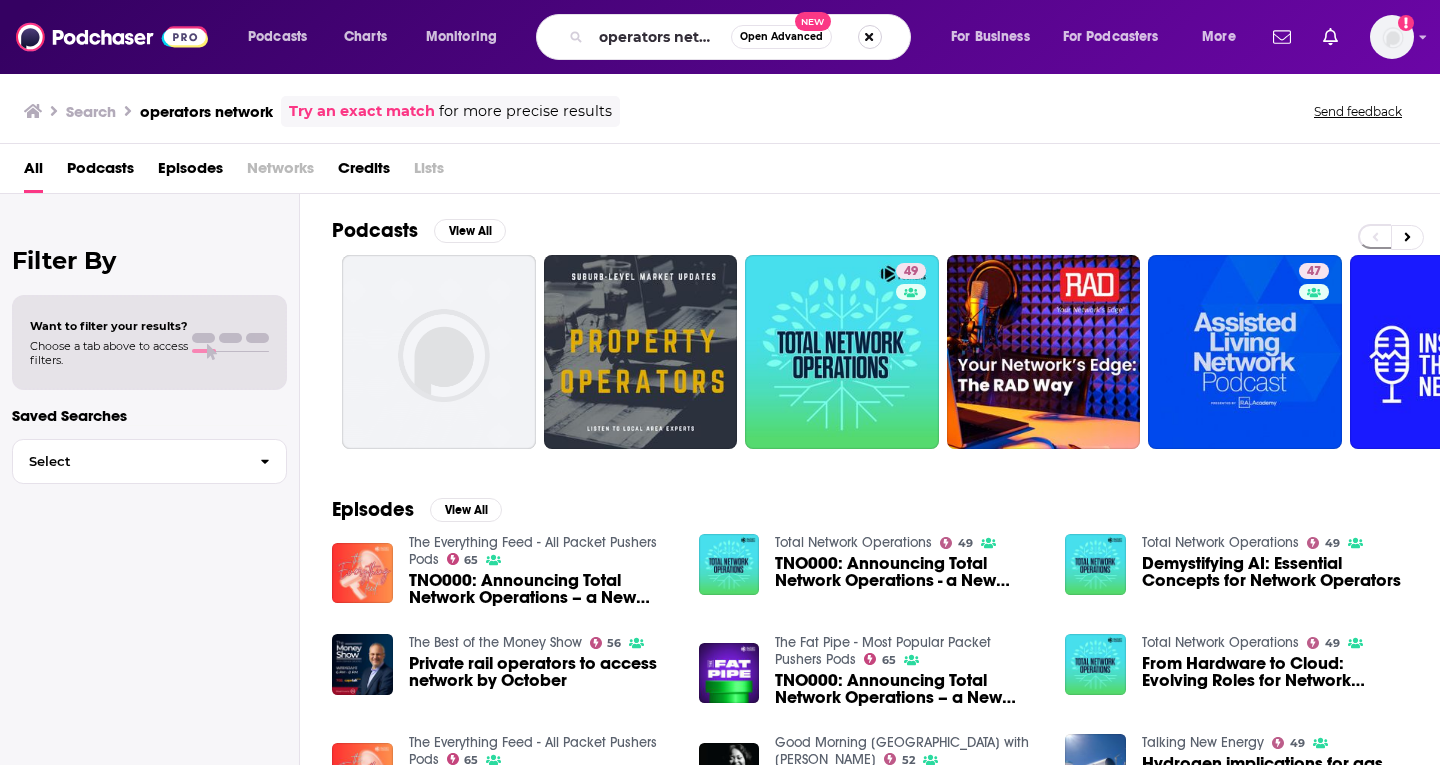 click at bounding box center [870, 37] 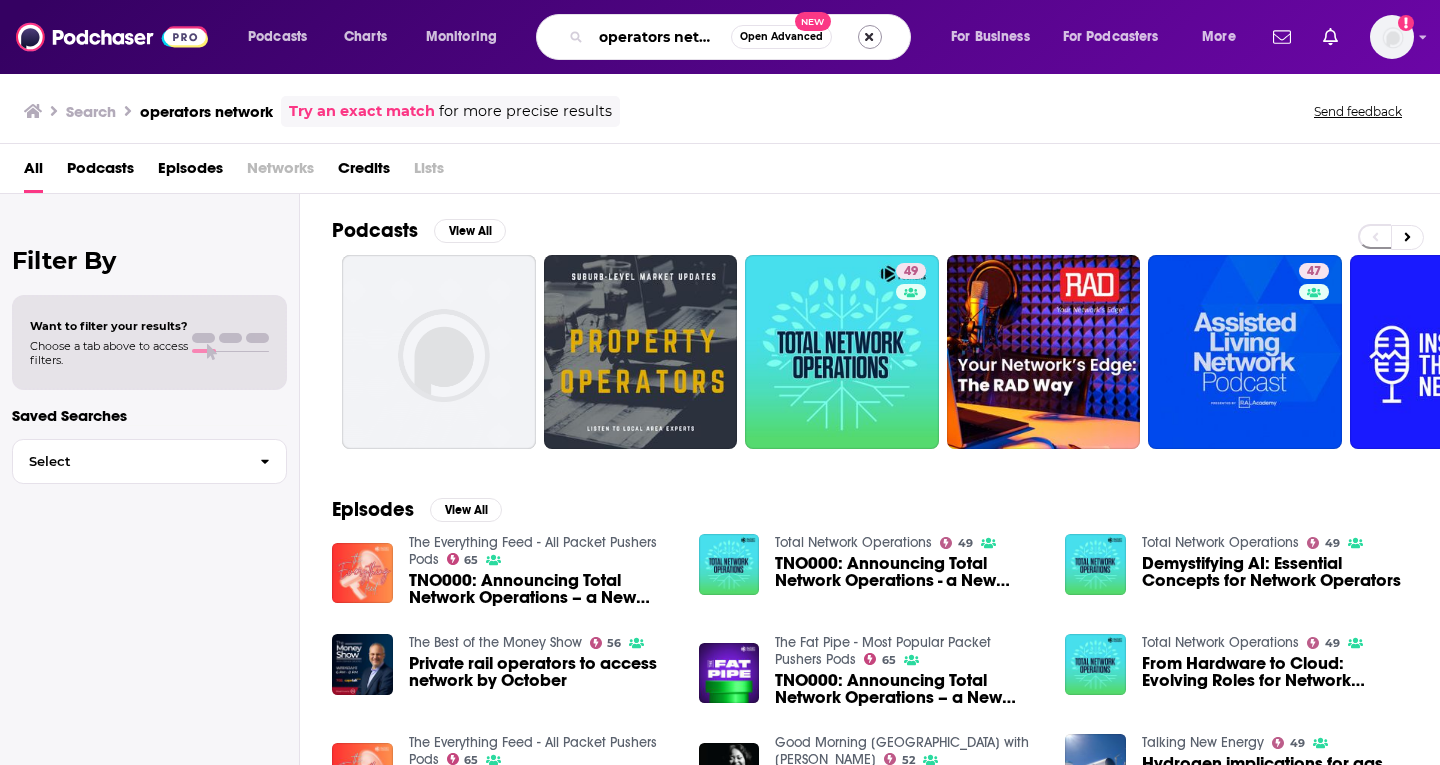 type 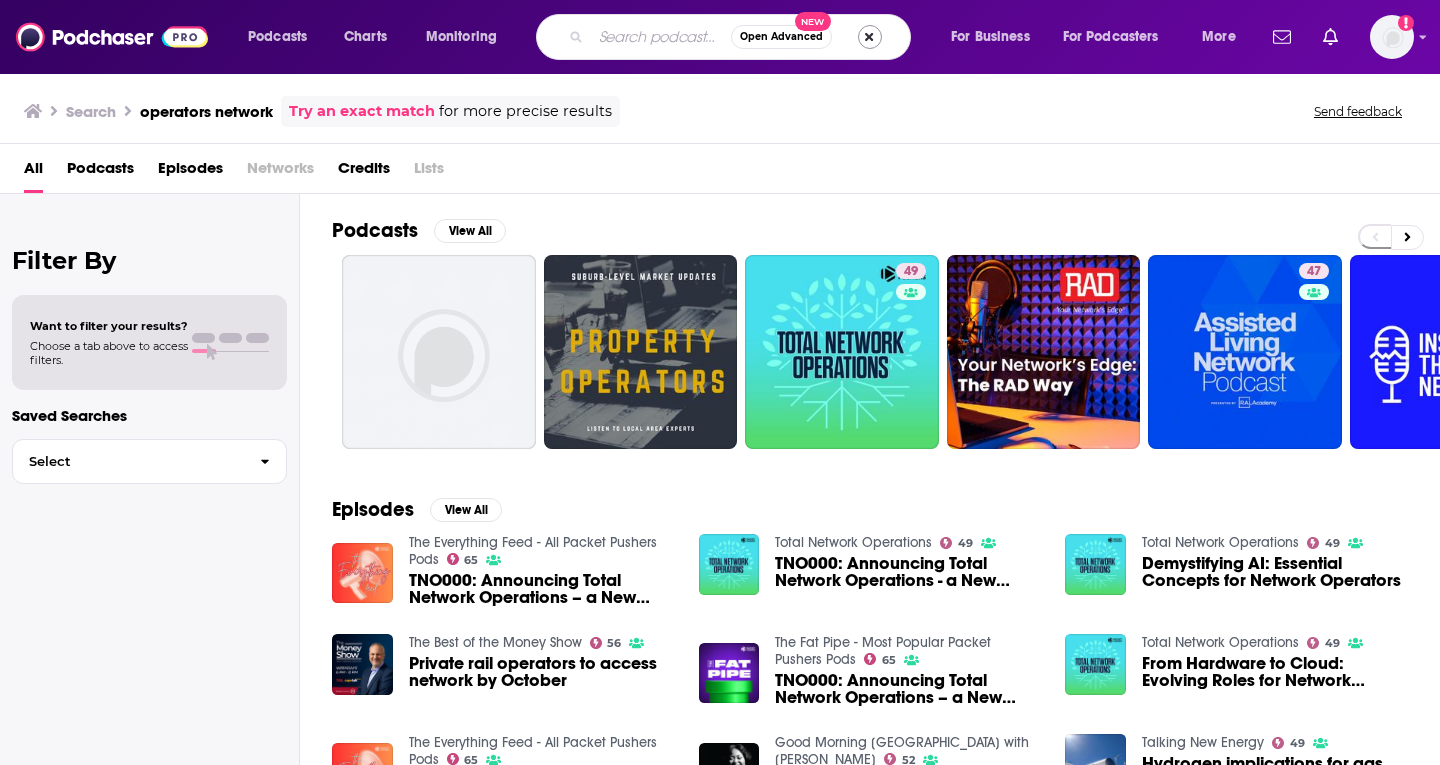 scroll, scrollTop: 0, scrollLeft: 0, axis: both 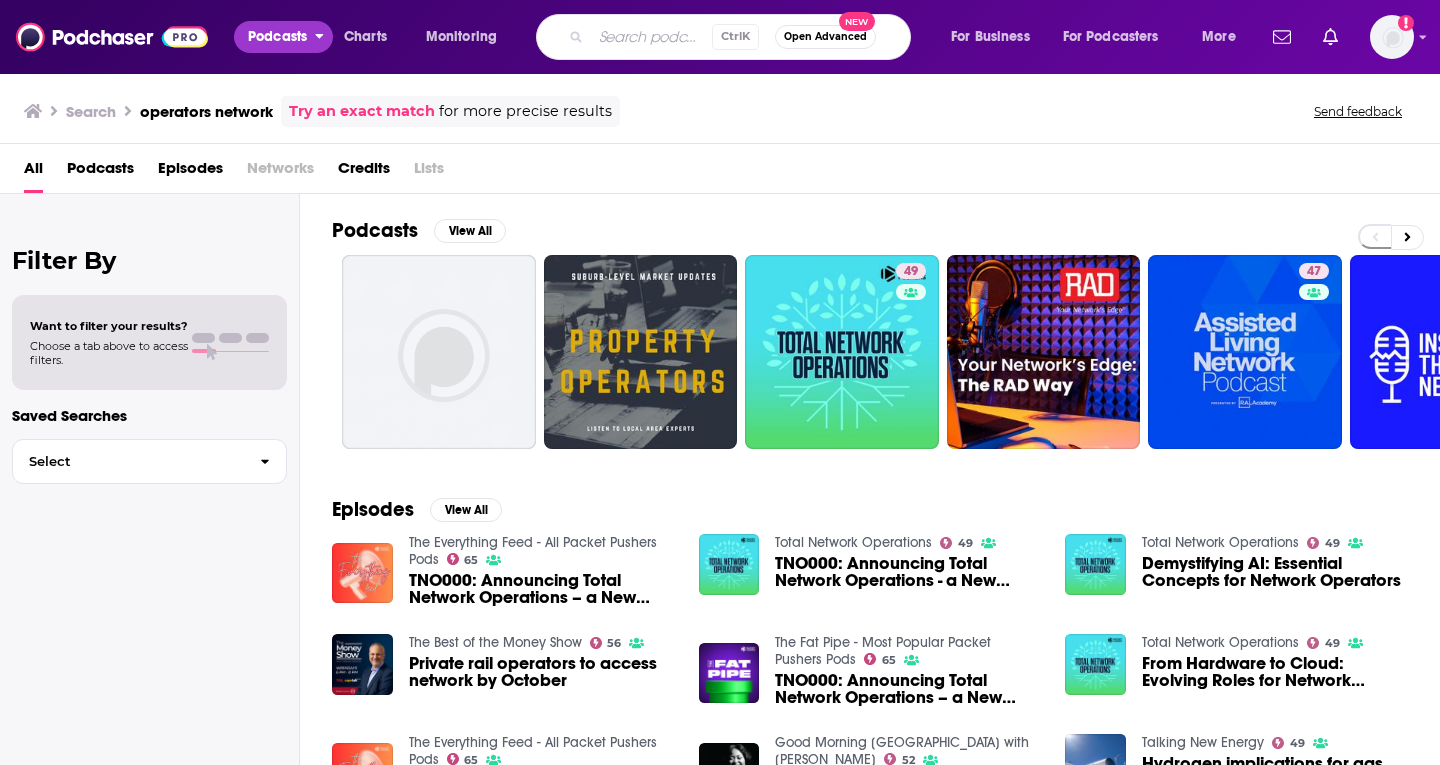 click on "Podcasts" at bounding box center (277, 37) 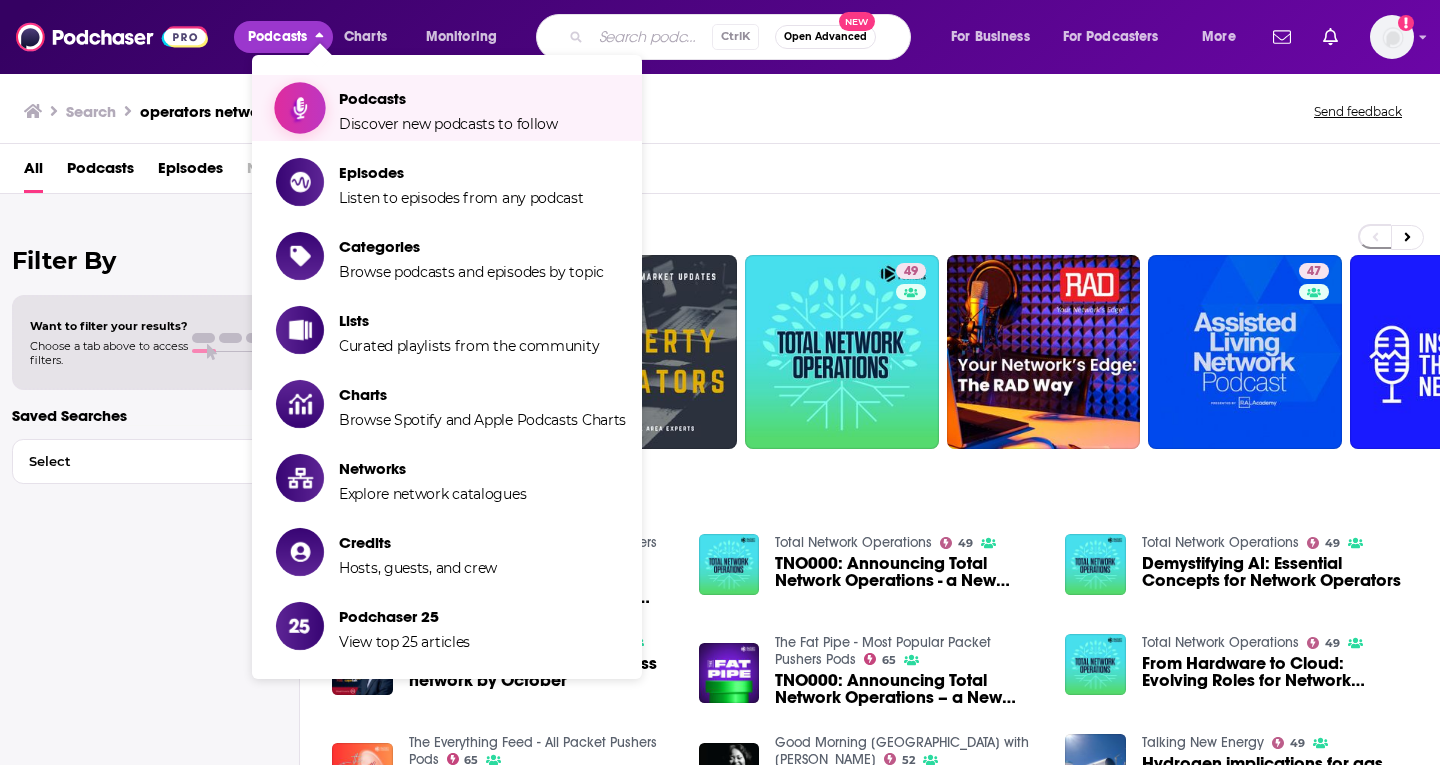 click at bounding box center [300, 108] 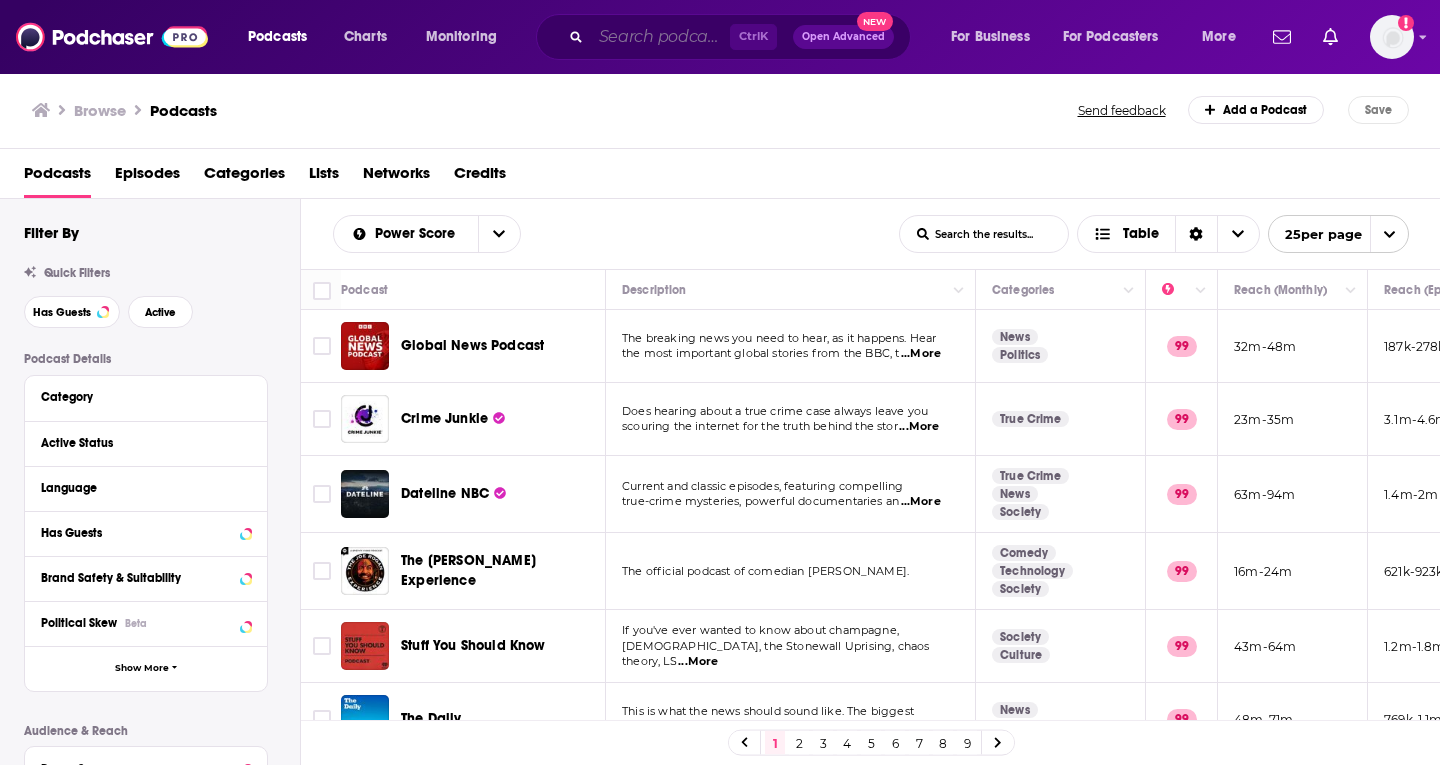 click at bounding box center (660, 37) 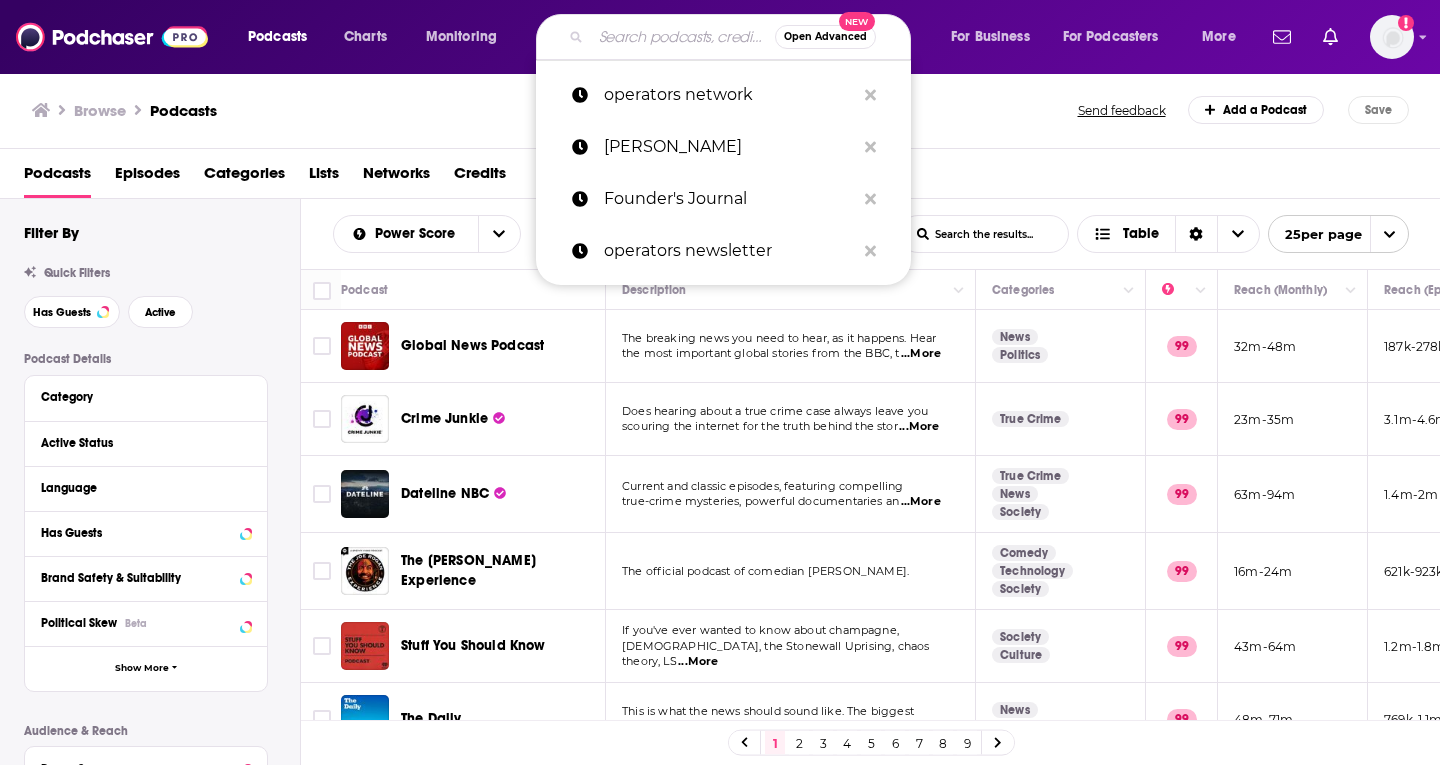 paste on "nas: Ecommerce Buyer Persona & Messaging" 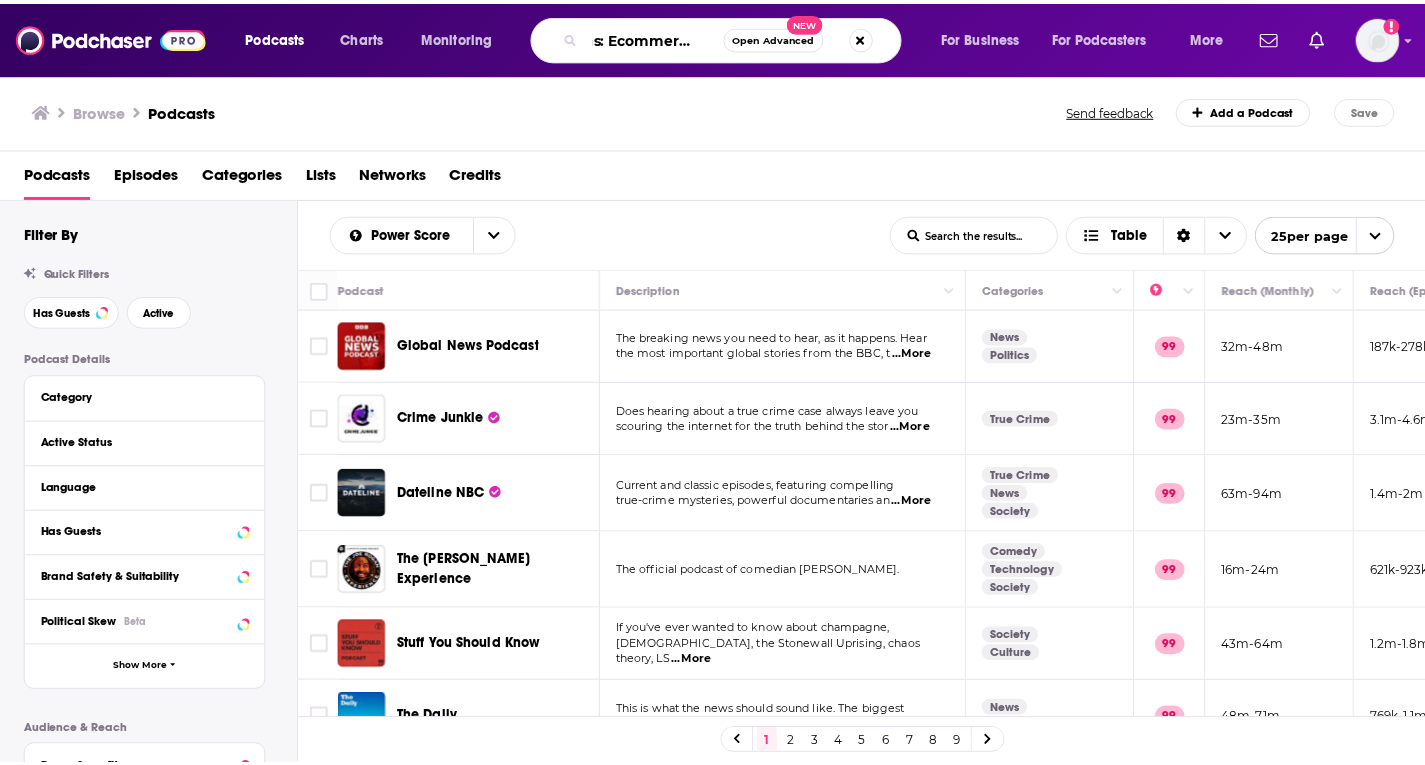 scroll, scrollTop: 0, scrollLeft: 0, axis: both 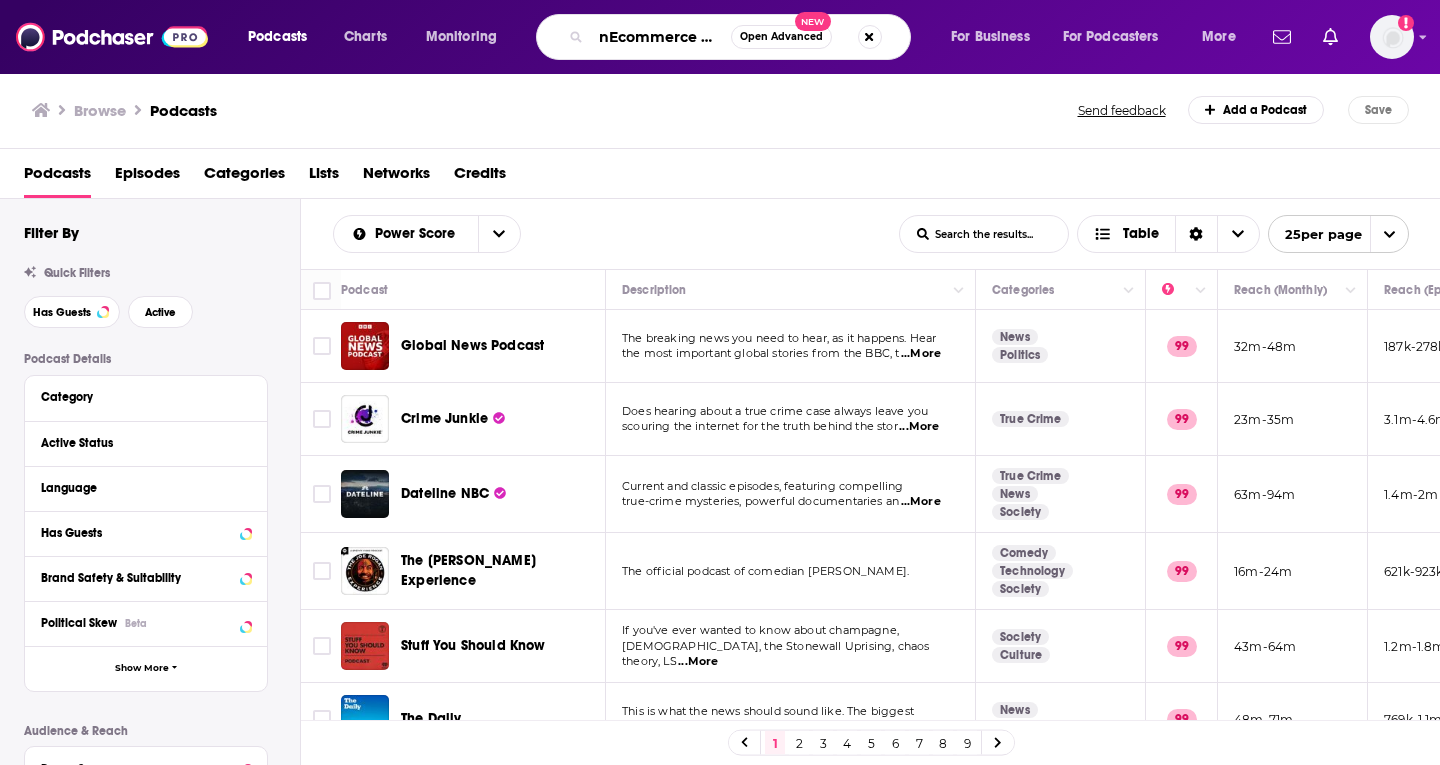 type on "Ecommerce Buyer" 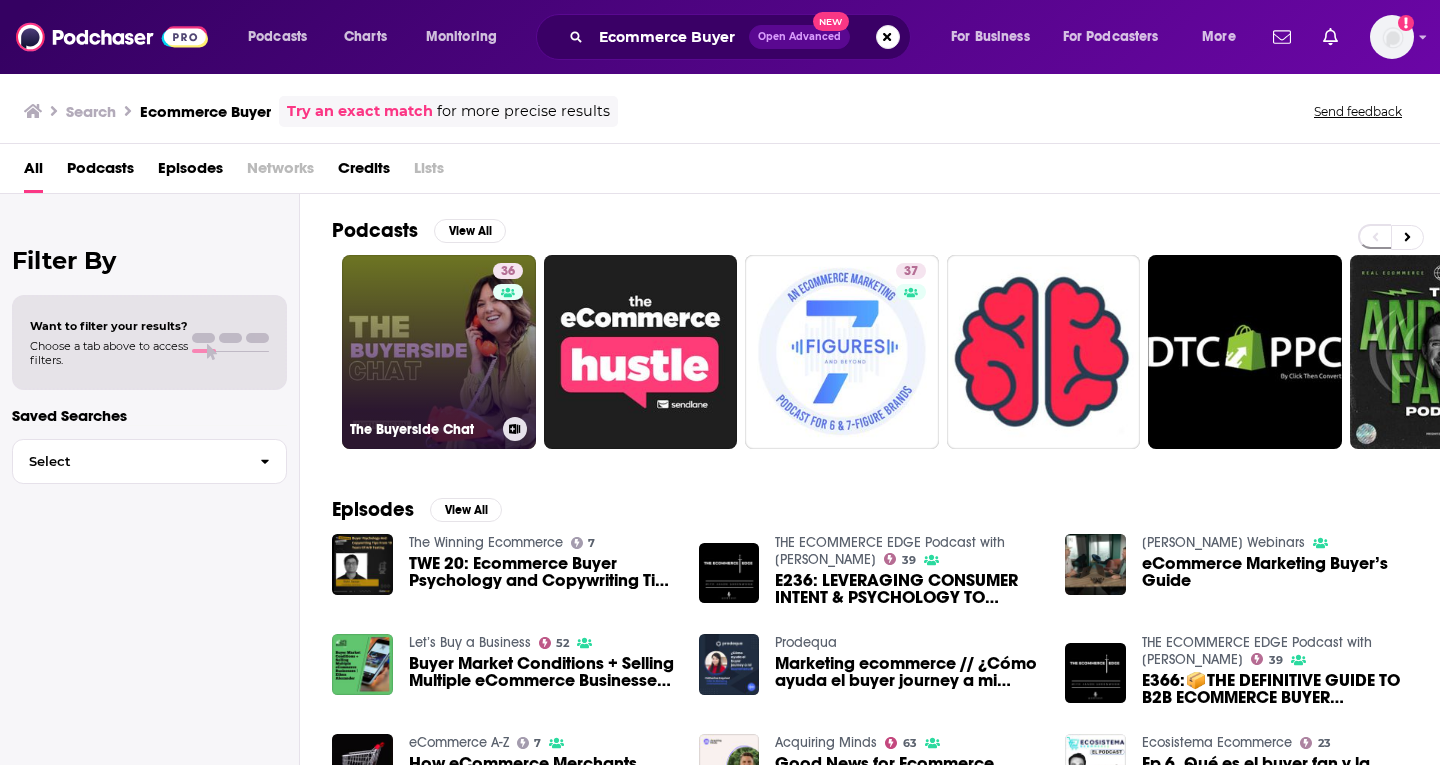 click on "36 The Buyerside Chat" at bounding box center (439, 352) 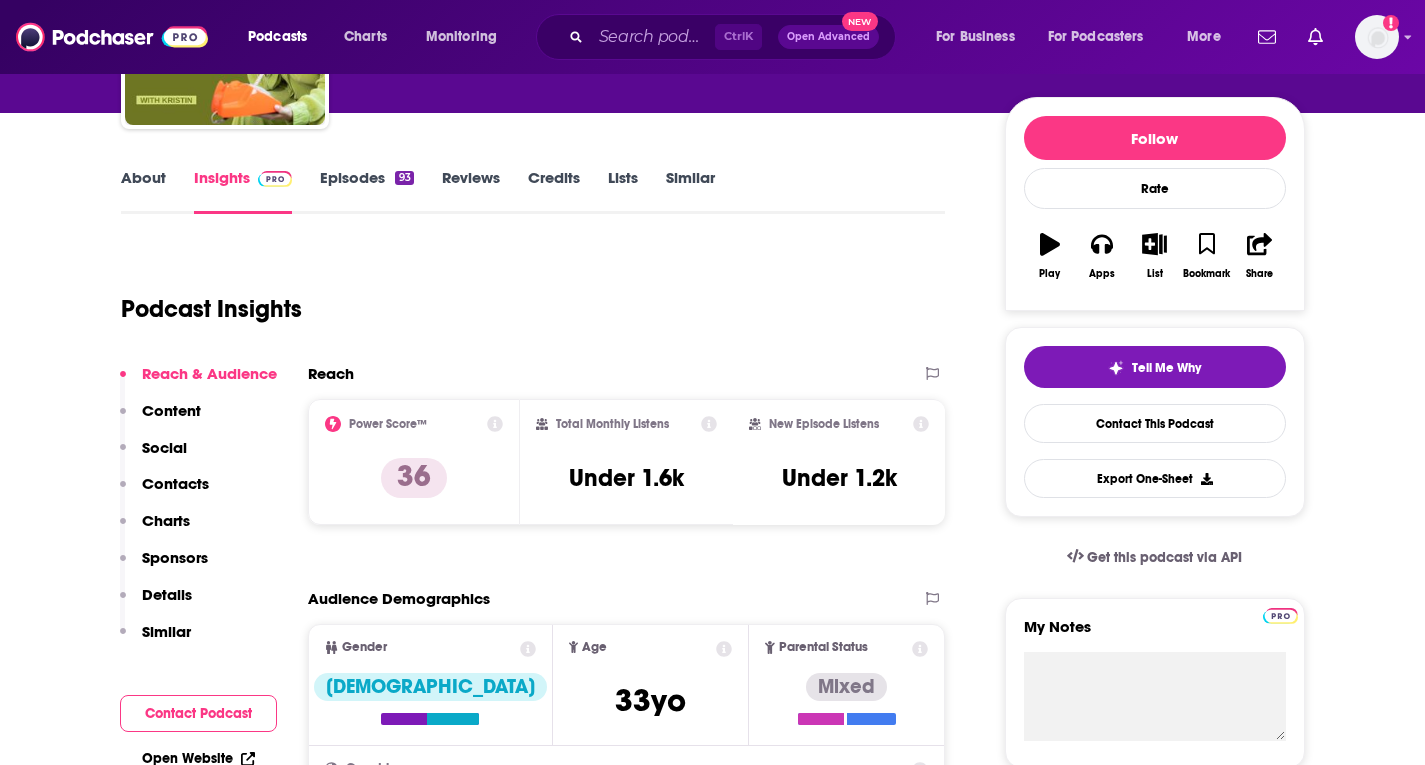 scroll, scrollTop: 220, scrollLeft: 0, axis: vertical 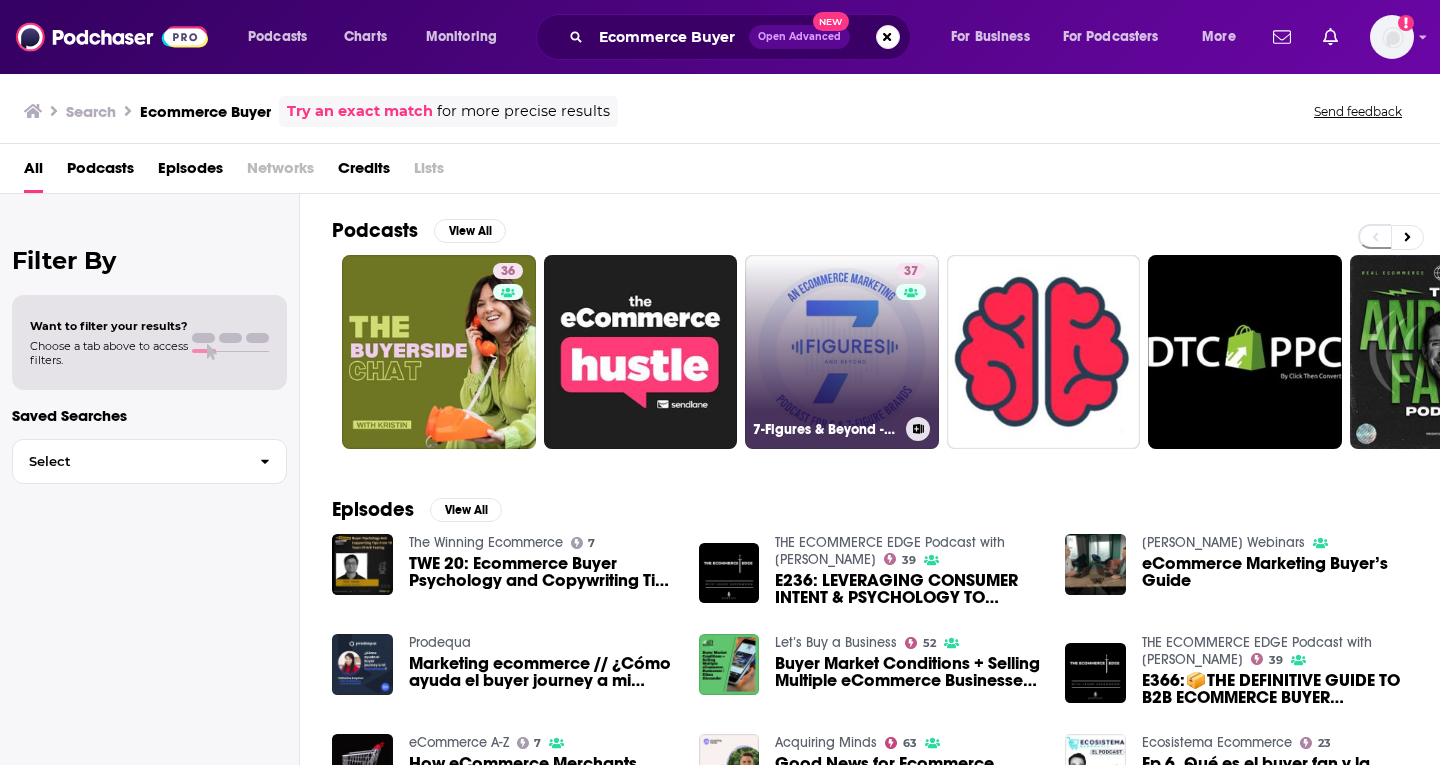 click on "37 7-Figures & Beyond - An Ecommerce Marketing Podcast For 6 & 7-Figure Brands" at bounding box center [842, 352] 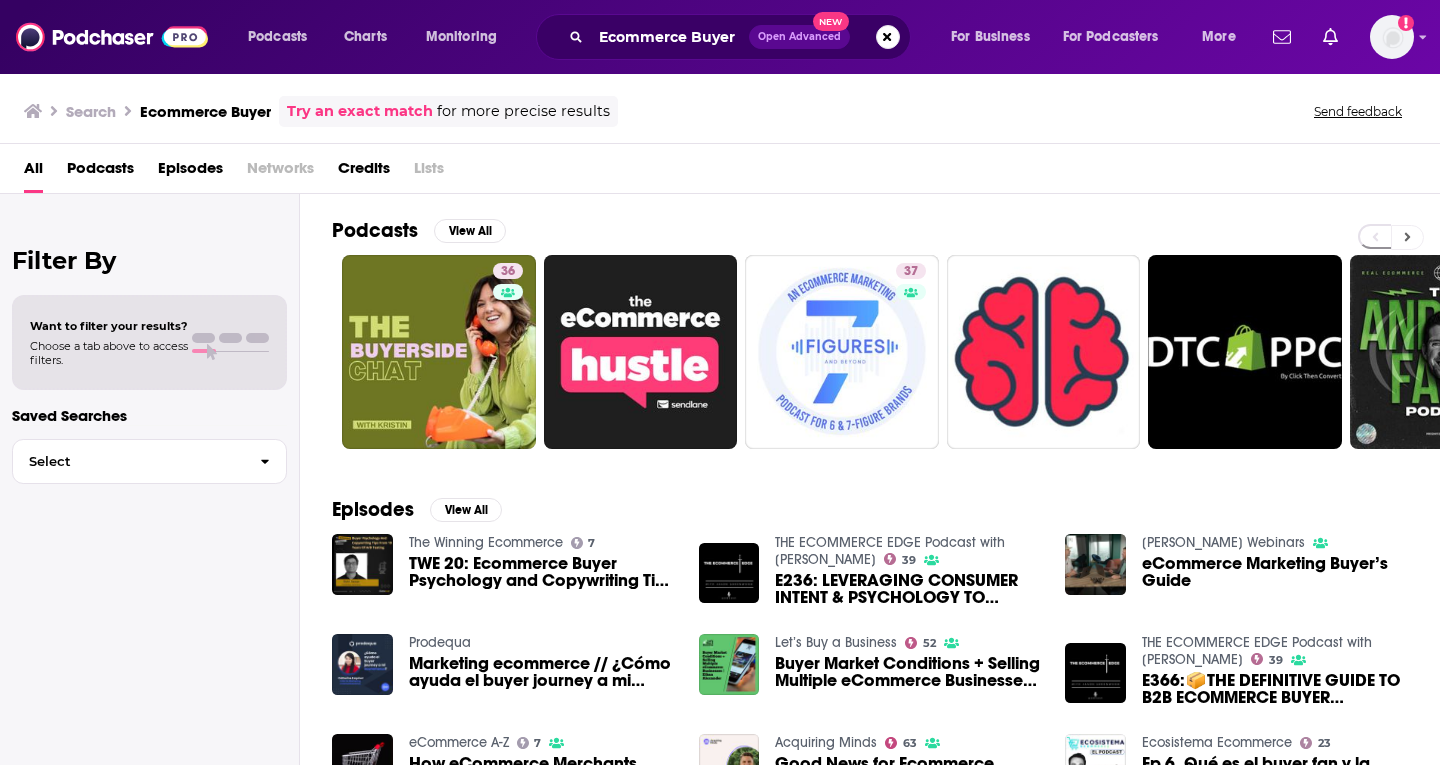 click 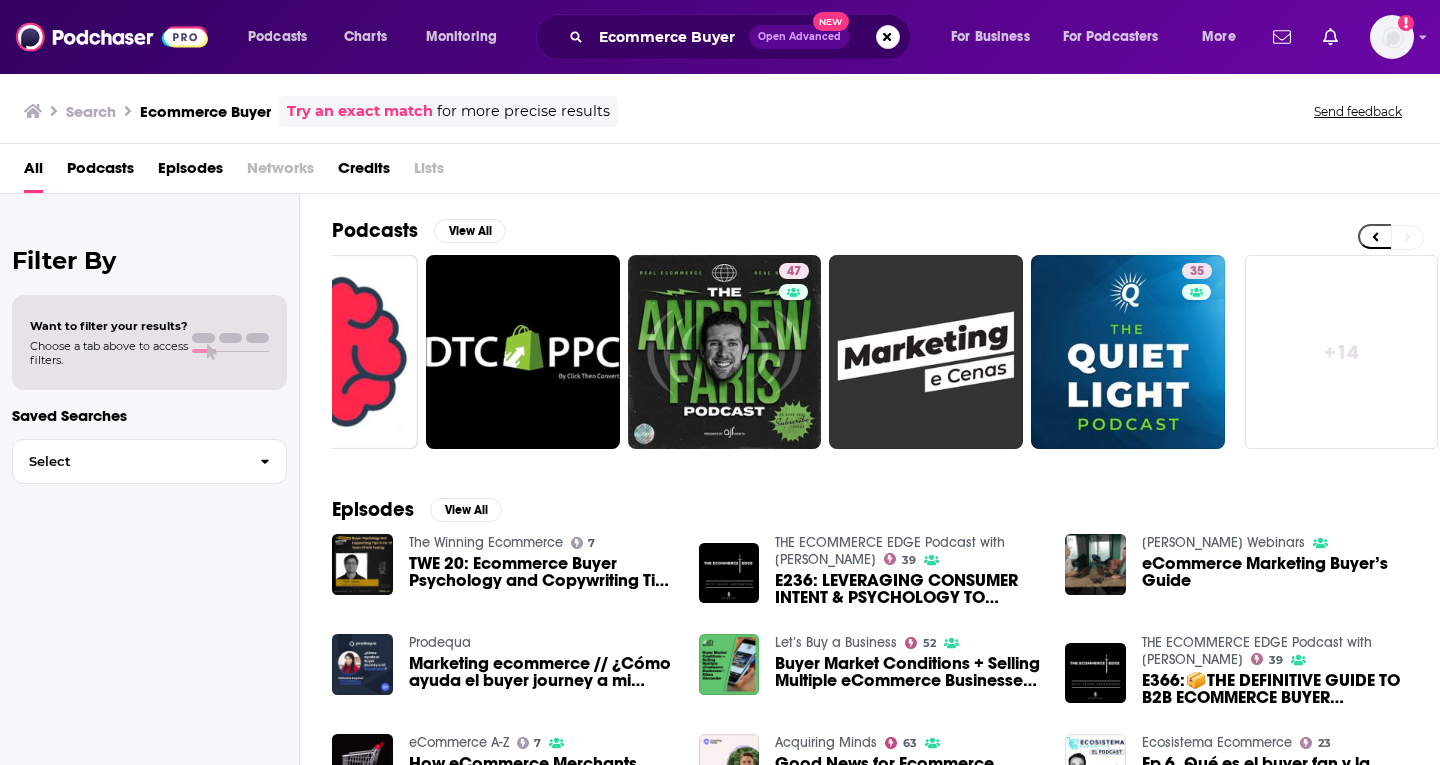 scroll, scrollTop: 0, scrollLeft: 729, axis: horizontal 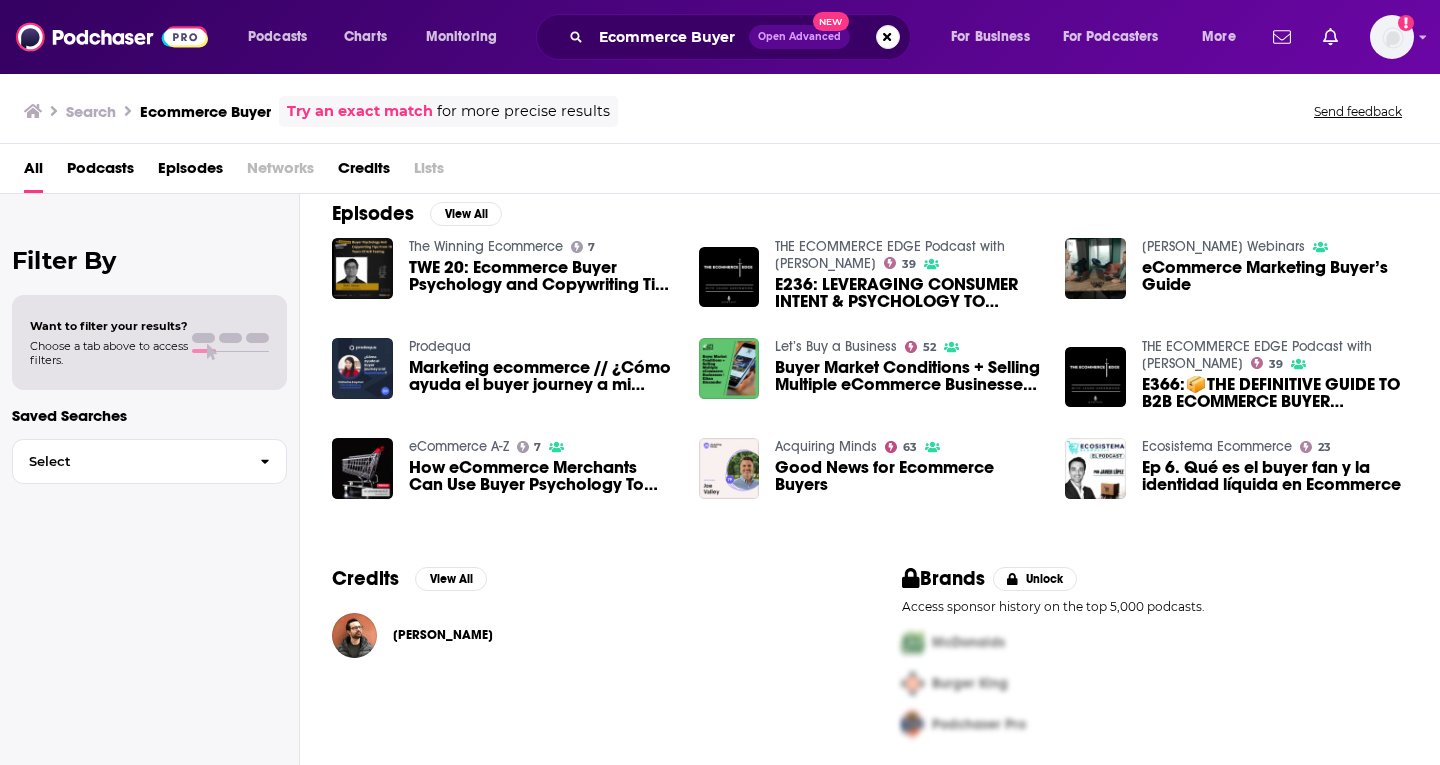 click on "How eCommerce Merchants Can Use Buyer Psychology To Increase Revenue - [PERSON_NAME]" at bounding box center [542, 476] 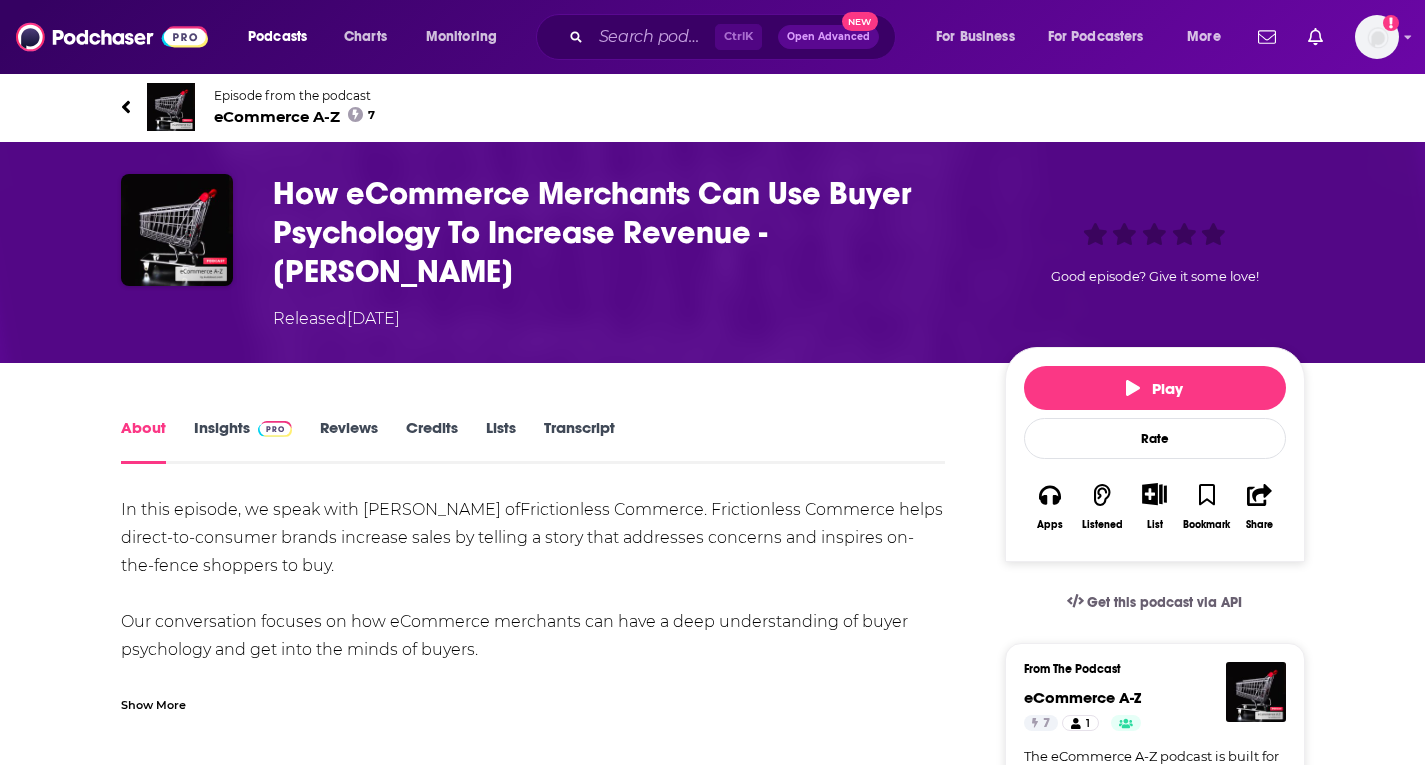 click on "Insights" at bounding box center [243, 441] 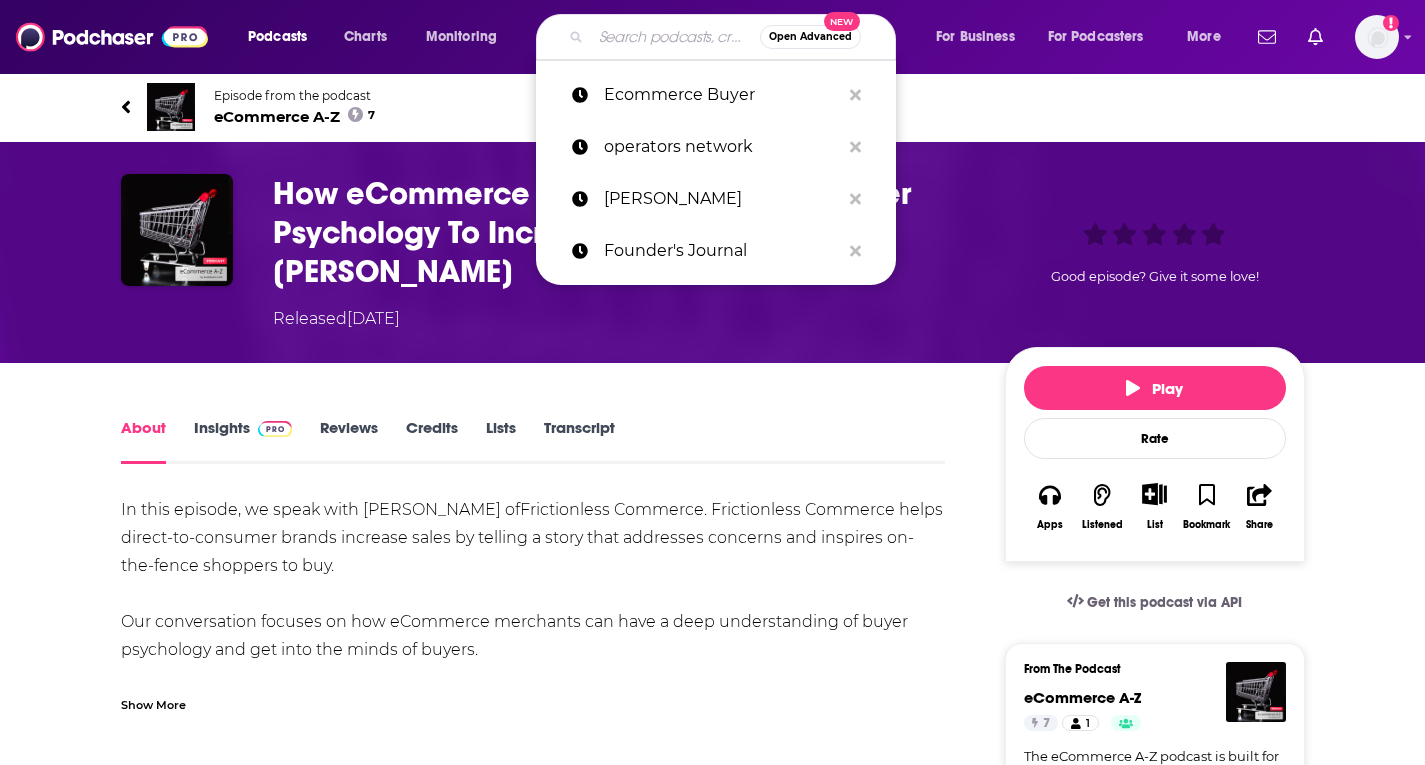 click at bounding box center [675, 37] 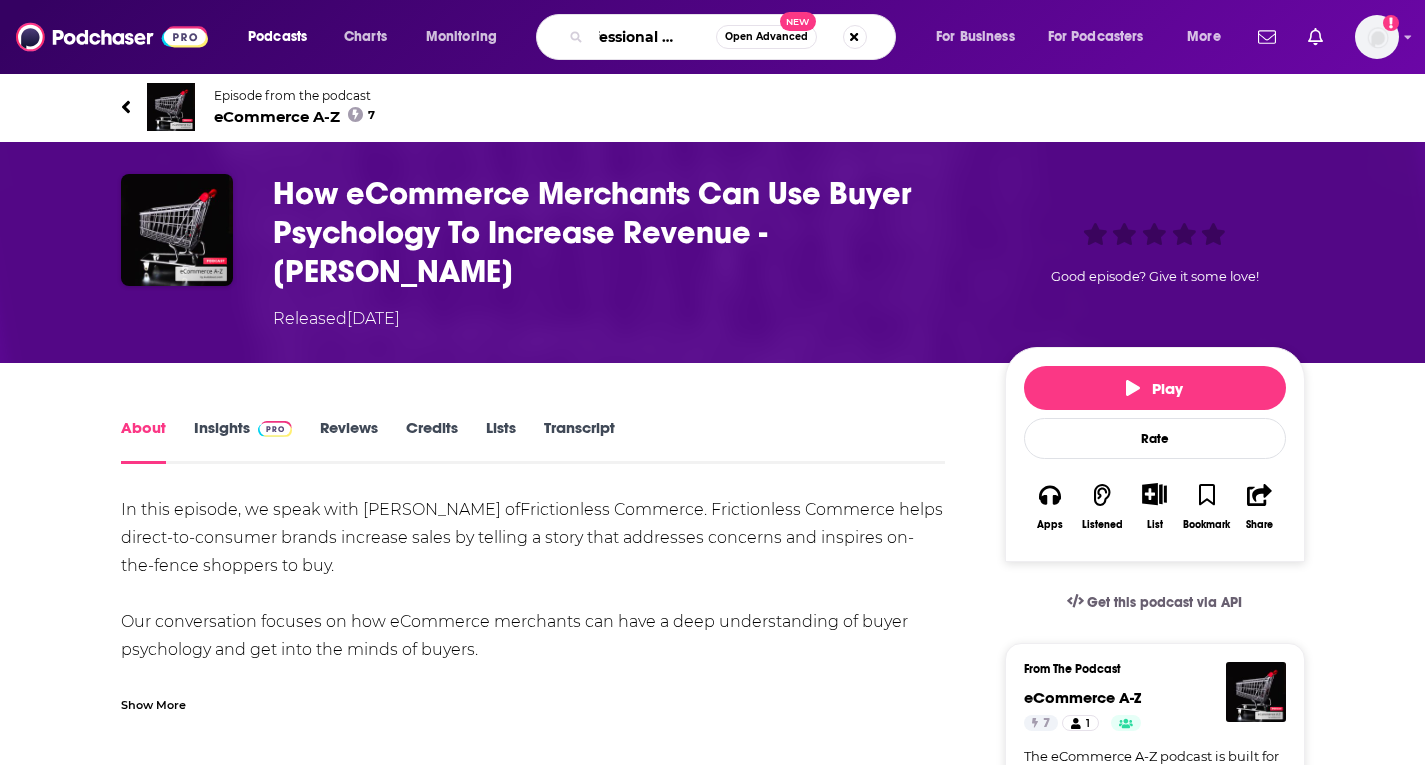scroll, scrollTop: 0, scrollLeft: 46, axis: horizontal 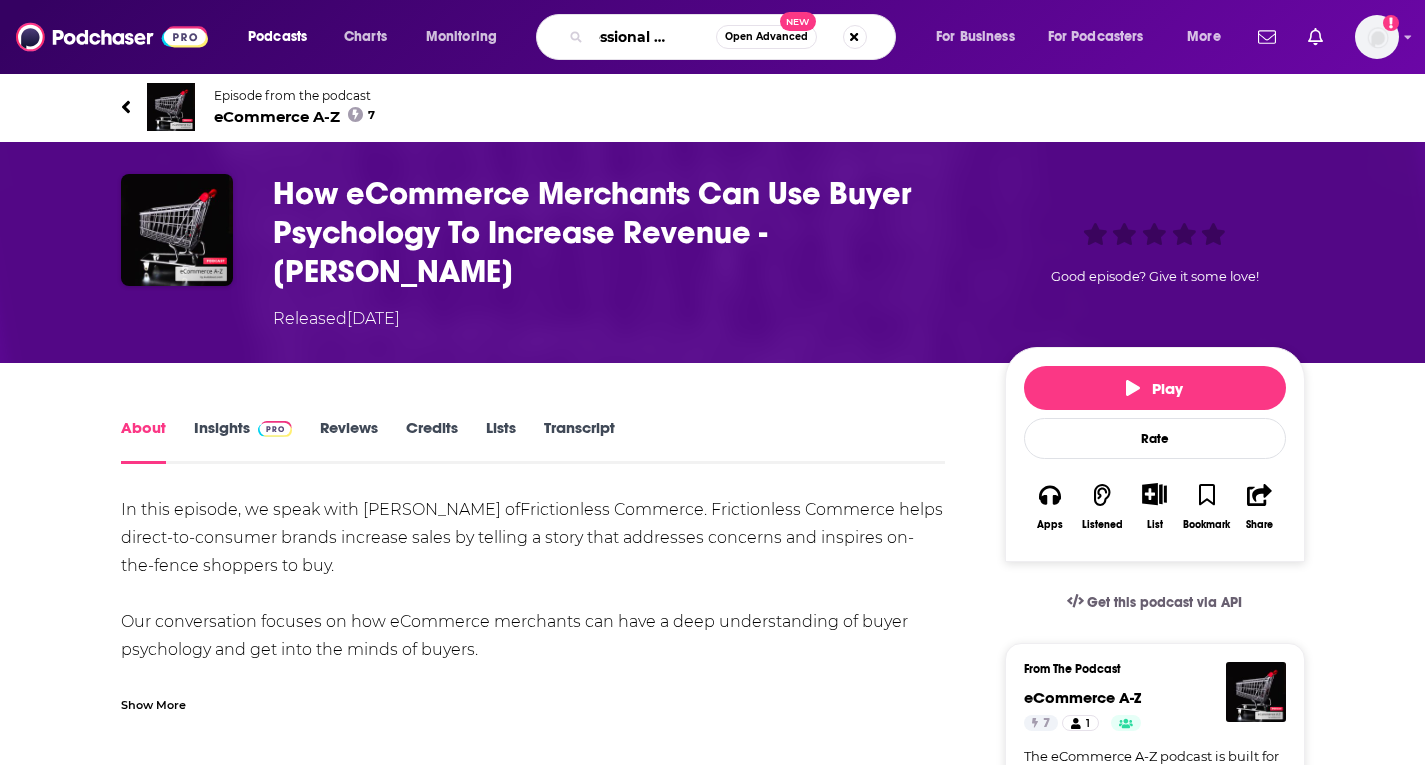 type on "professional services" 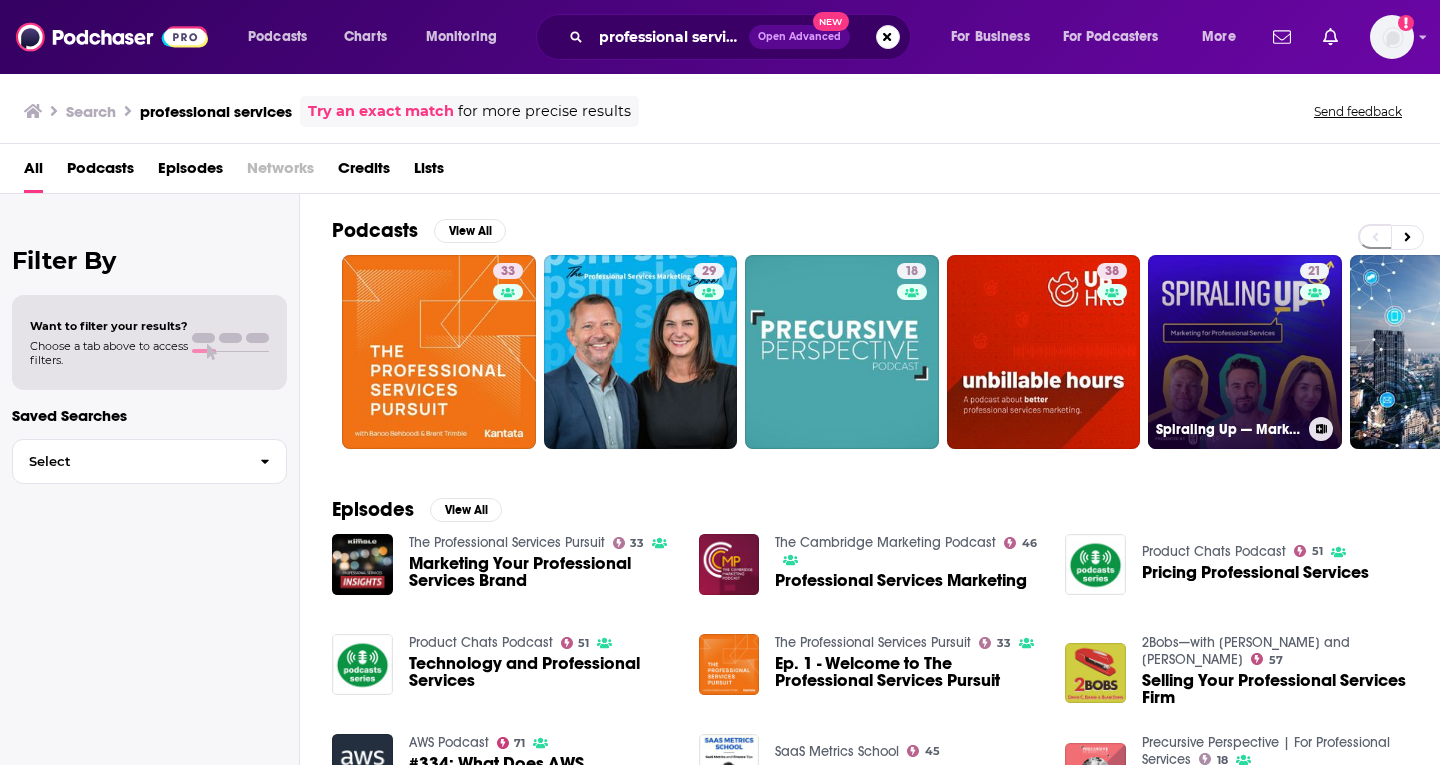 click on "21 Spiraling Up — Marketing For Professional Services" at bounding box center (1245, 352) 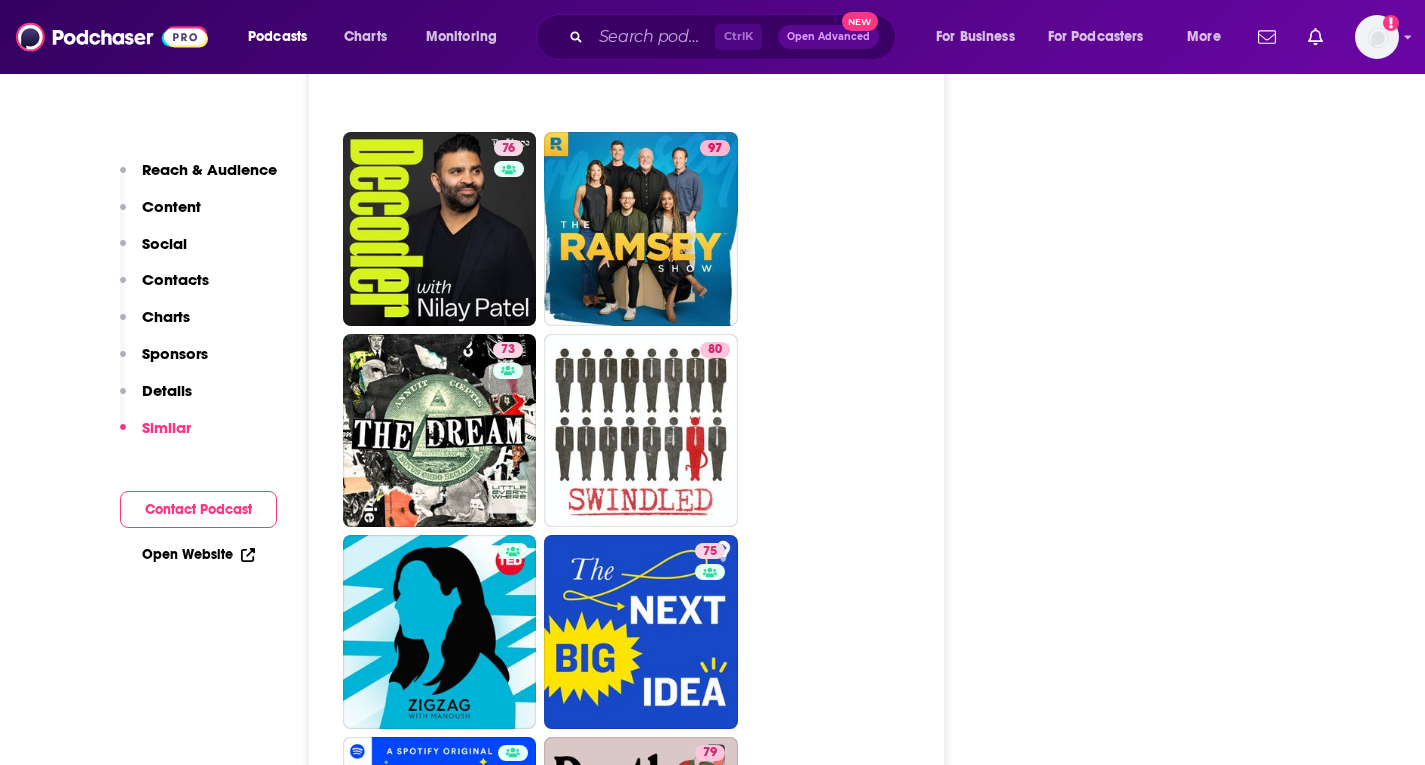 scroll, scrollTop: 0, scrollLeft: 0, axis: both 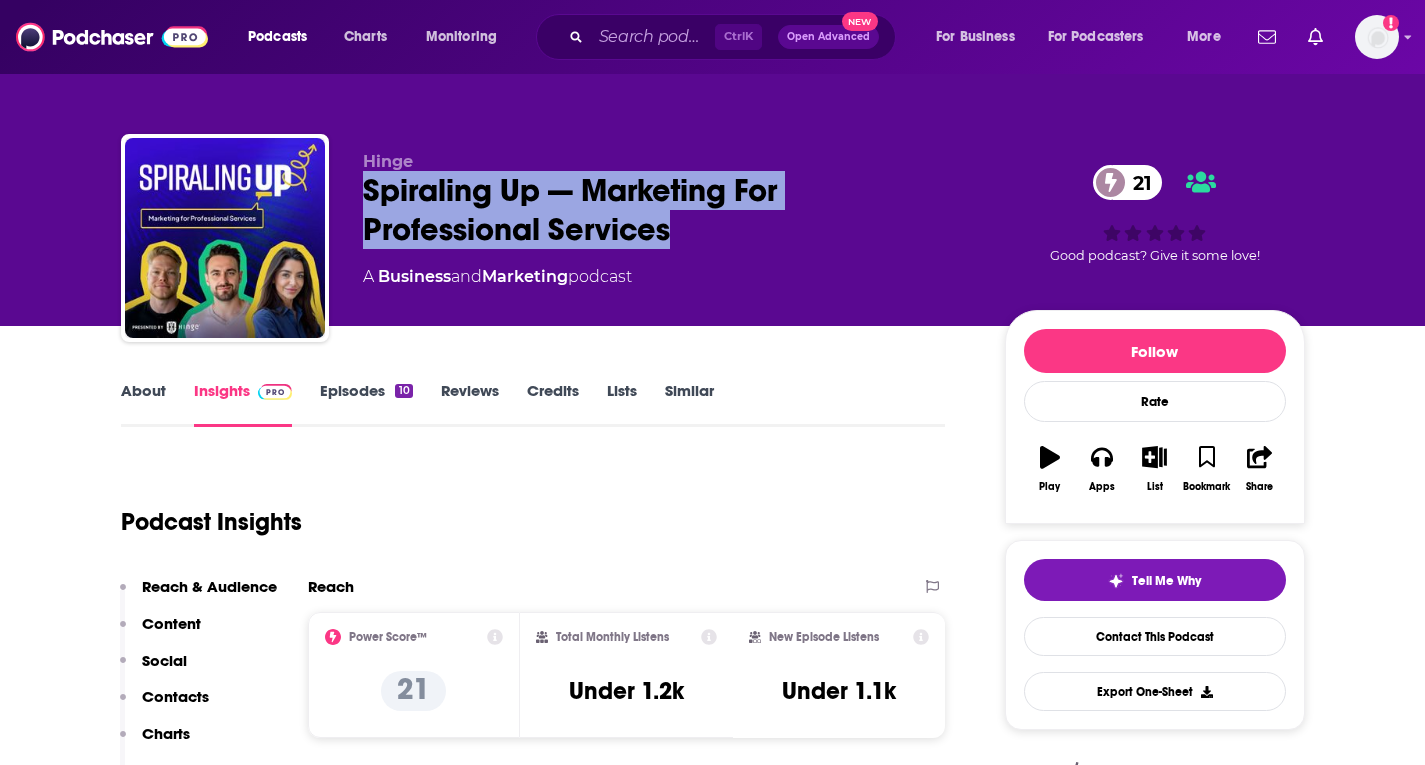 drag, startPoint x: 359, startPoint y: 198, endPoint x: 674, endPoint y: 231, distance: 316.72385 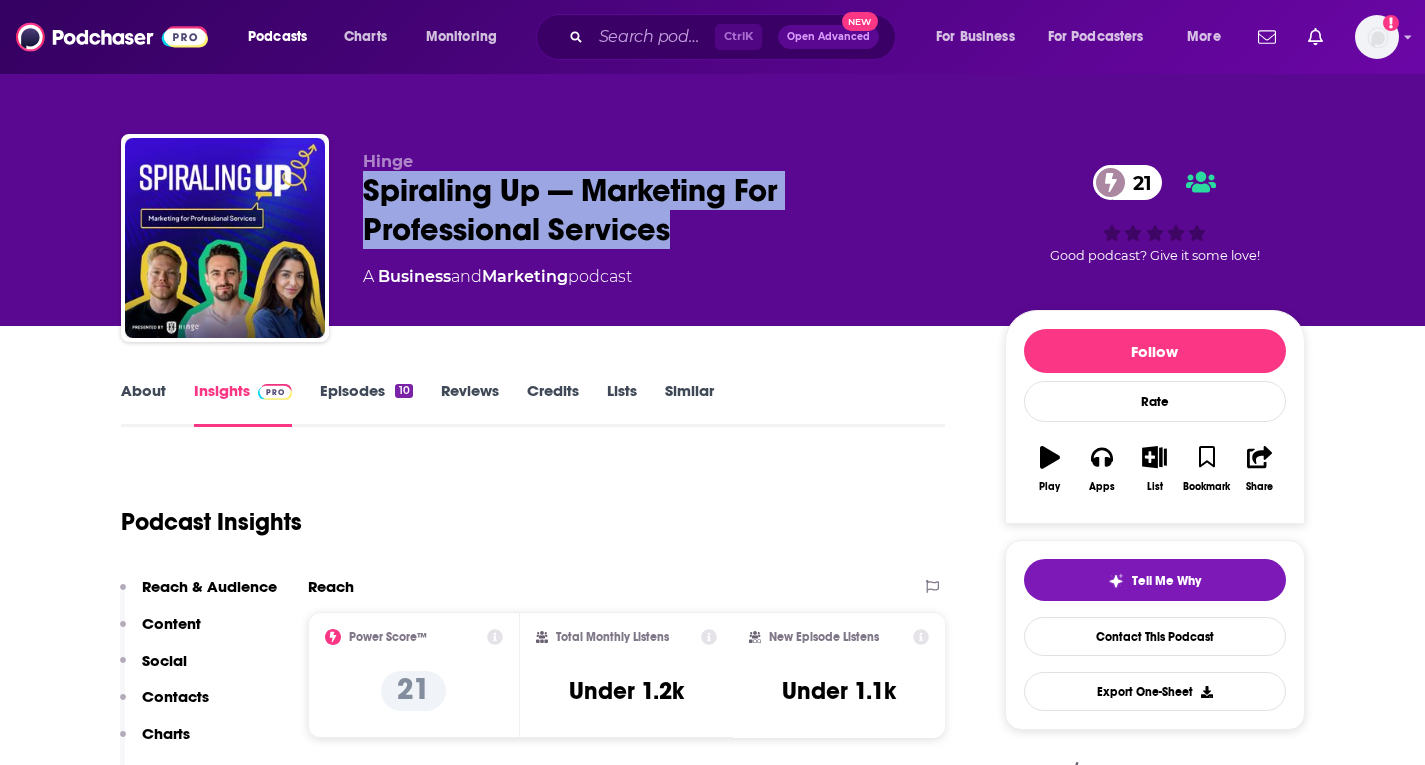 copy on "Spiraling Up — Marketing For Professional Services" 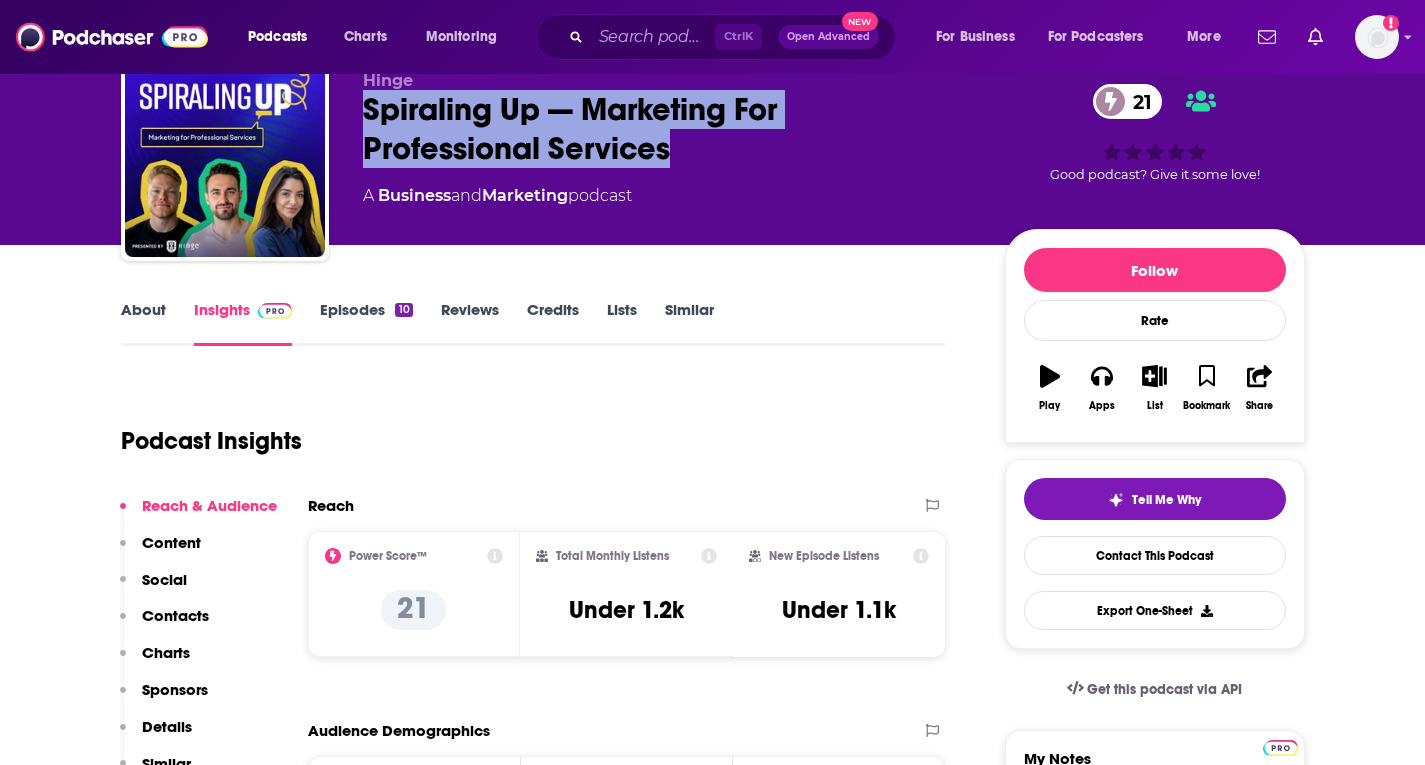 scroll, scrollTop: 80, scrollLeft: 0, axis: vertical 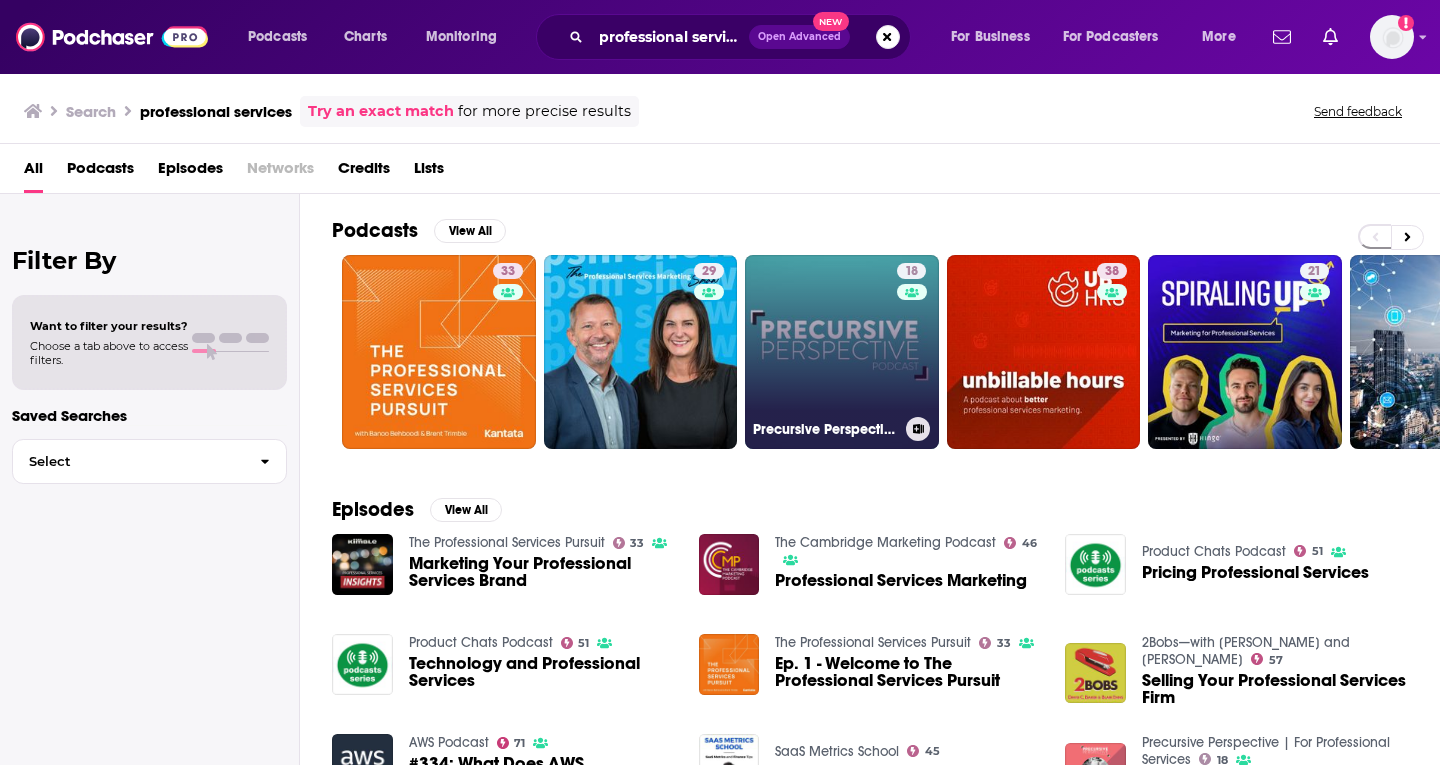 click on "18 Precursive Perspective | For Professional Services" at bounding box center [842, 352] 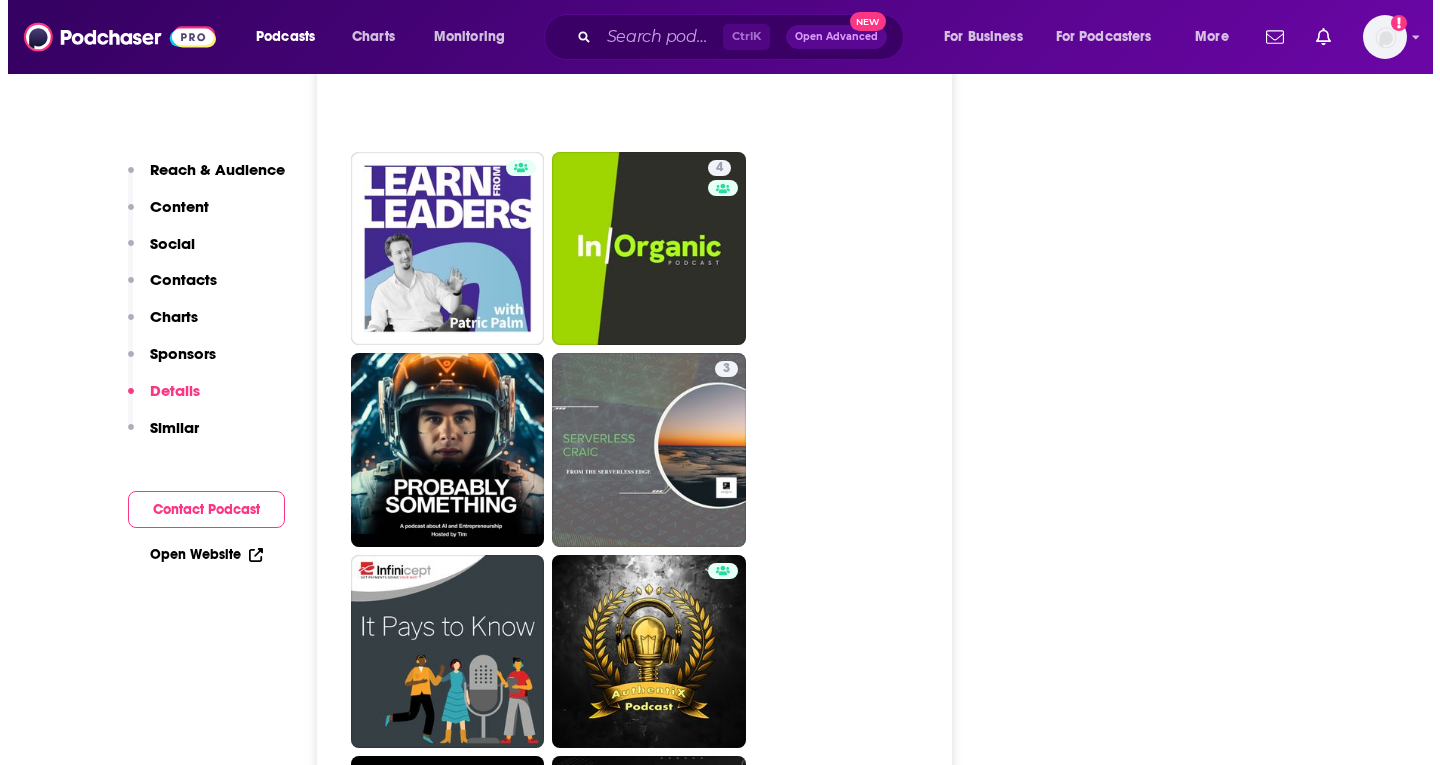 scroll, scrollTop: 0, scrollLeft: 0, axis: both 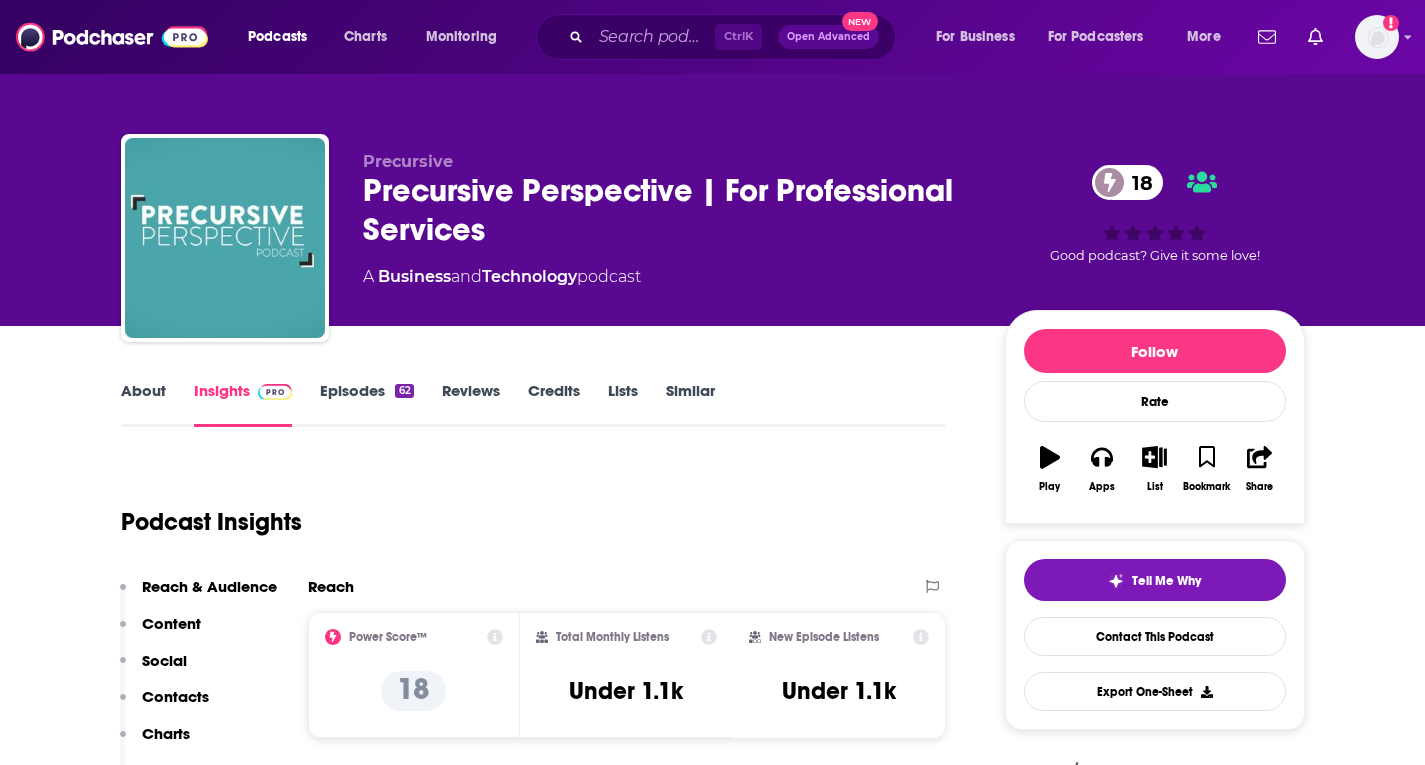 click on "About" at bounding box center (143, 404) 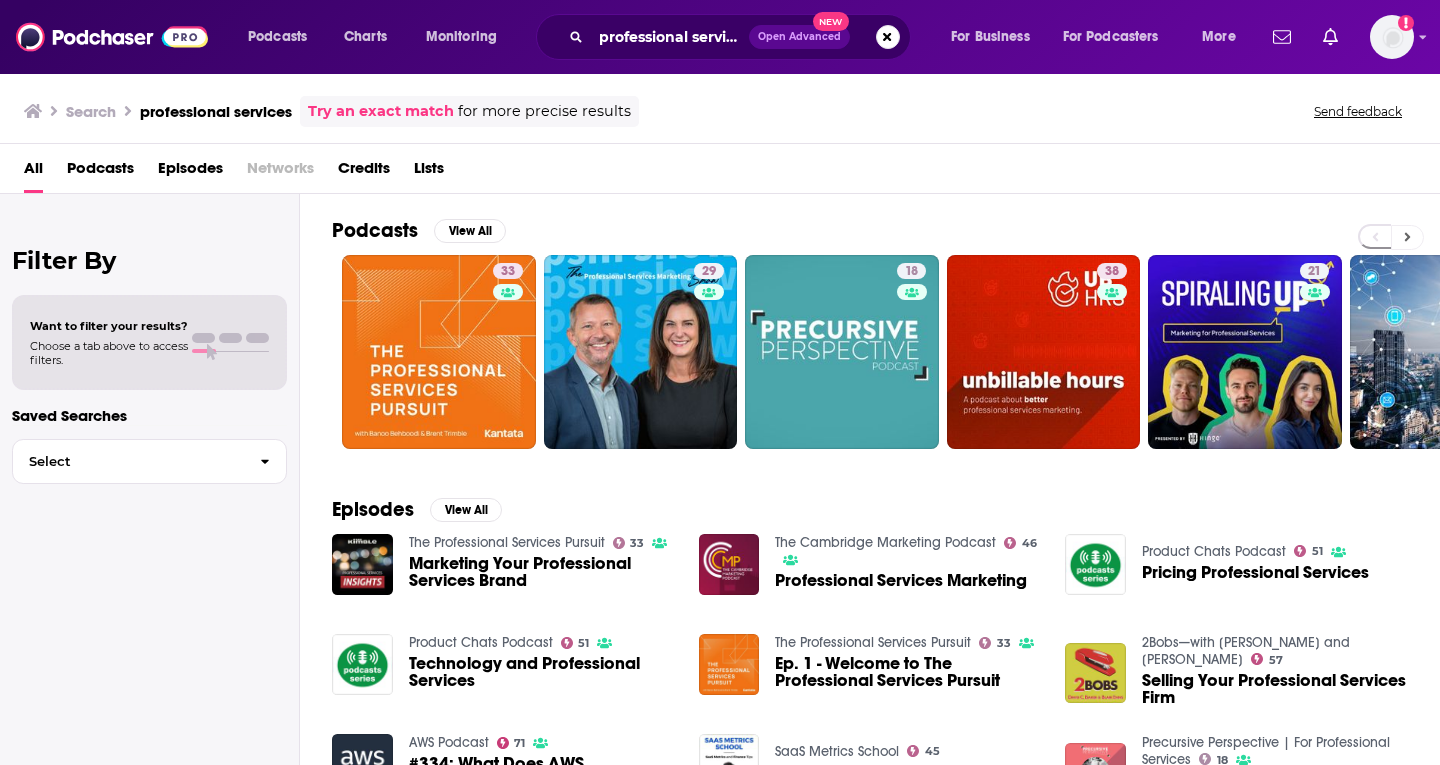 click 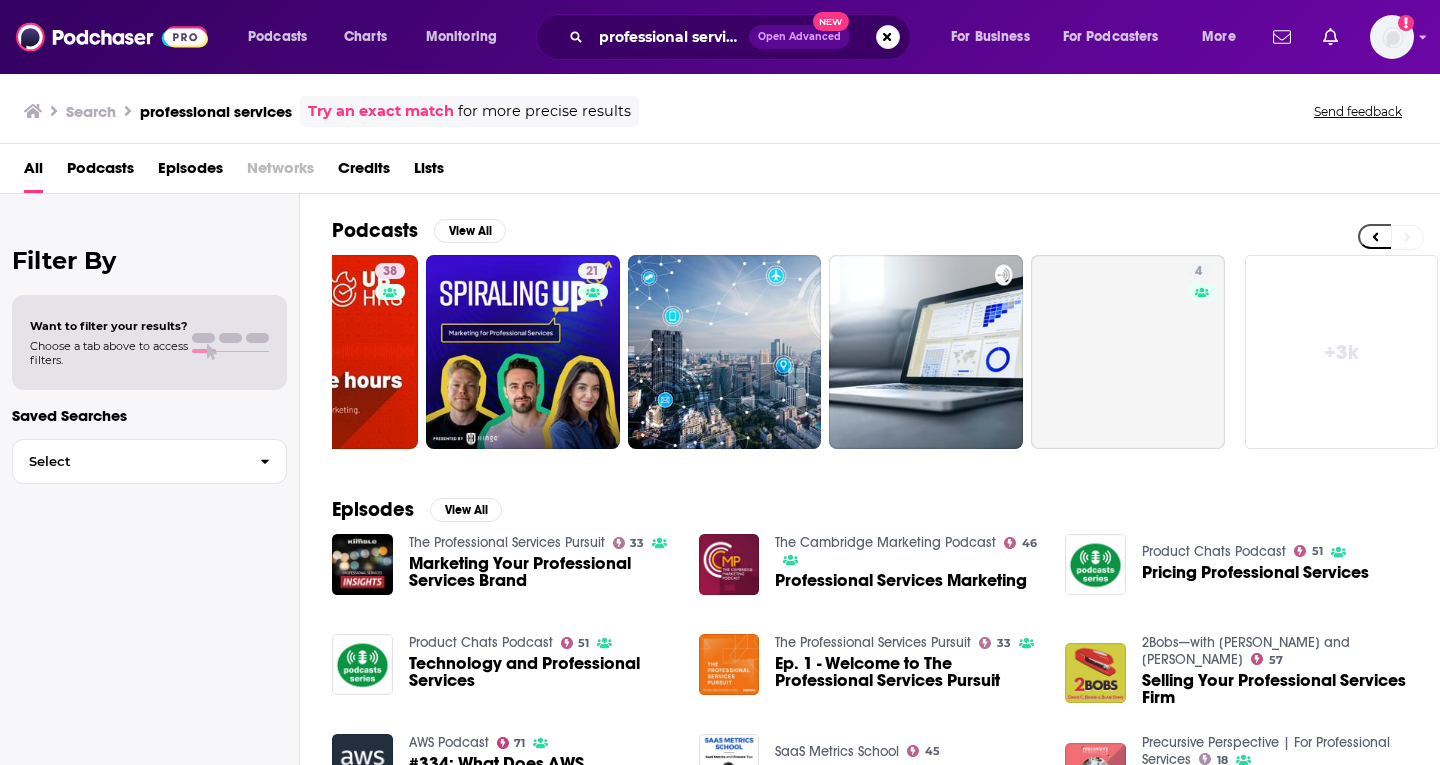 scroll, scrollTop: 0, scrollLeft: 729, axis: horizontal 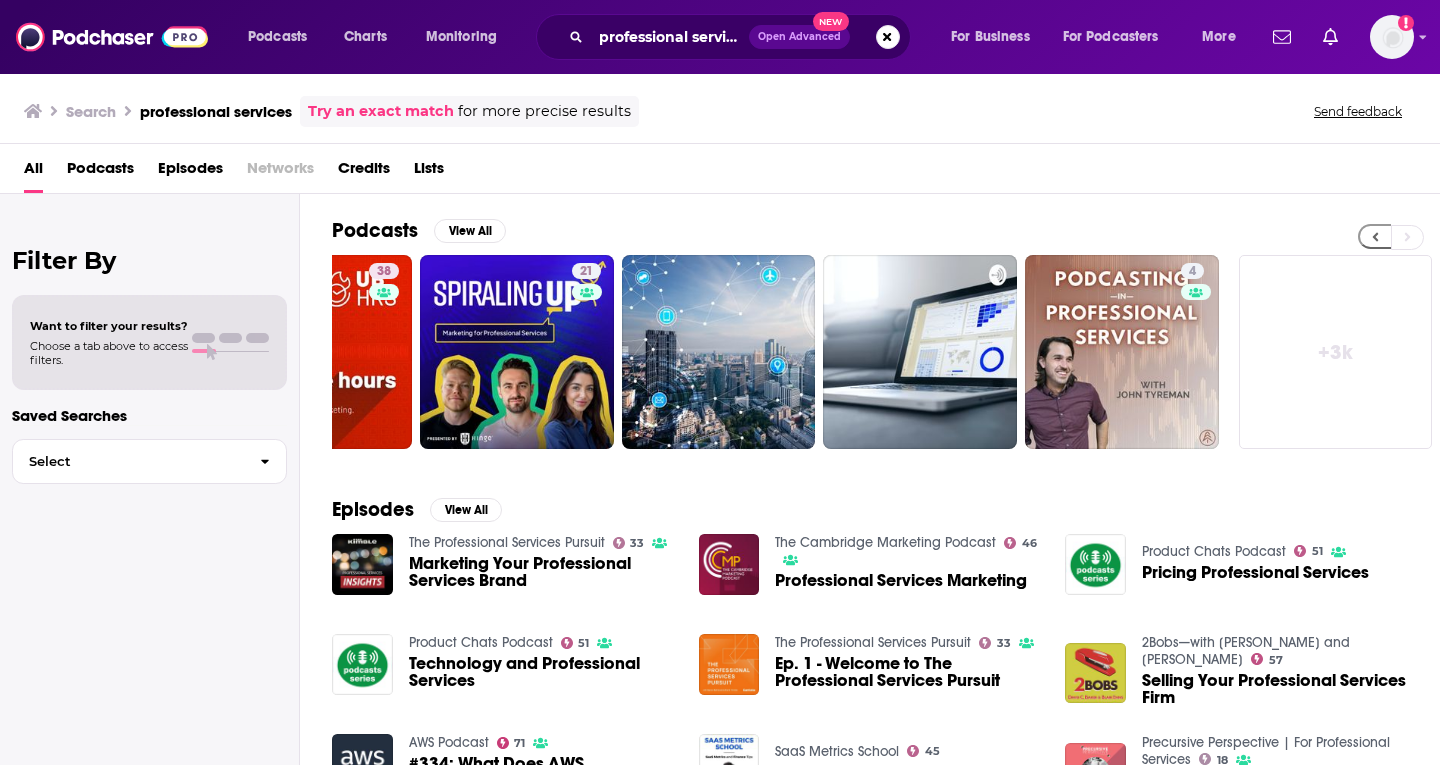 click at bounding box center [1374, 236] 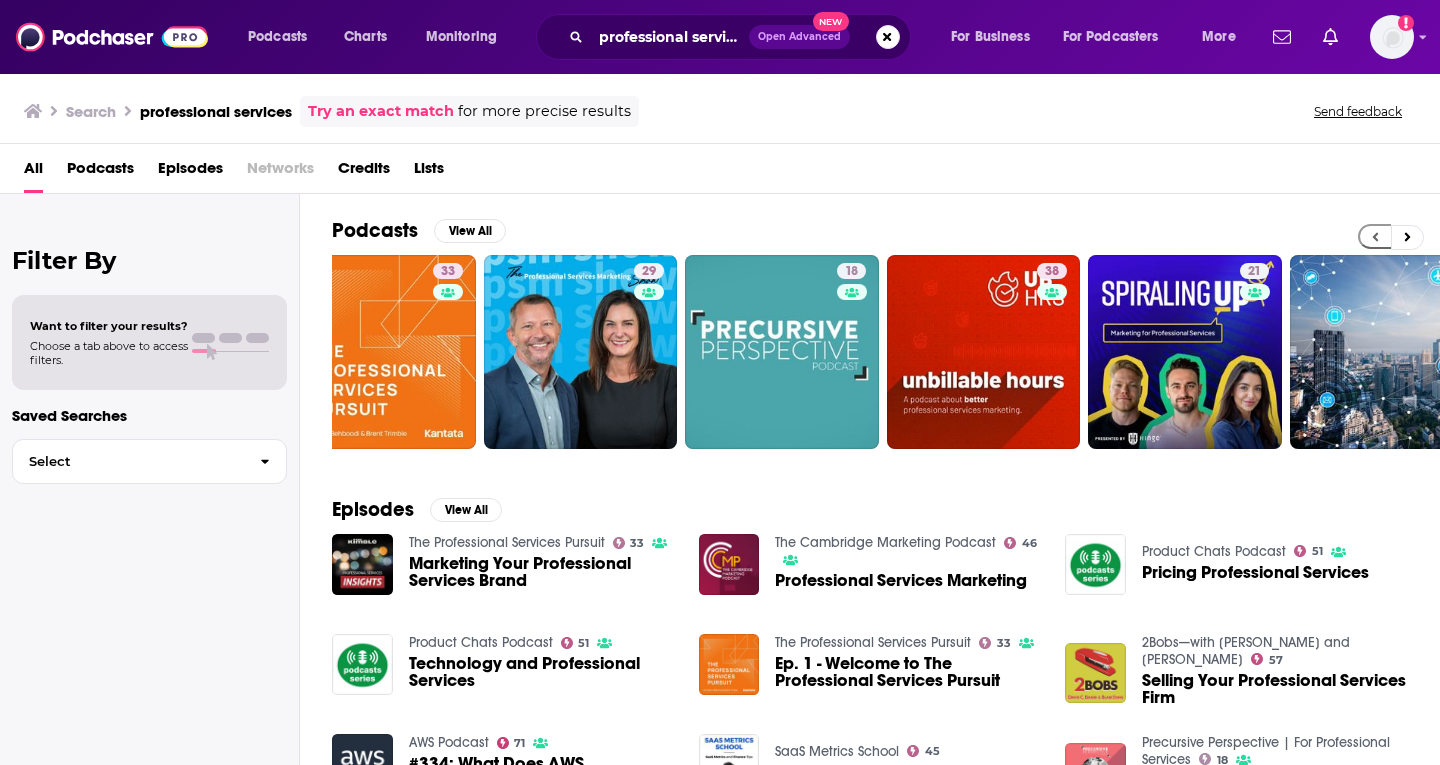 scroll, scrollTop: 0, scrollLeft: 0, axis: both 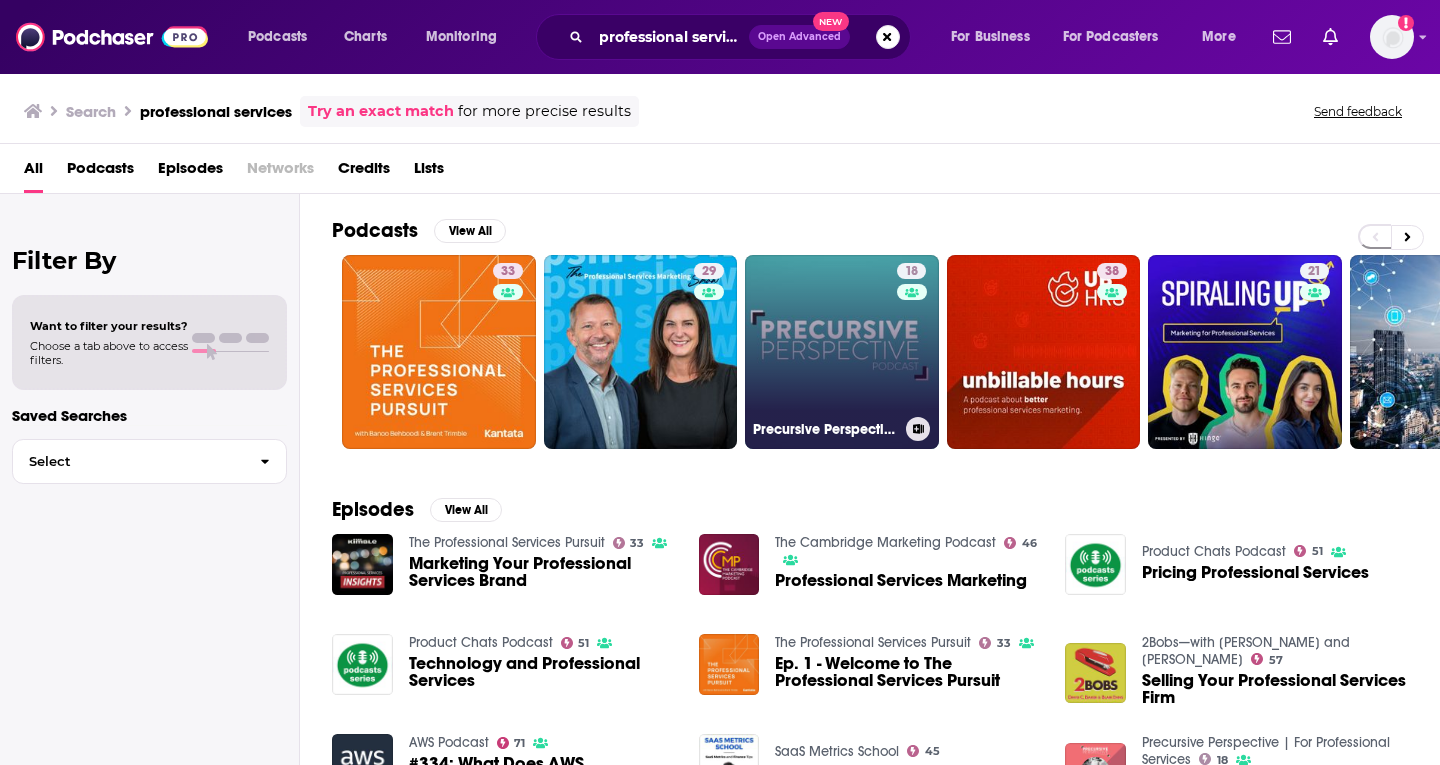 click on "18 Precursive Perspective | For Professional Services" at bounding box center (842, 352) 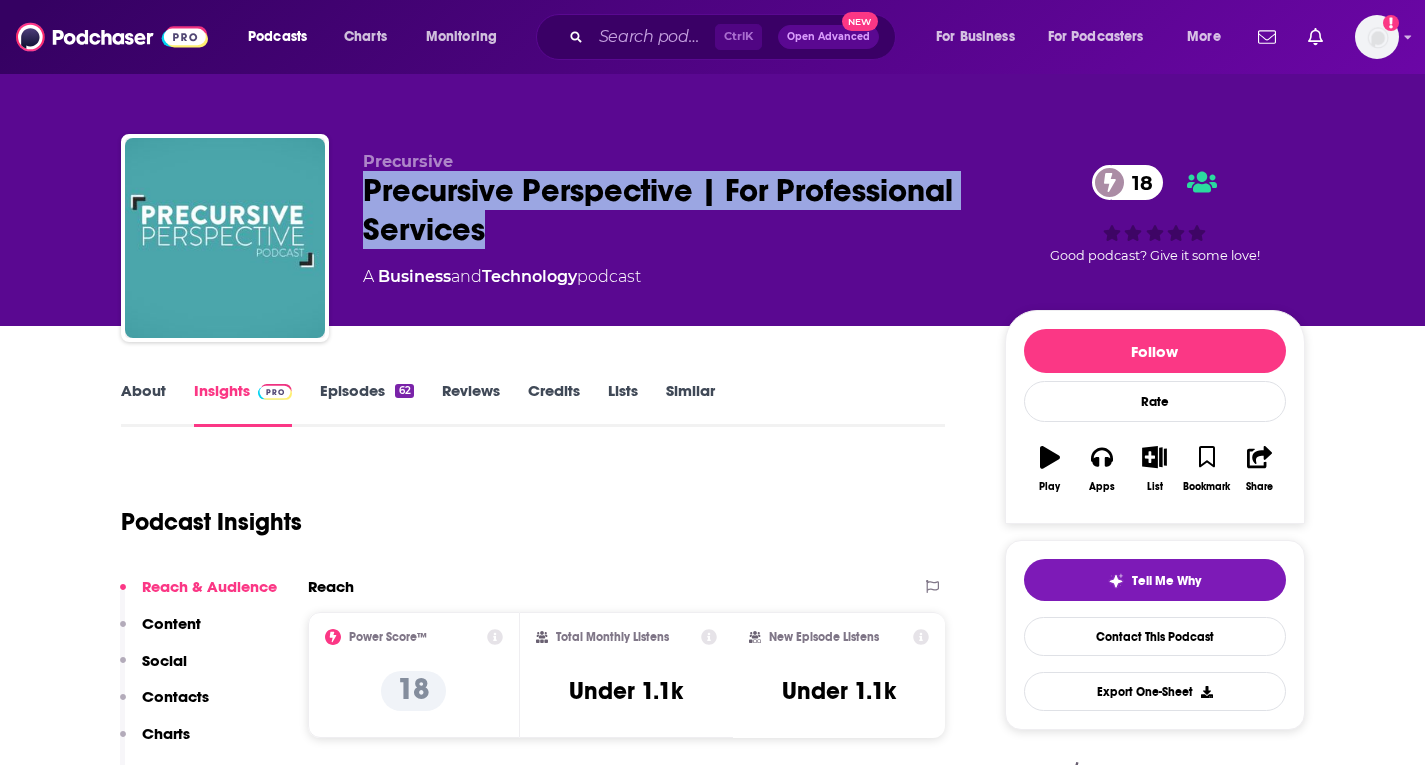 drag, startPoint x: 365, startPoint y: 186, endPoint x: 498, endPoint y: 224, distance: 138.32208 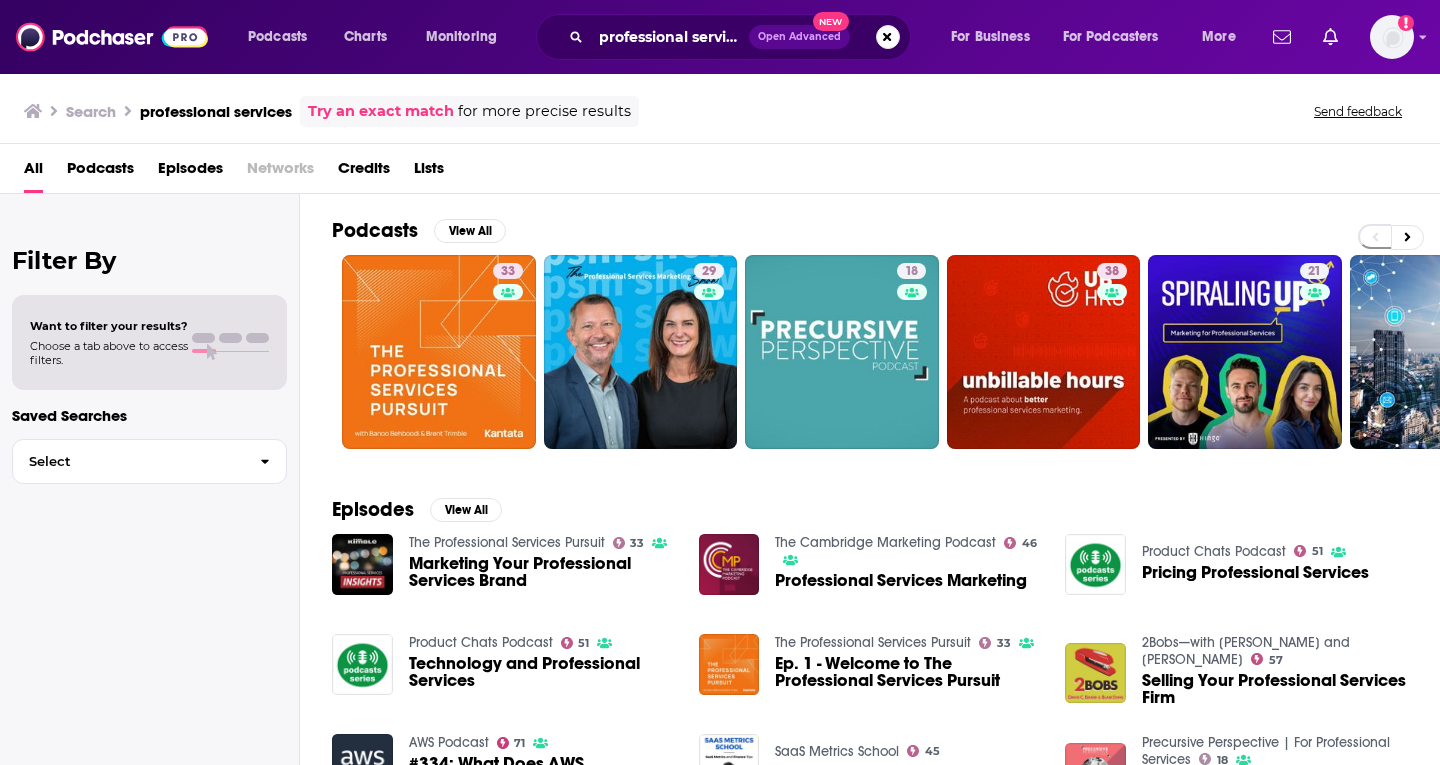 drag, startPoint x: 125, startPoint y: 702, endPoint x: 163, endPoint y: 621, distance: 89.470665 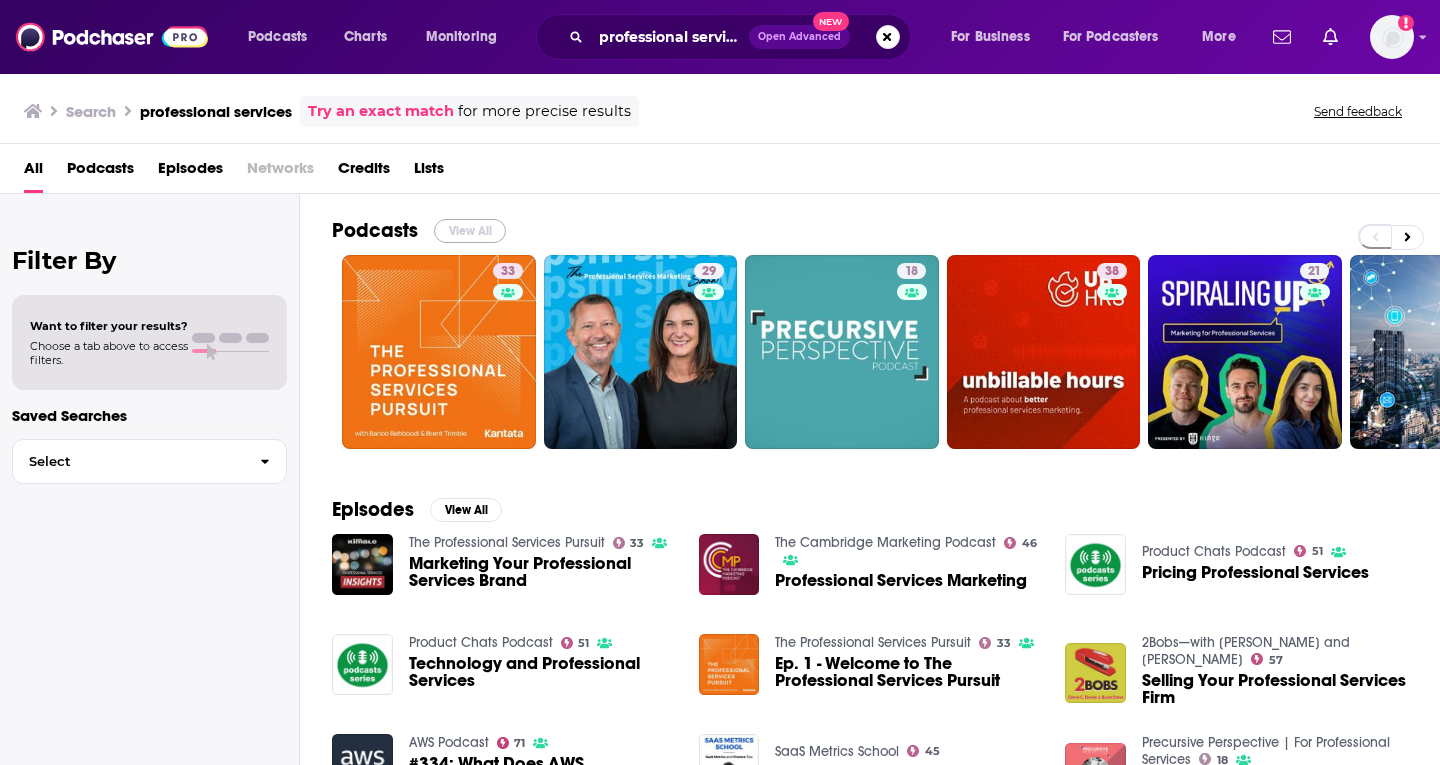 click on "View All" at bounding box center [470, 231] 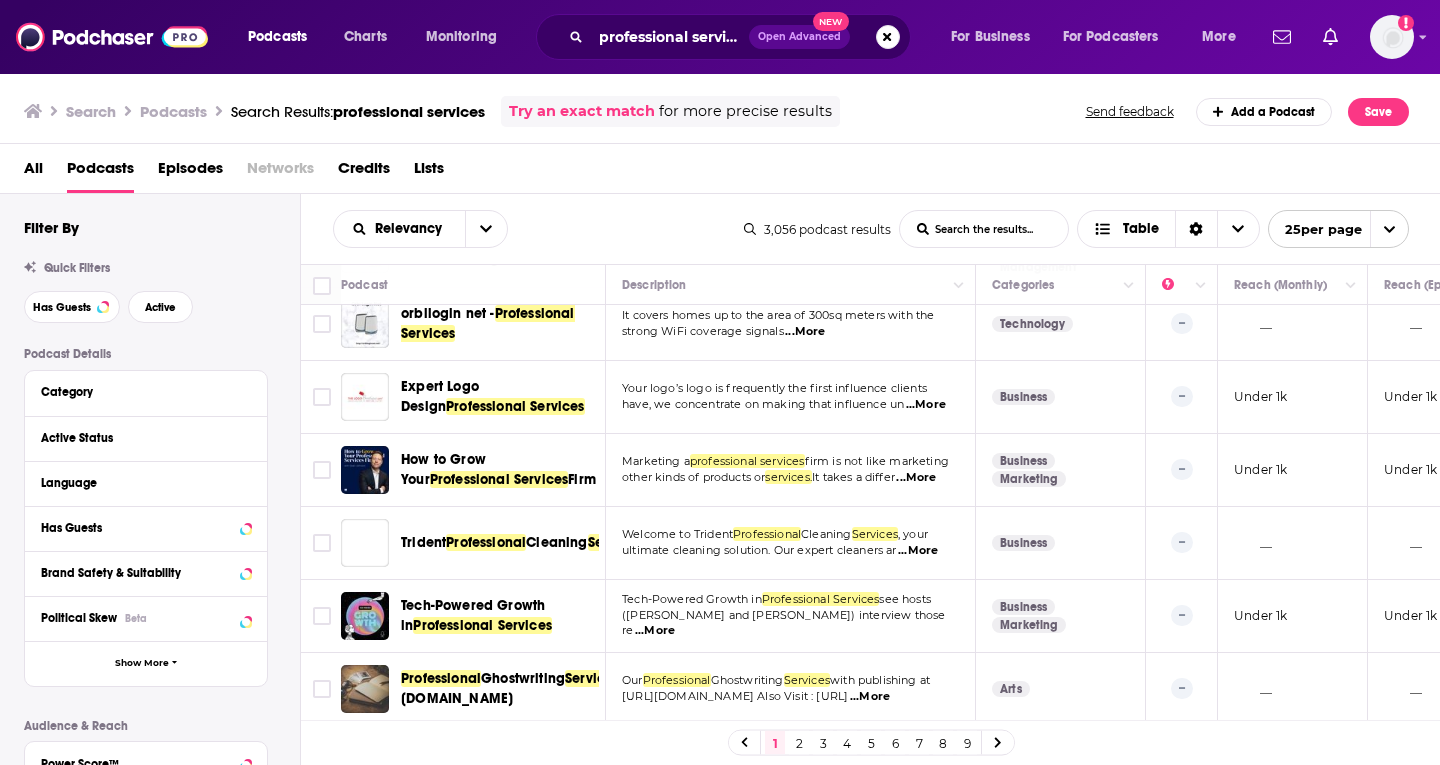 scroll, scrollTop: 0, scrollLeft: 0, axis: both 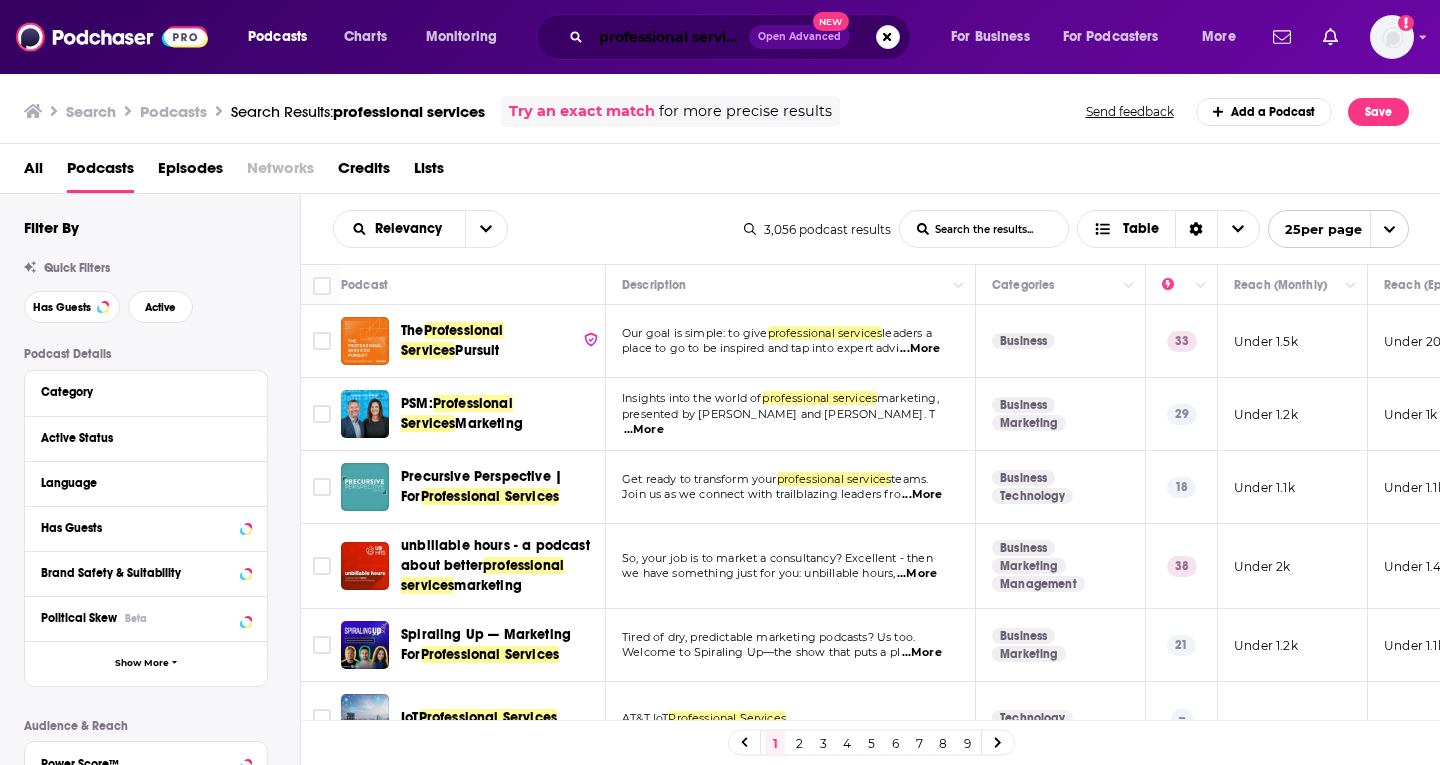 click on "professional services Open Advanced New" at bounding box center (723, 37) 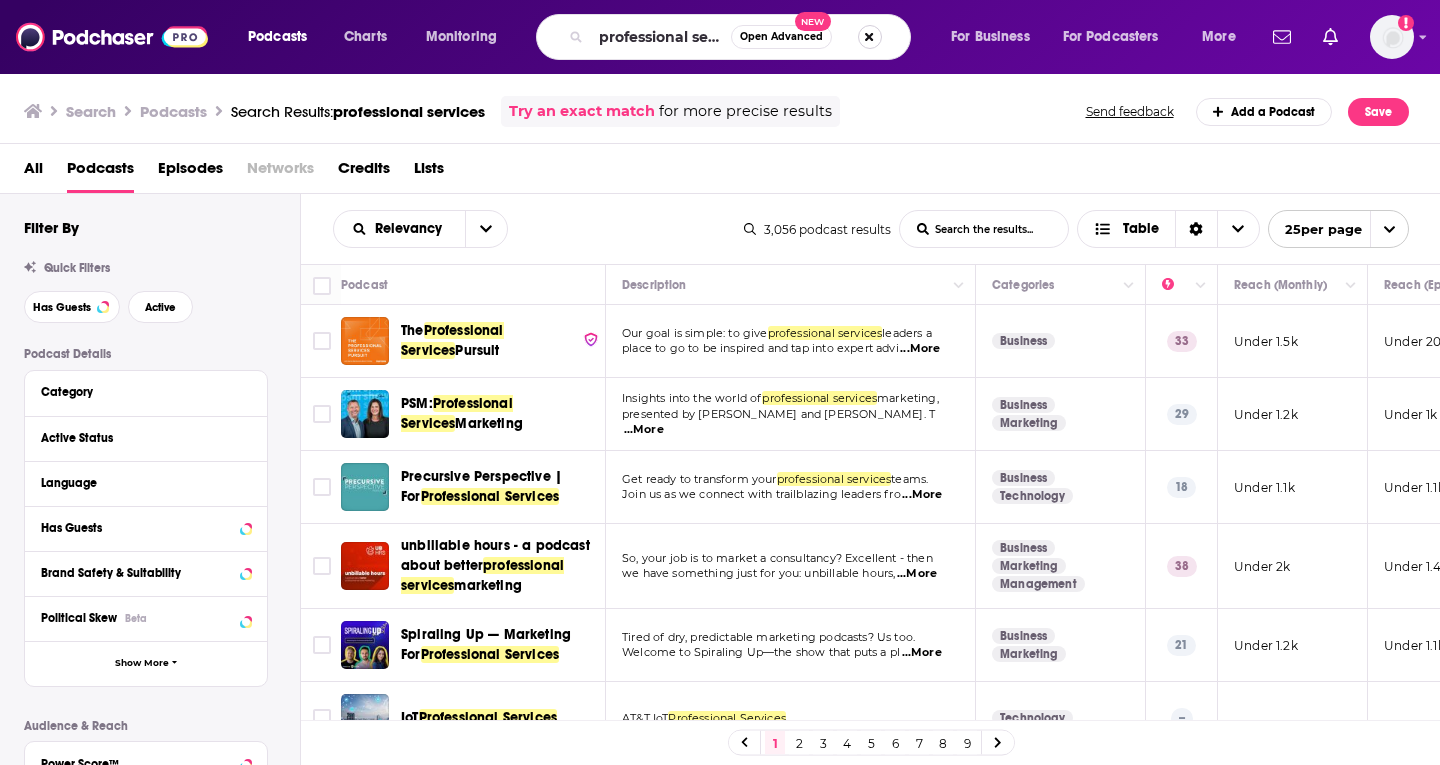 click at bounding box center (870, 37) 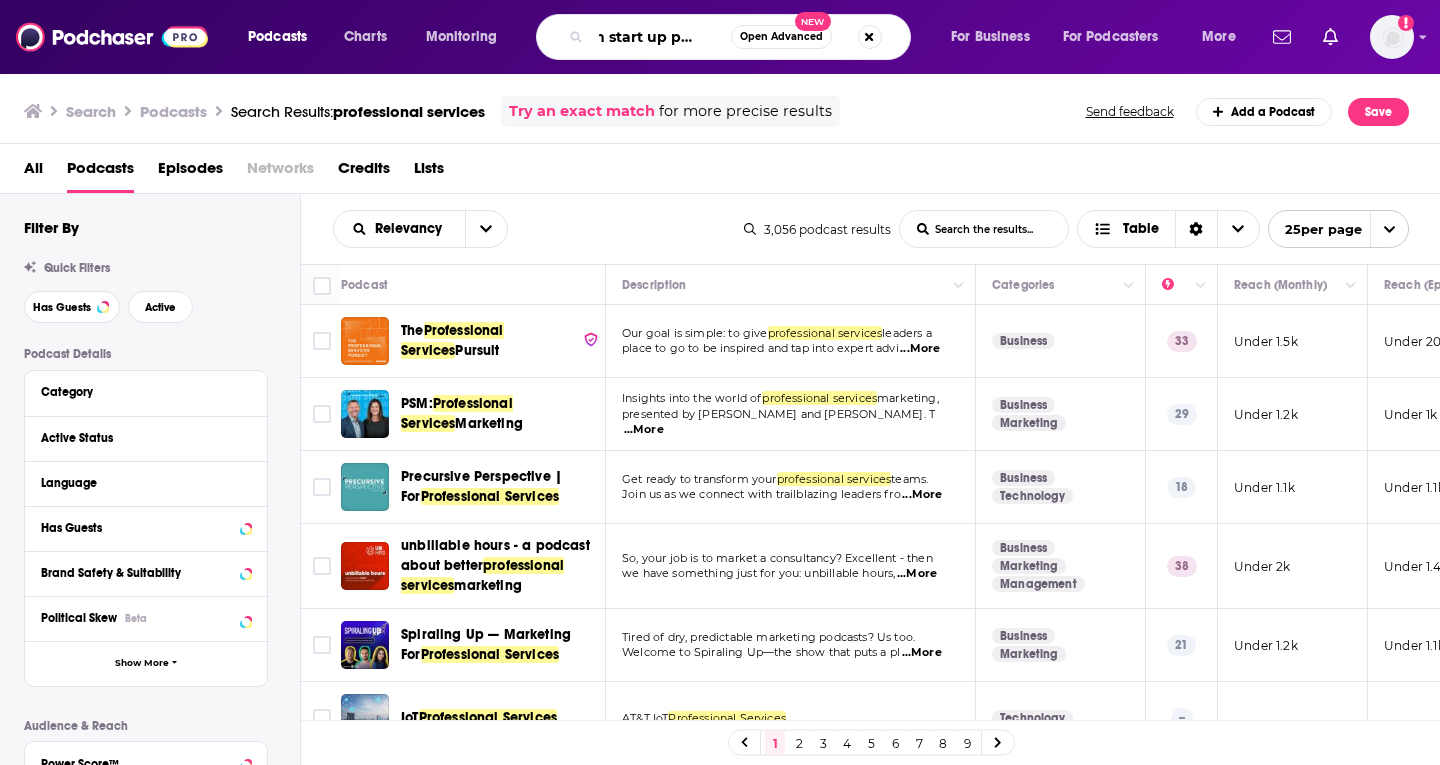 scroll, scrollTop: 0, scrollLeft: 35, axis: horizontal 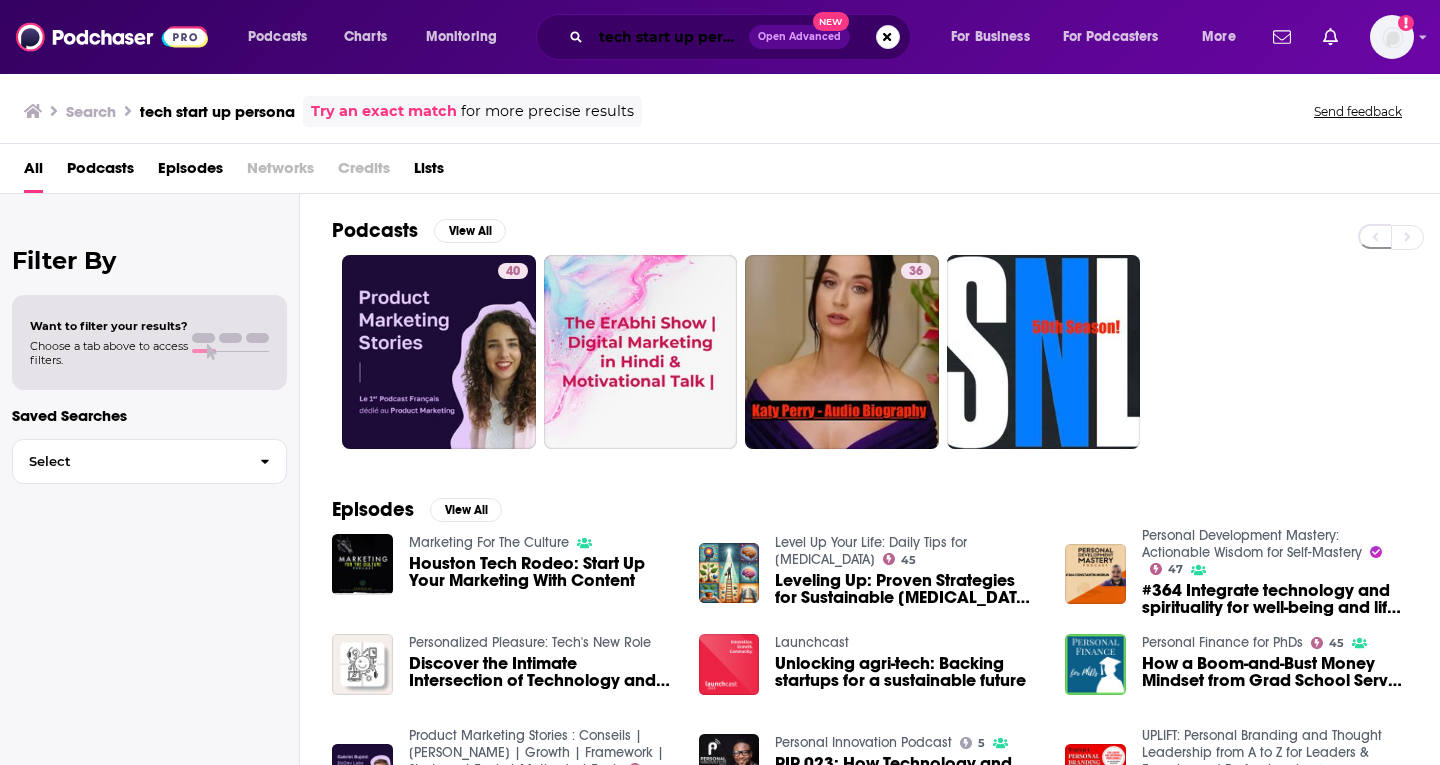 click on "tech start up persona" at bounding box center (670, 37) 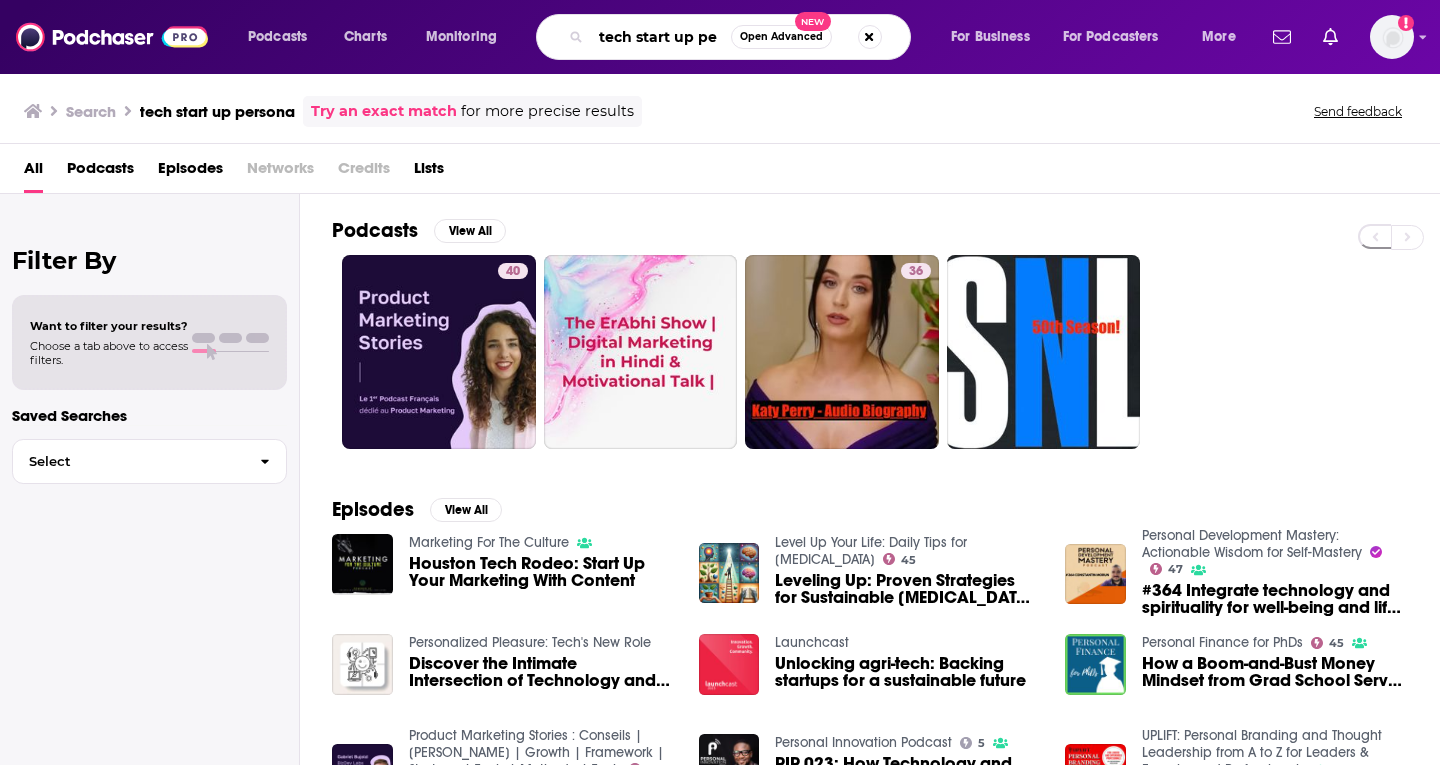 scroll, scrollTop: 0, scrollLeft: 0, axis: both 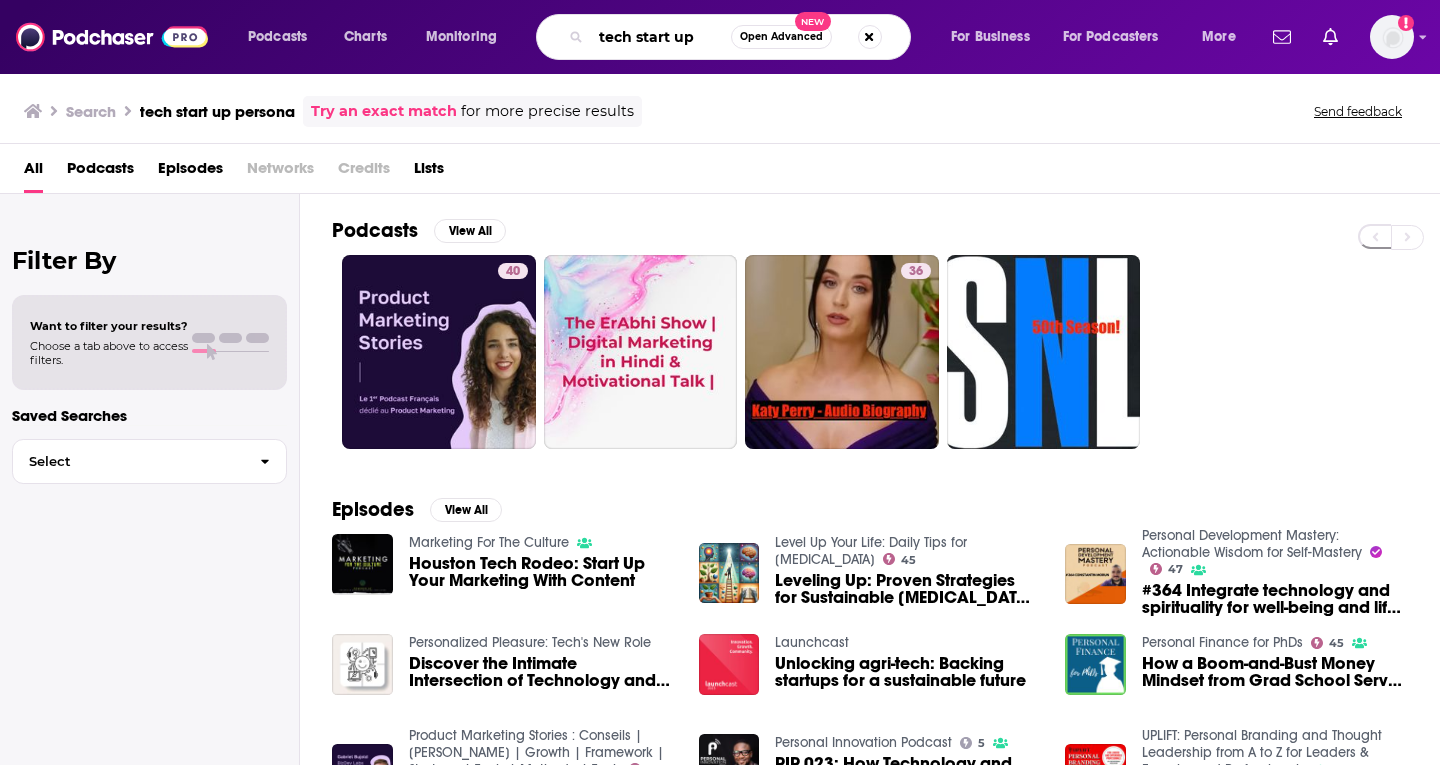 type on "tech start up" 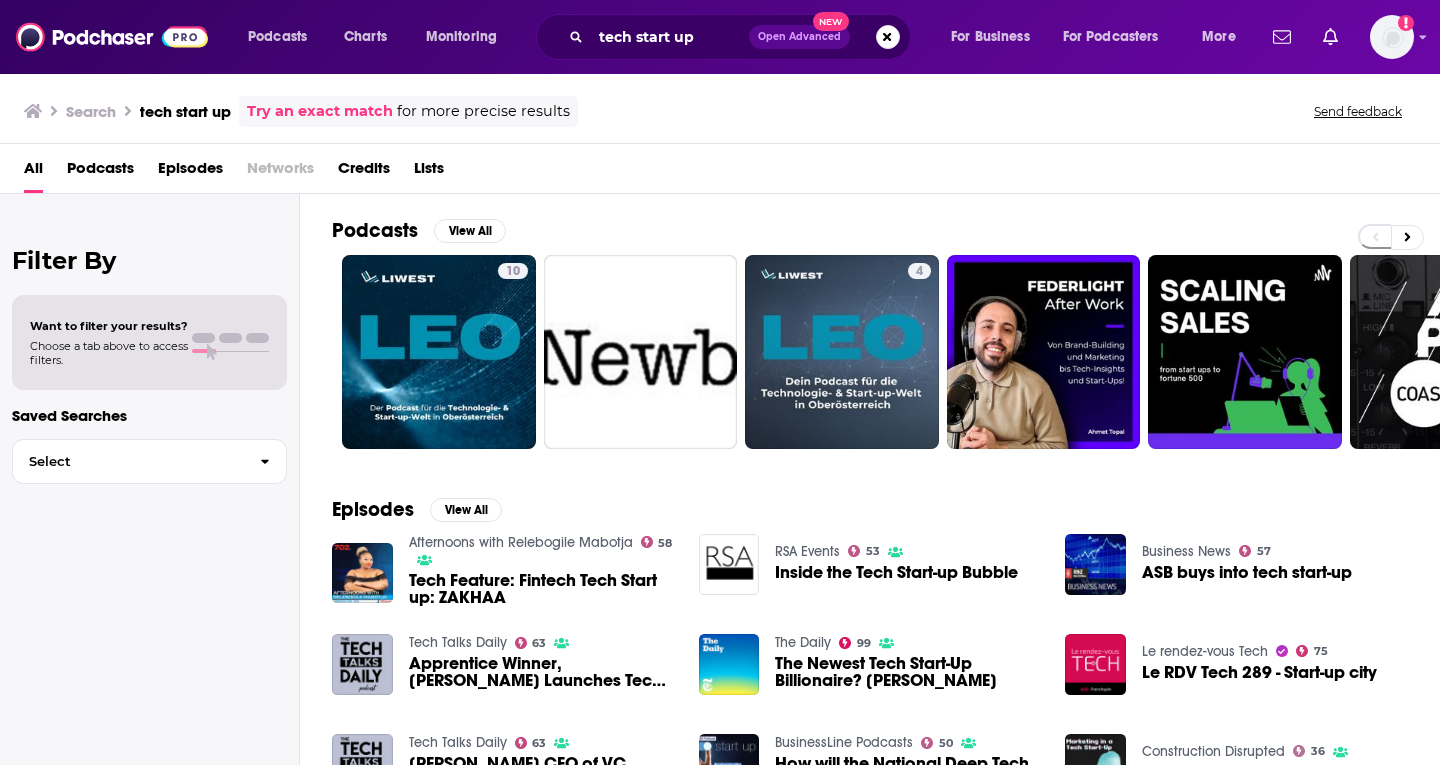 click on "Open Advanced" at bounding box center [799, 37] 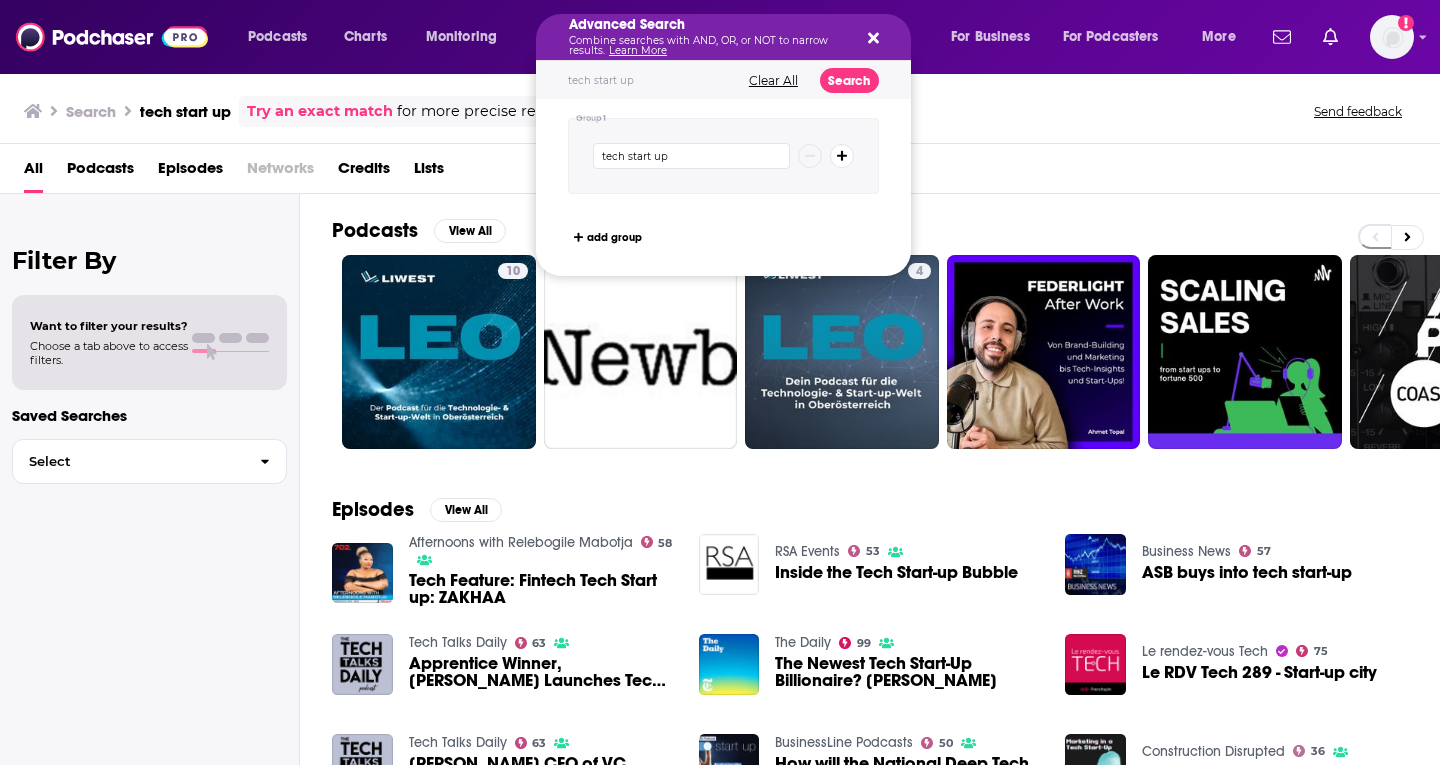 click on "tech start up" at bounding box center [691, 156] 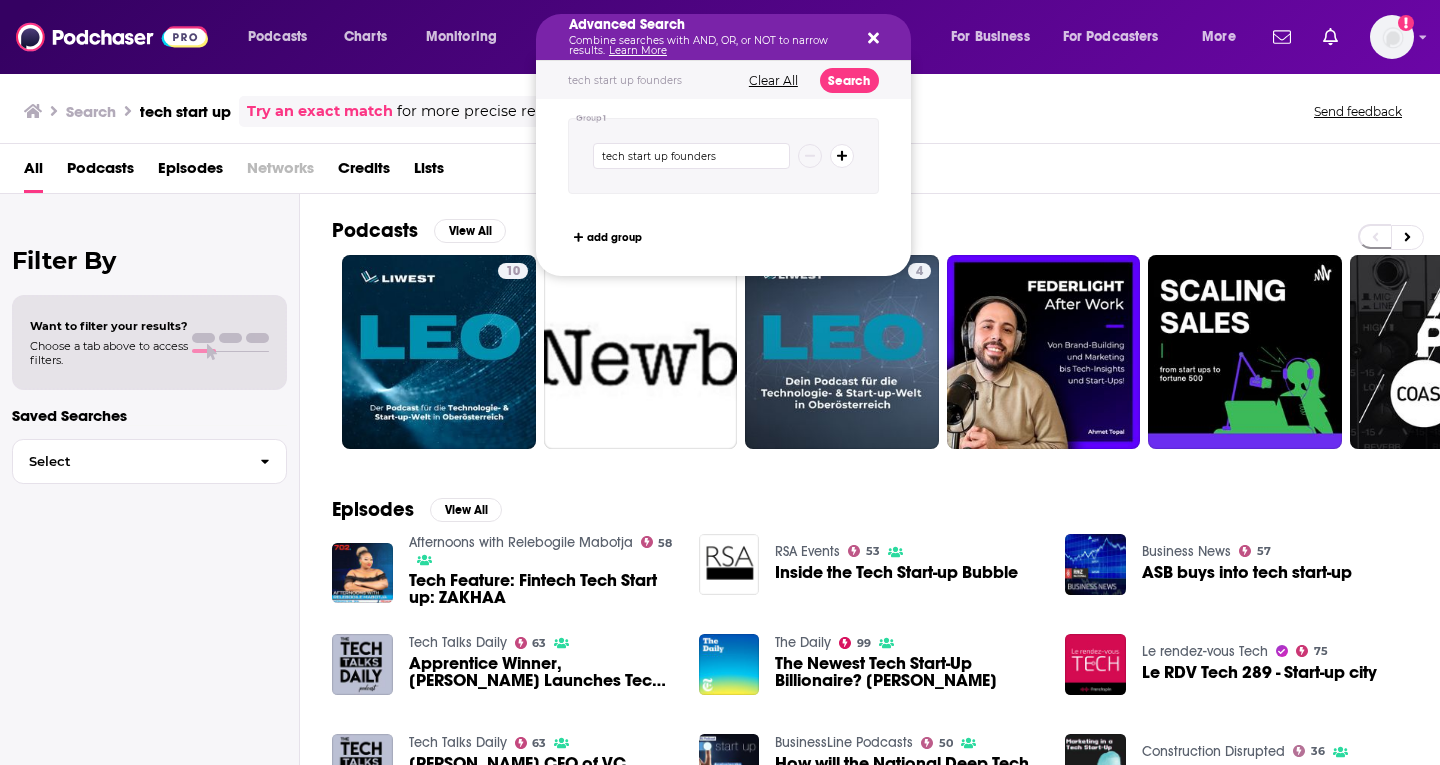 type on "tech start up founders" 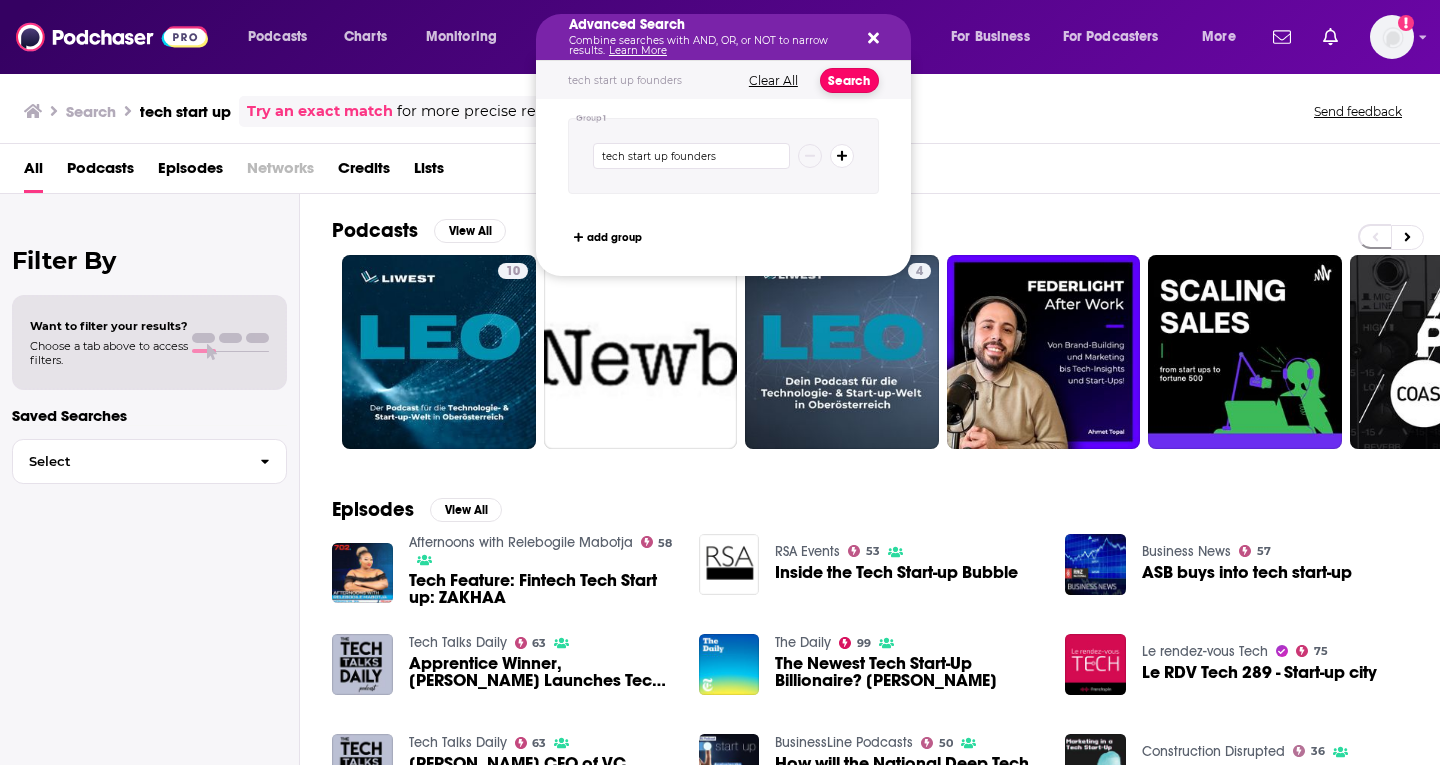 click on "Search" at bounding box center [849, 80] 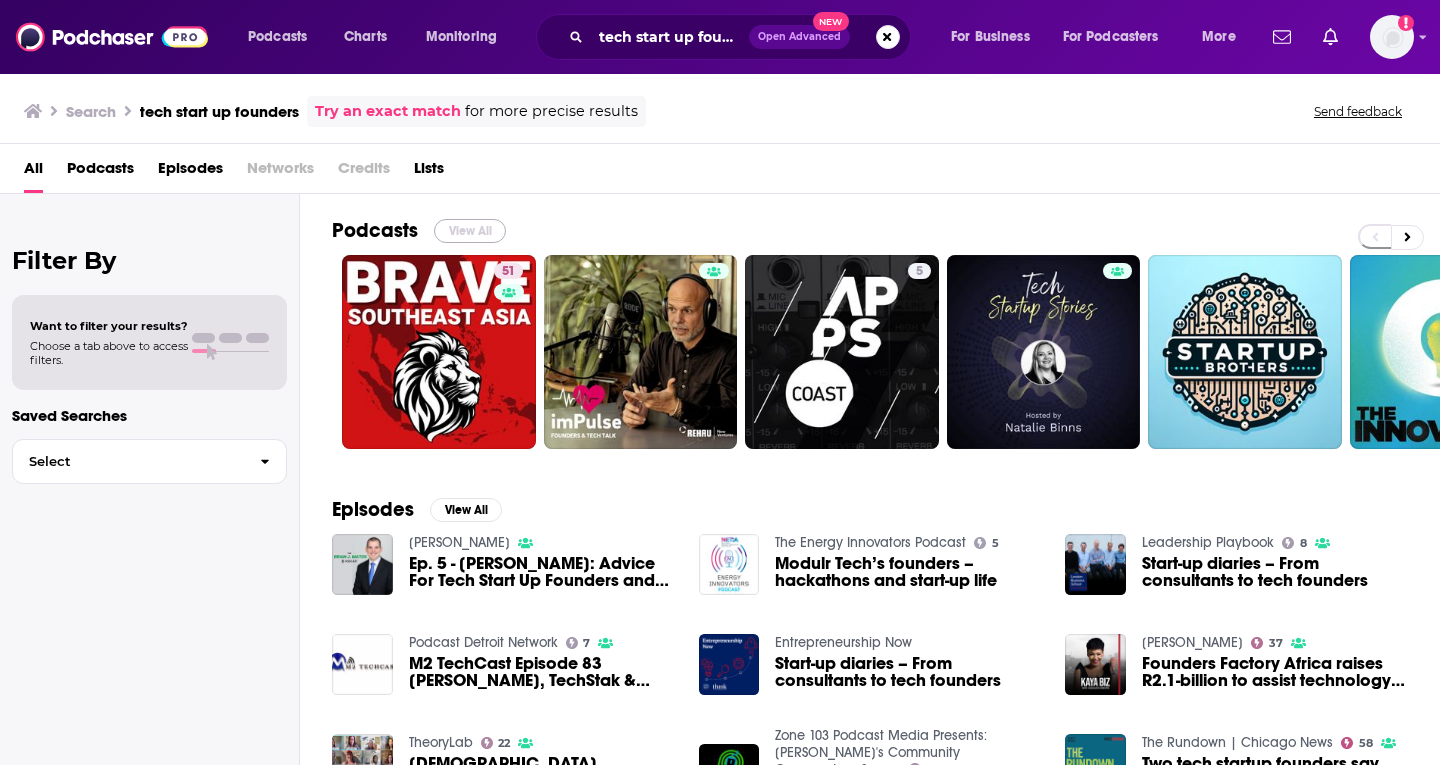 click on "View All" at bounding box center [470, 231] 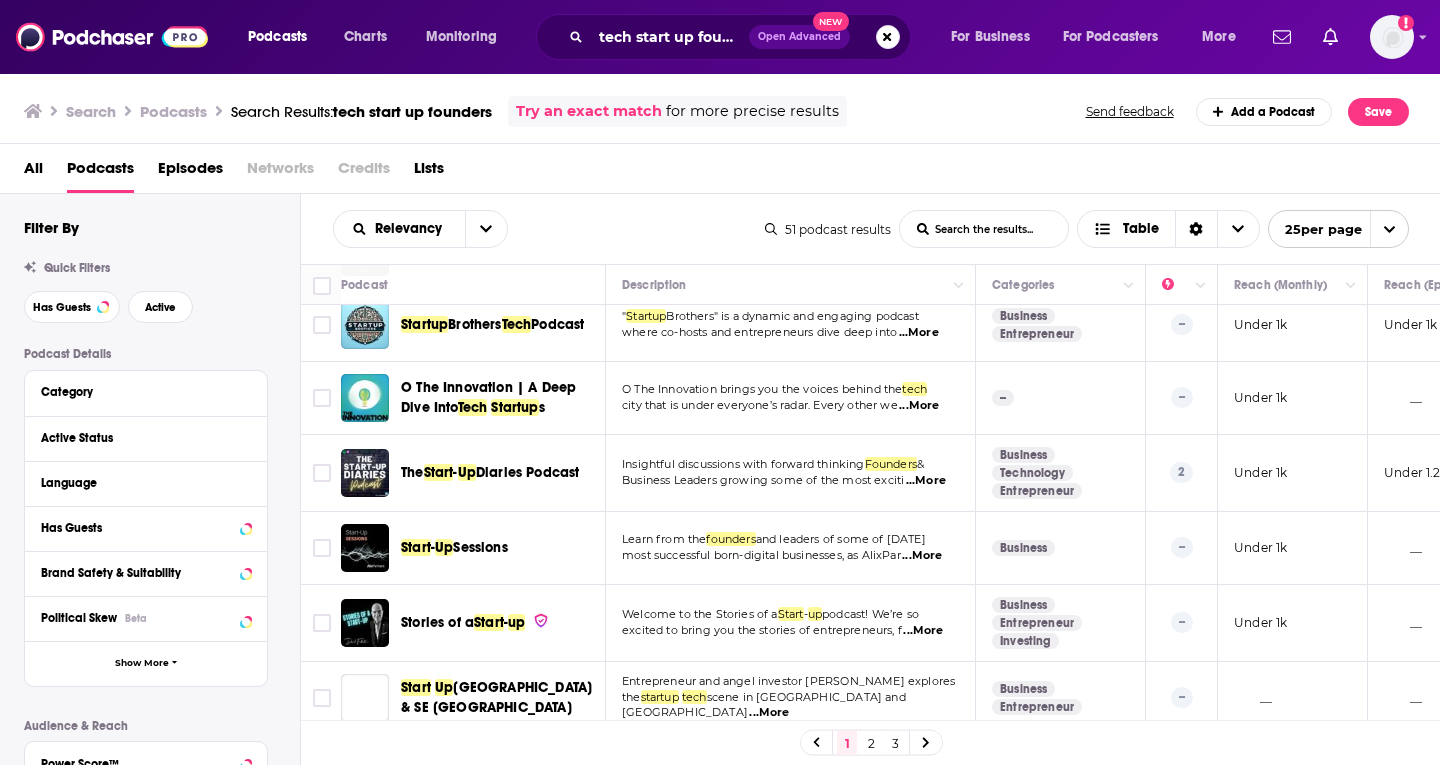scroll, scrollTop: 446, scrollLeft: 0, axis: vertical 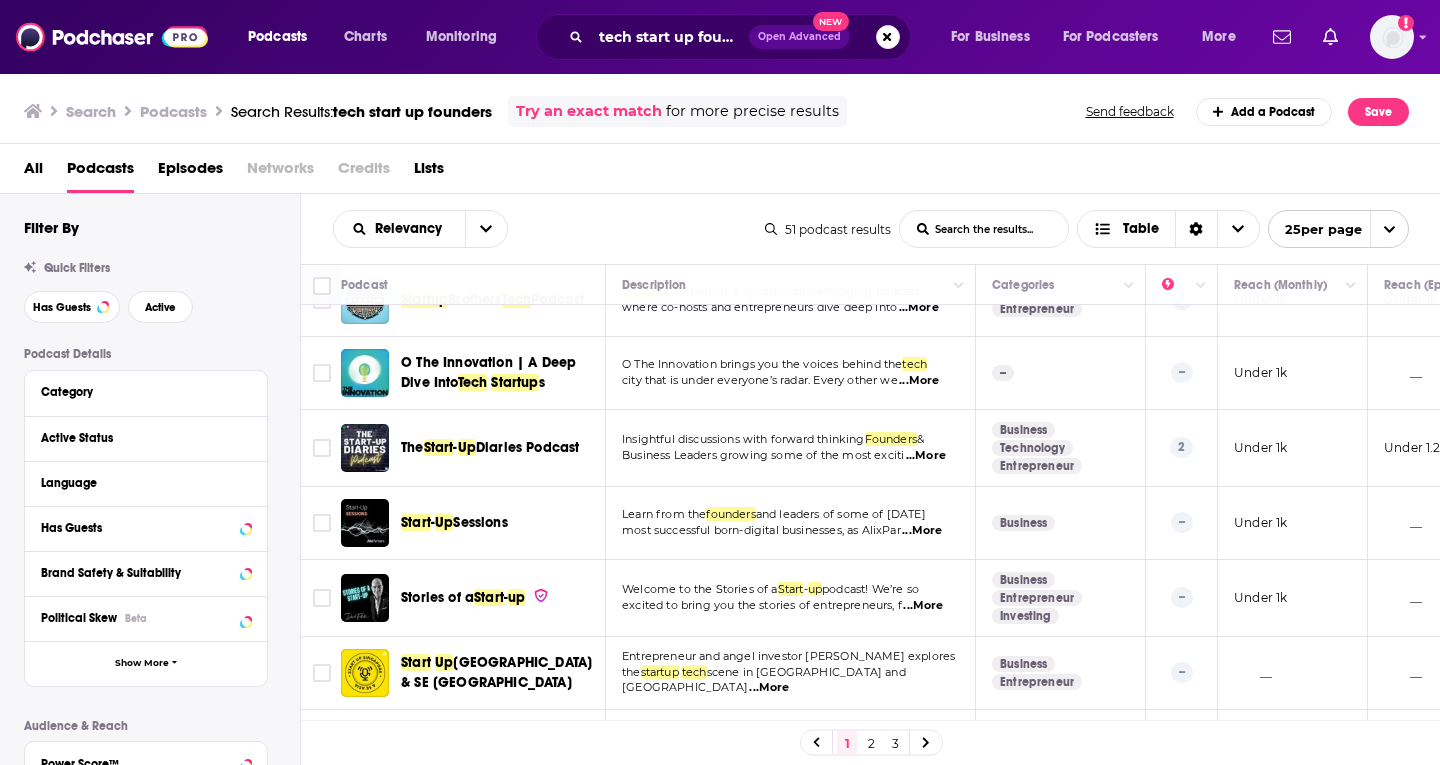 click on "...More" at bounding box center (926, 456) 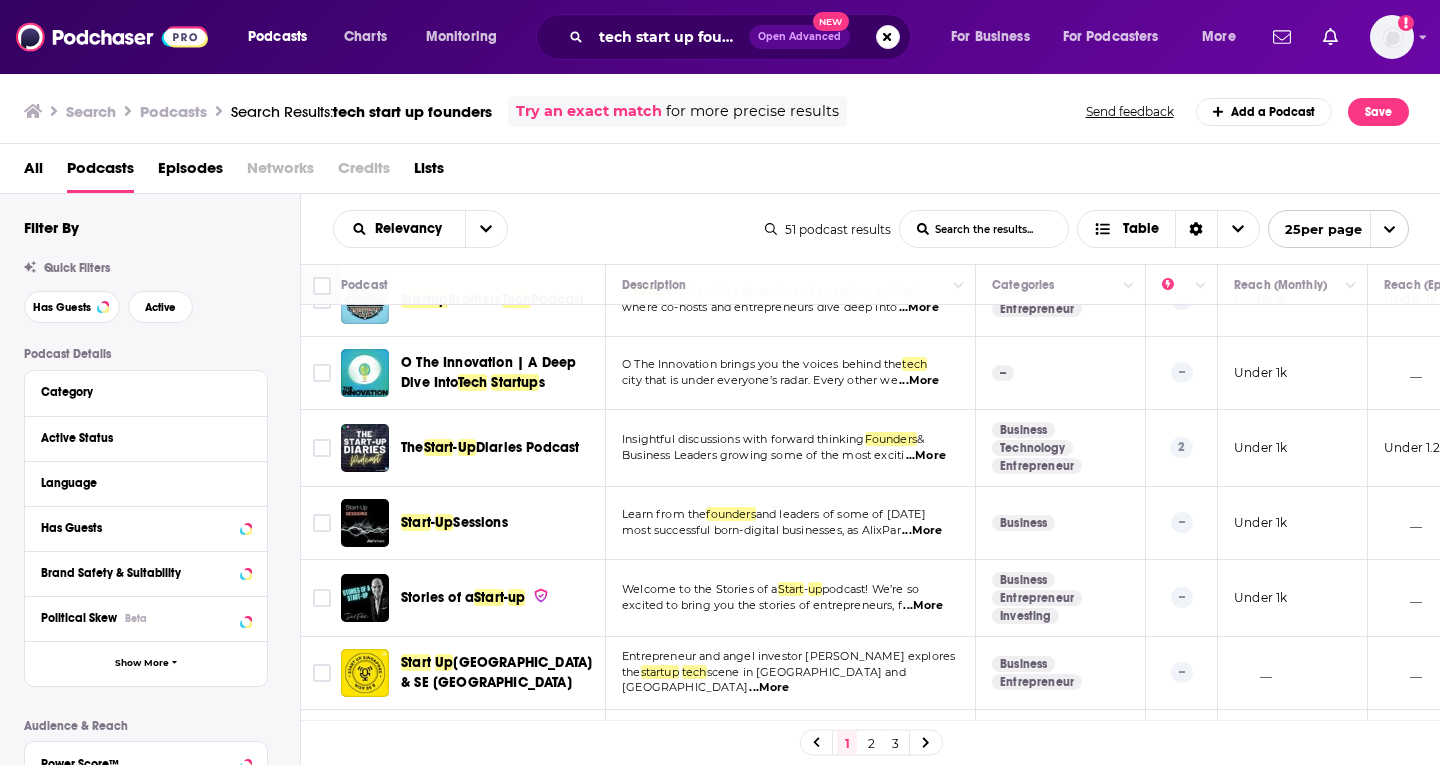 click on "Podcast Details Category Active Status Language Has Guests Brand Safety & Suitability Political Skew Beta Show More Audience & Reach Power Score™ Reach (Monthly) Reach (Episode Average) Gender Age Income Show More" at bounding box center [162, 702] 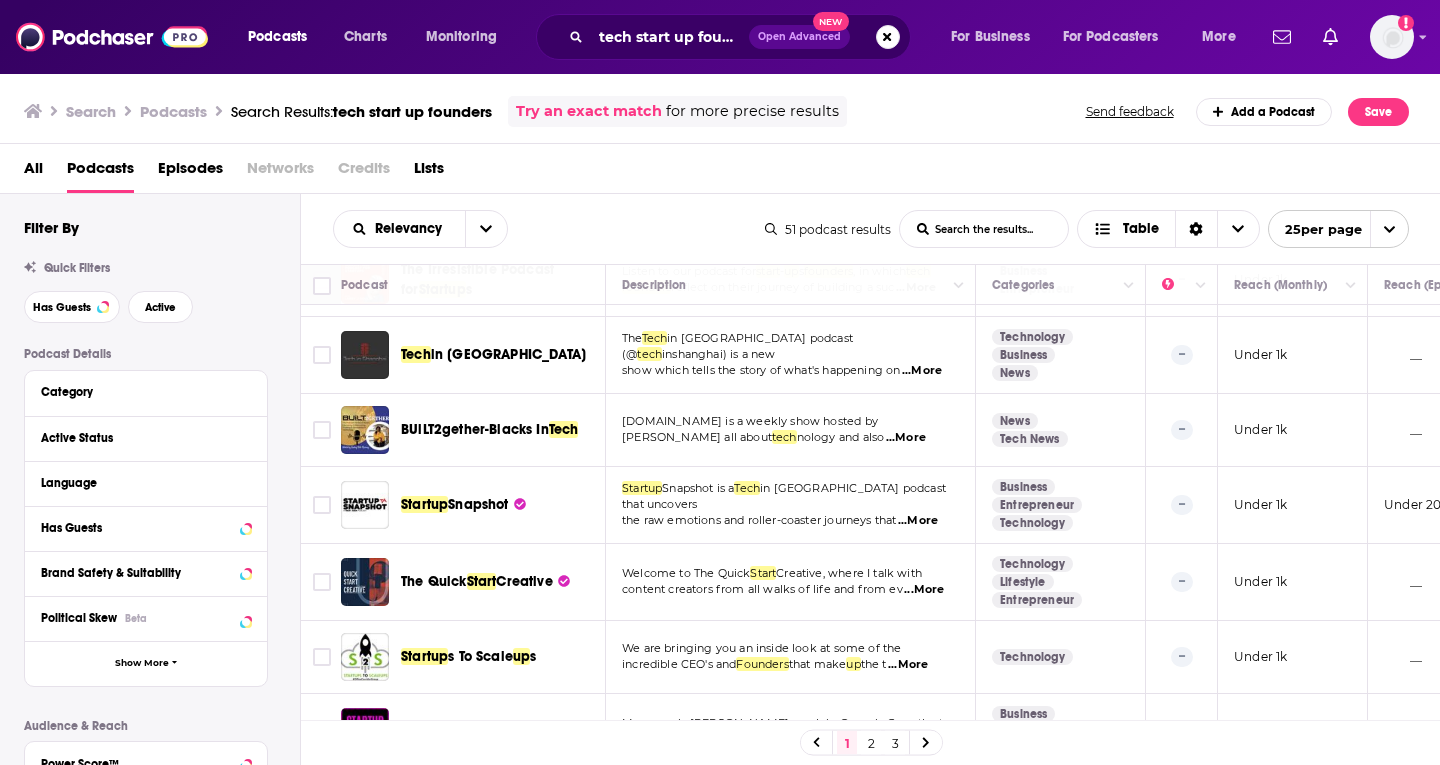 scroll, scrollTop: 0, scrollLeft: 0, axis: both 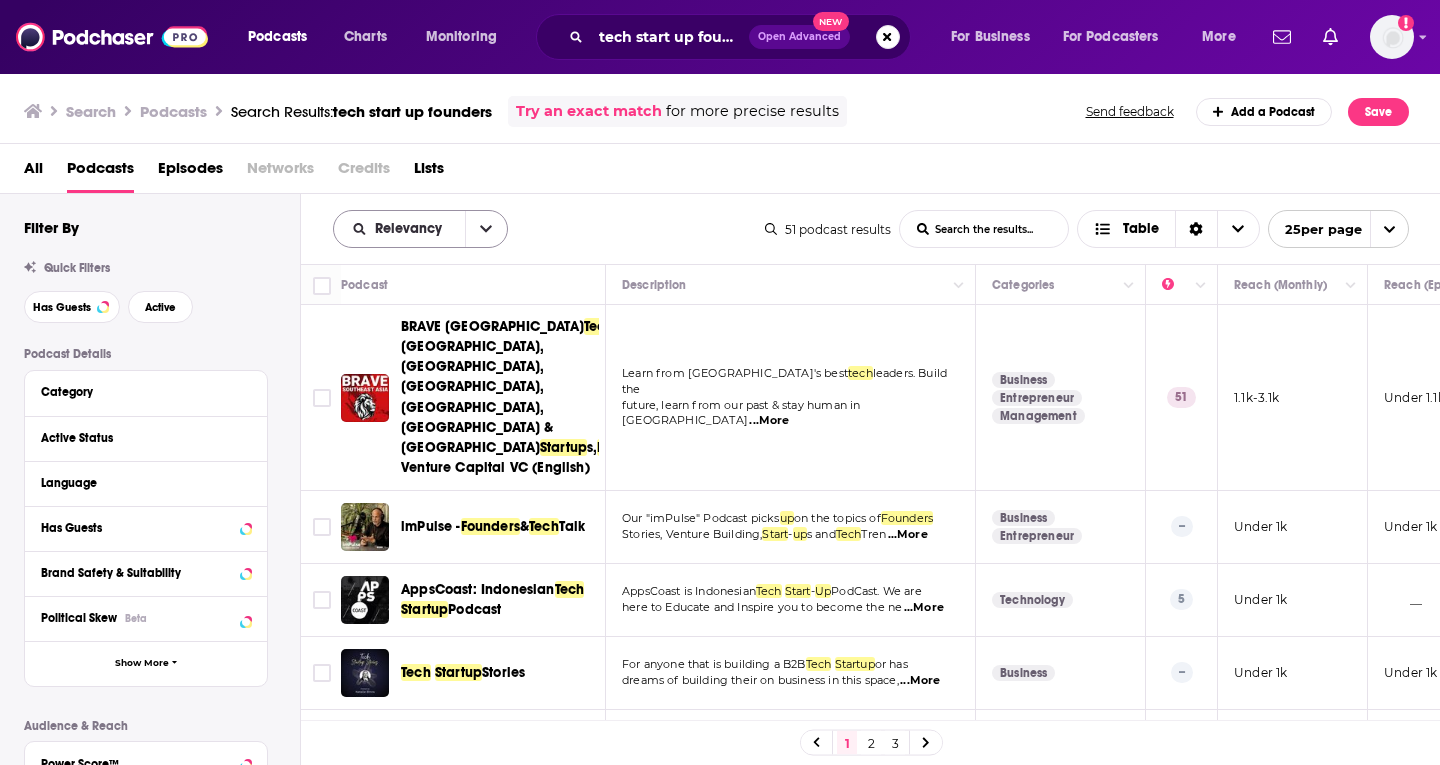 click 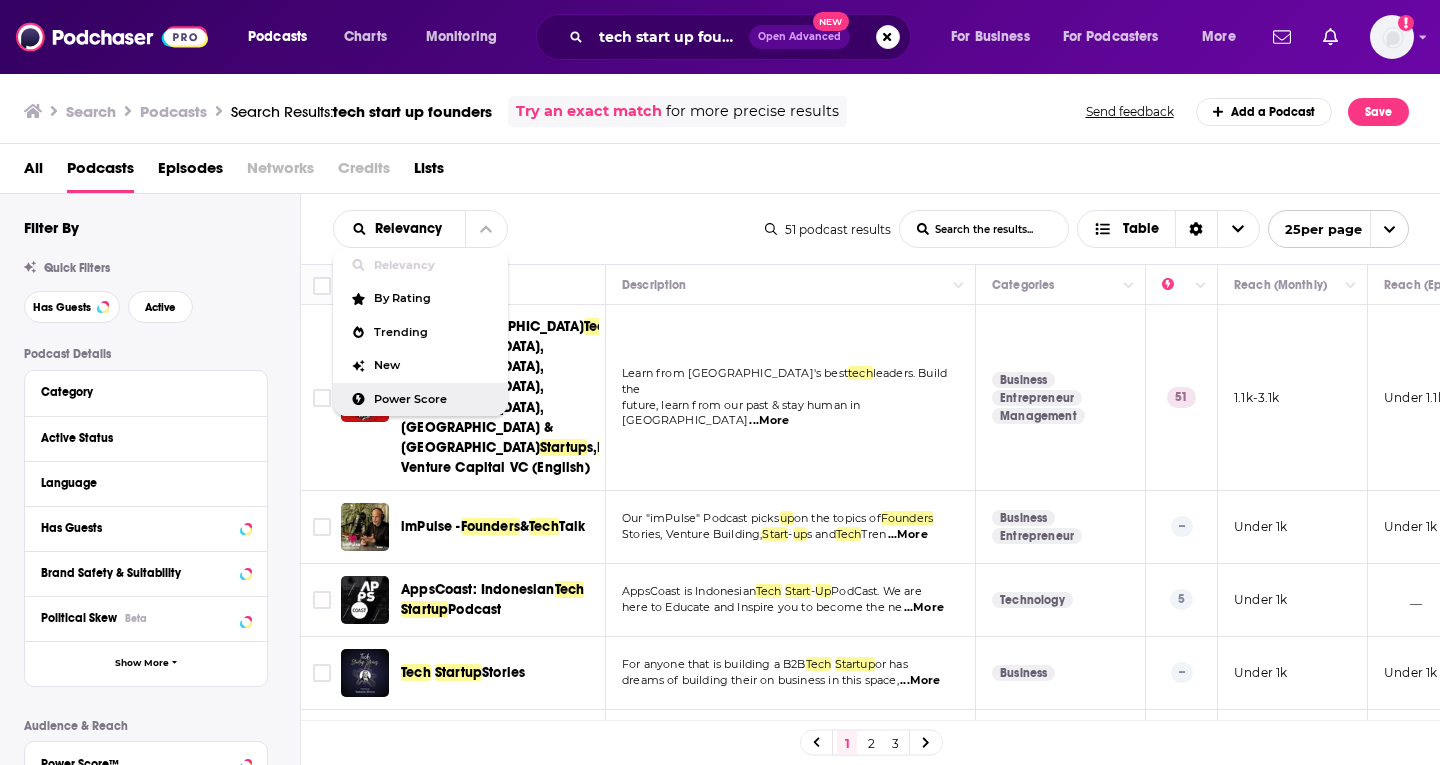 click on "Power Score" at bounding box center [420, 400] 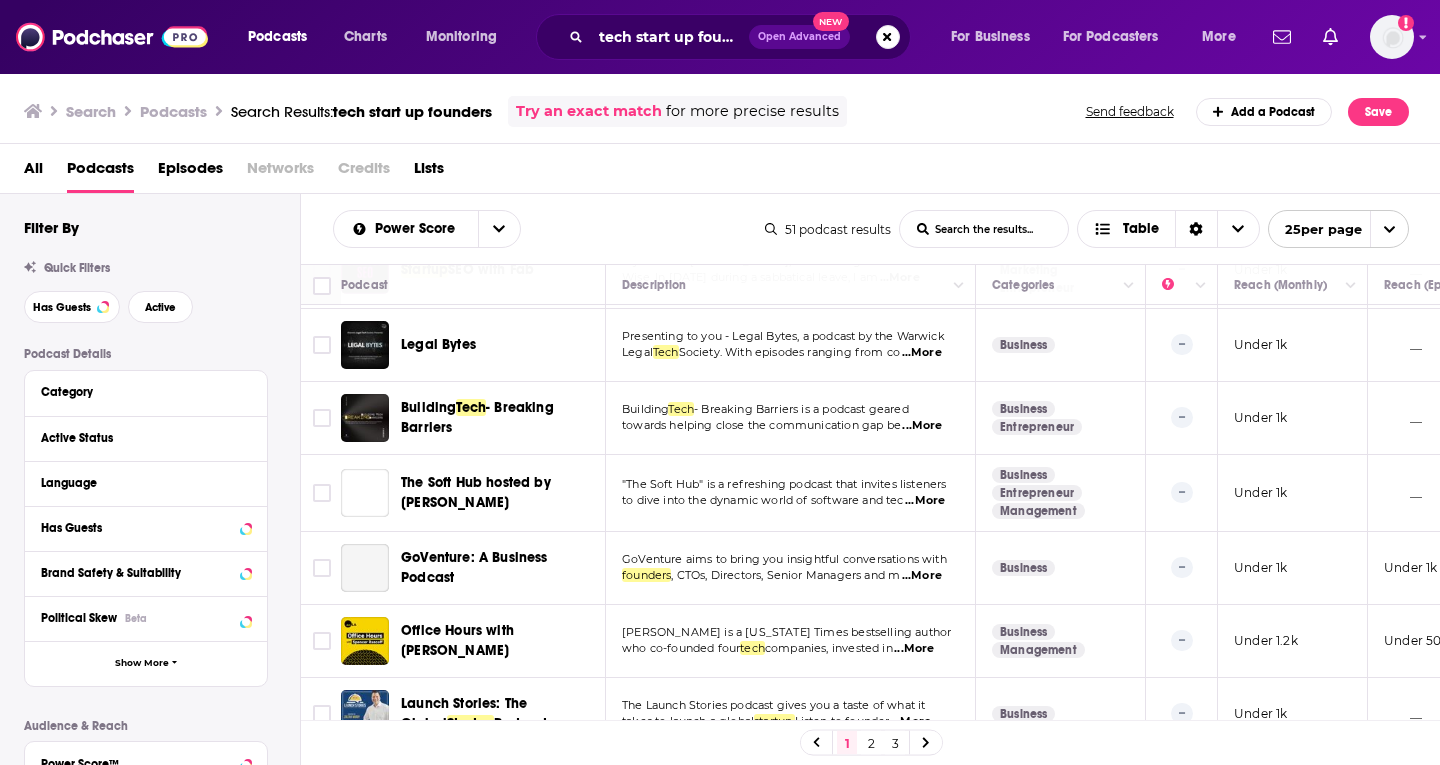 scroll, scrollTop: 0, scrollLeft: 0, axis: both 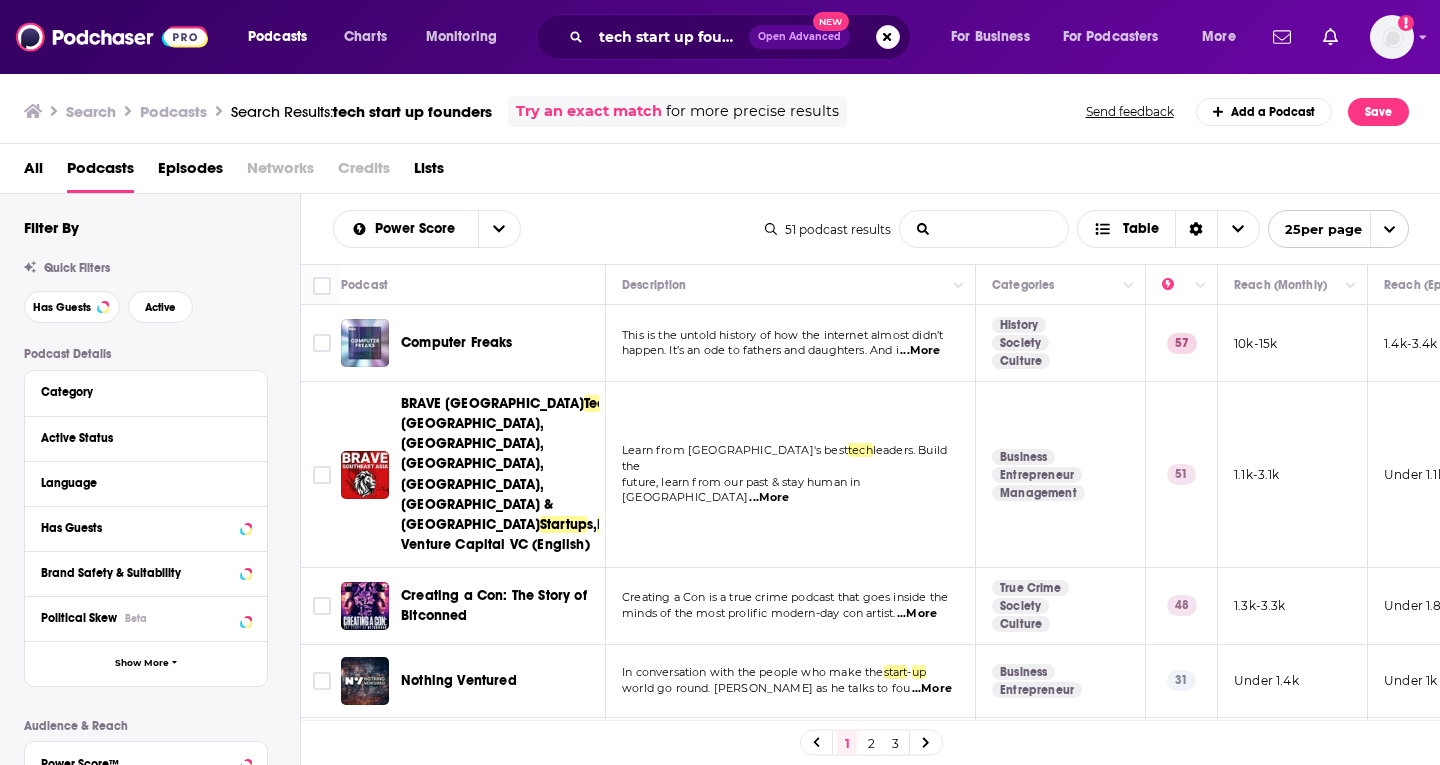click on "List Search Input" at bounding box center [984, 229] 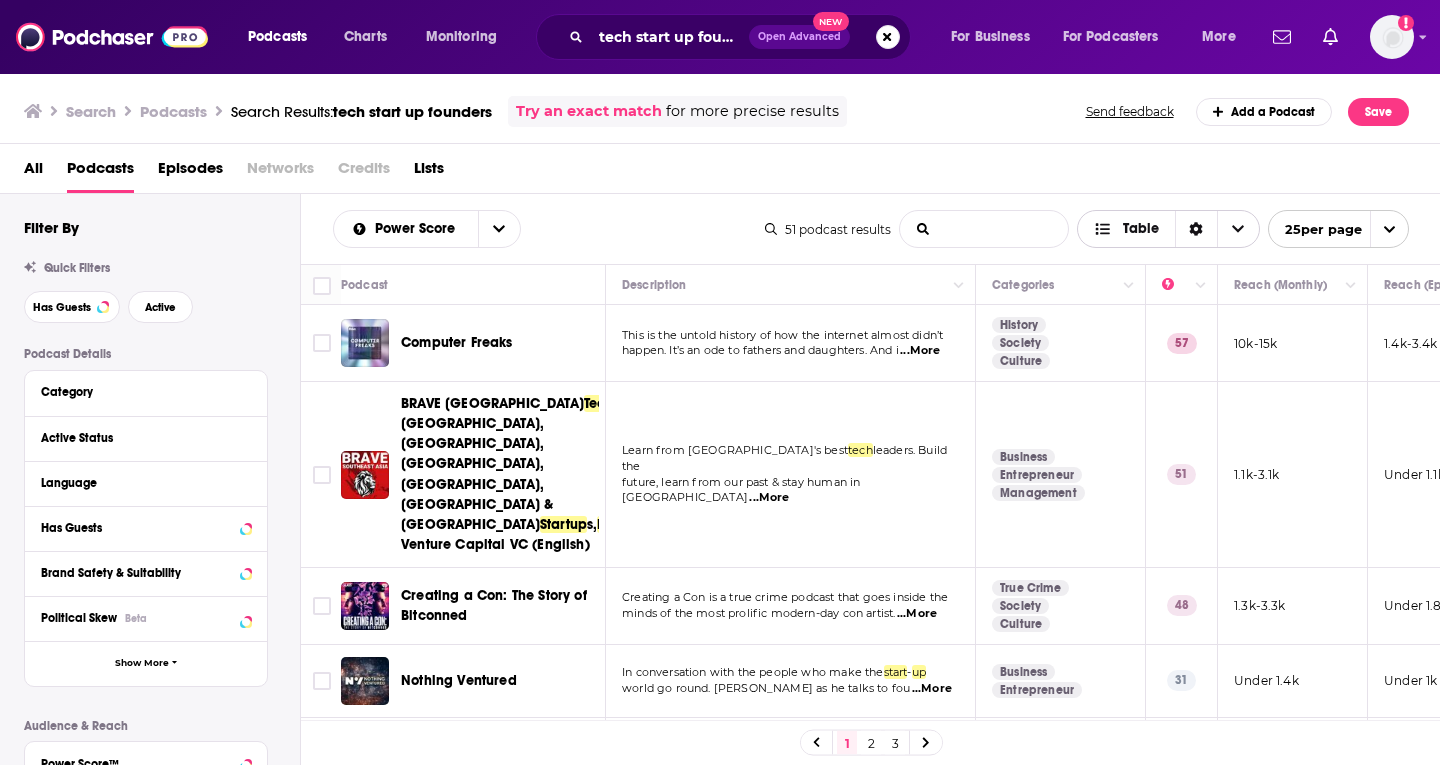 click at bounding box center [1238, 229] 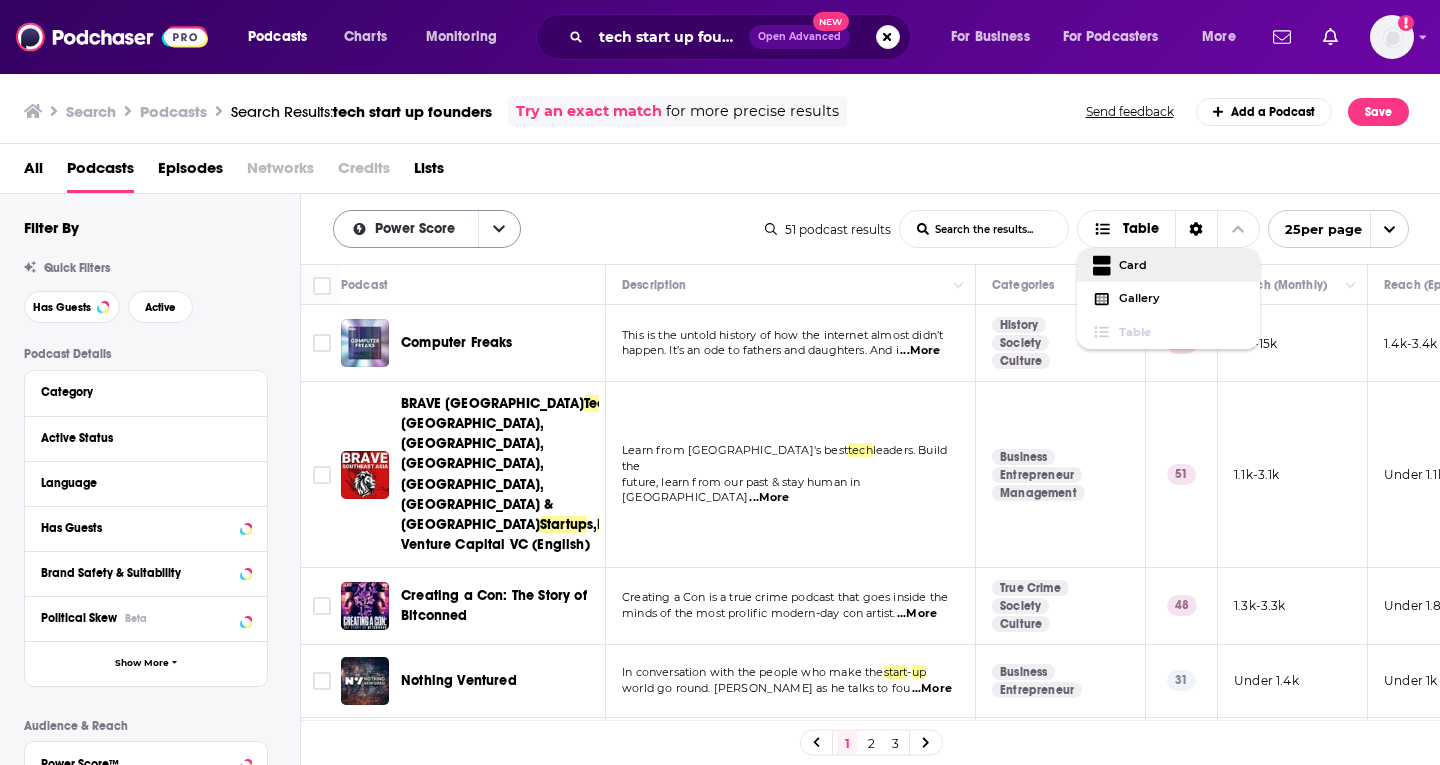 click 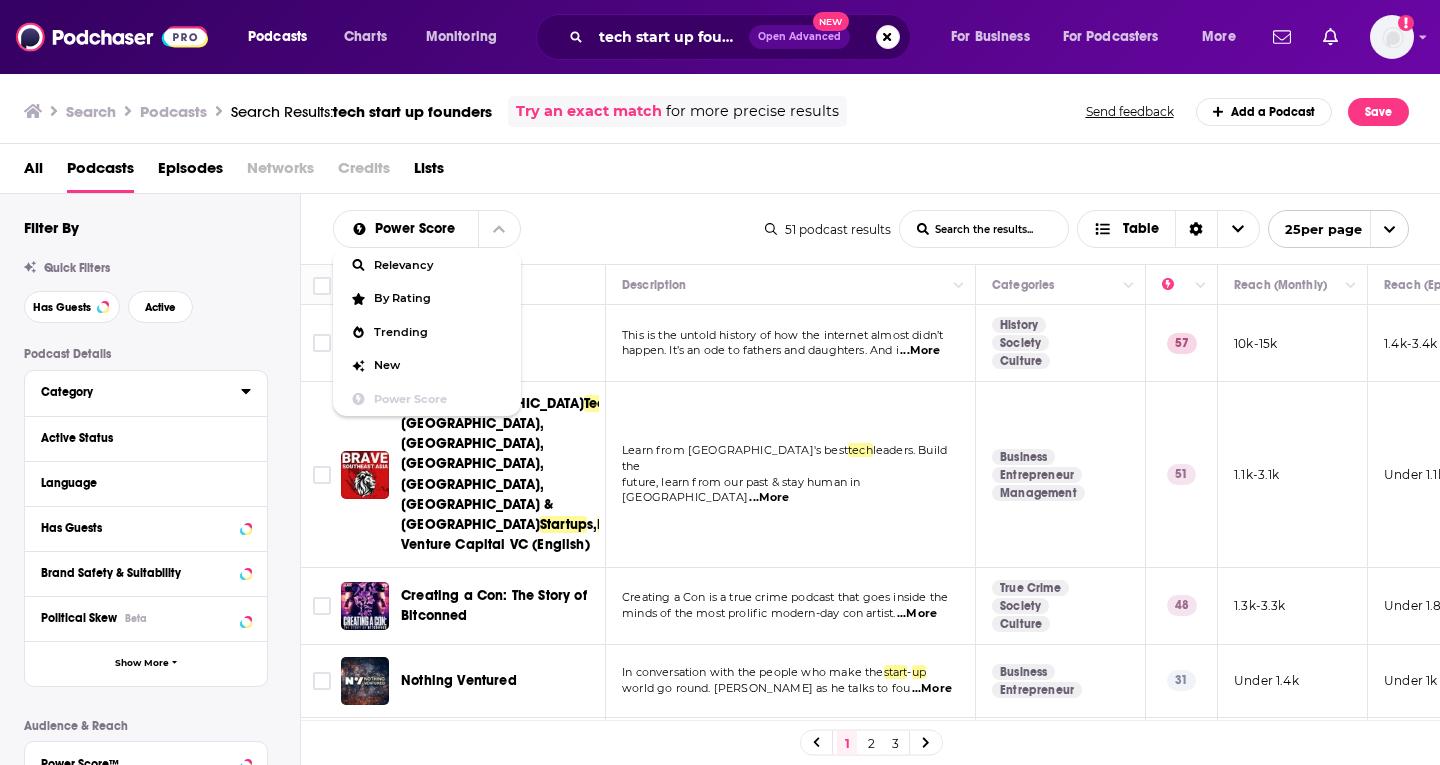 click on "Category" at bounding box center [134, 392] 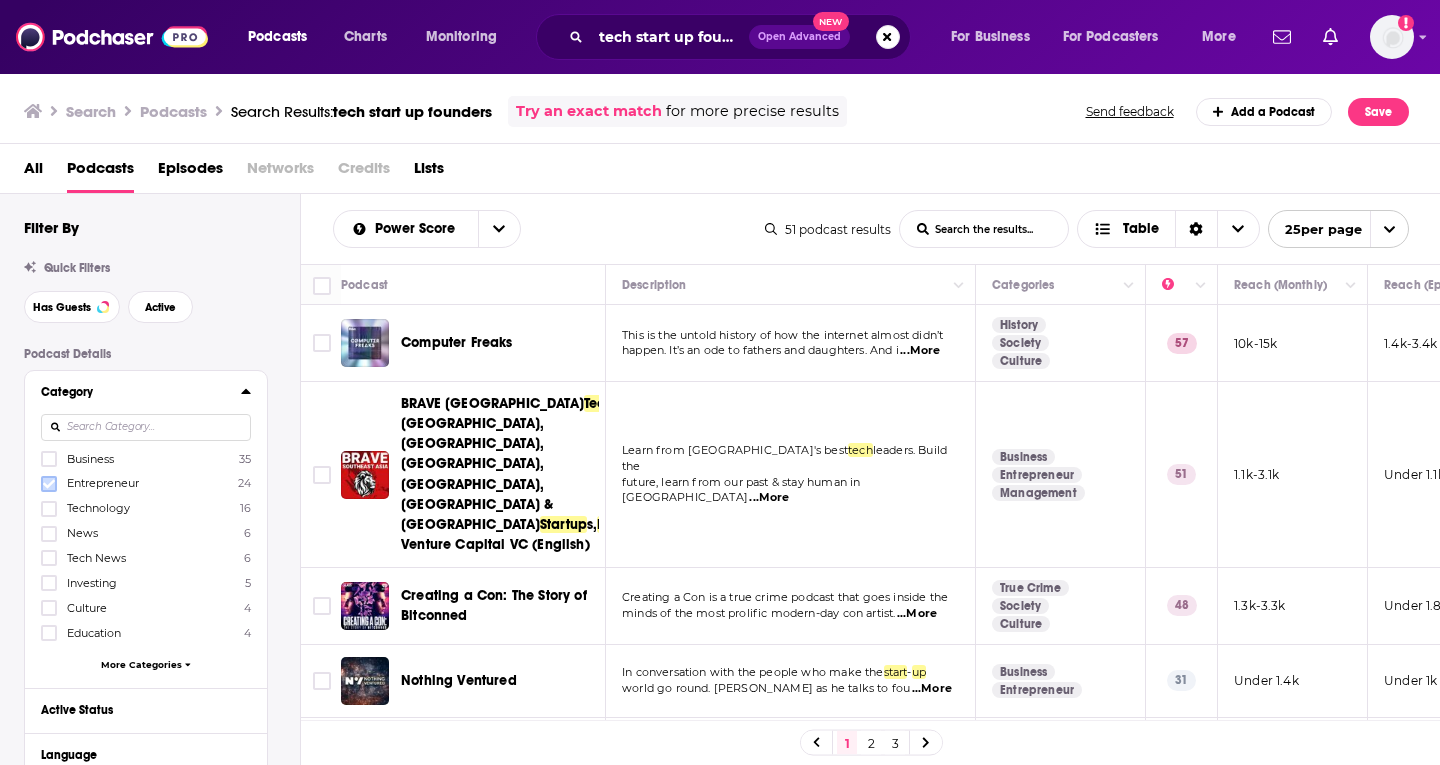 click 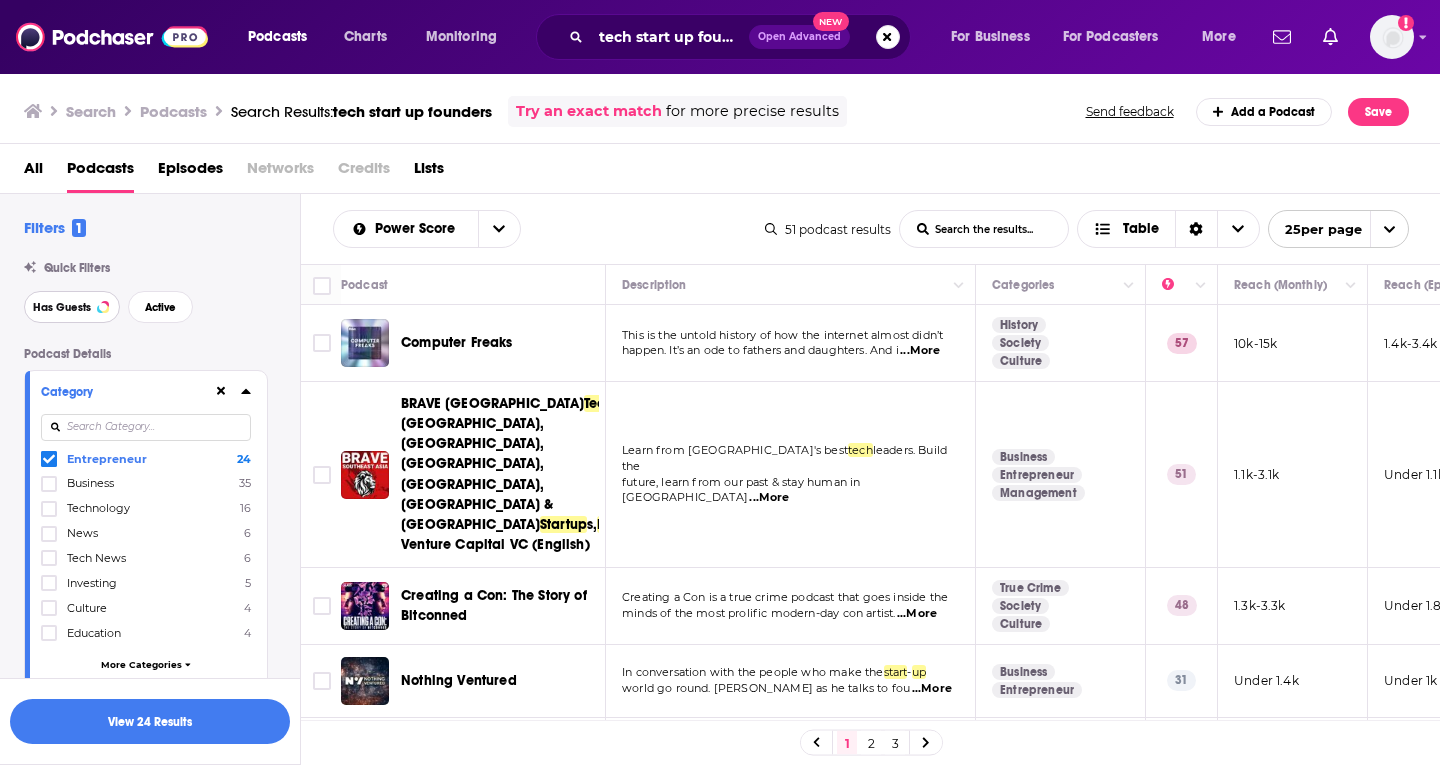 click on "Has Guests" at bounding box center (72, 307) 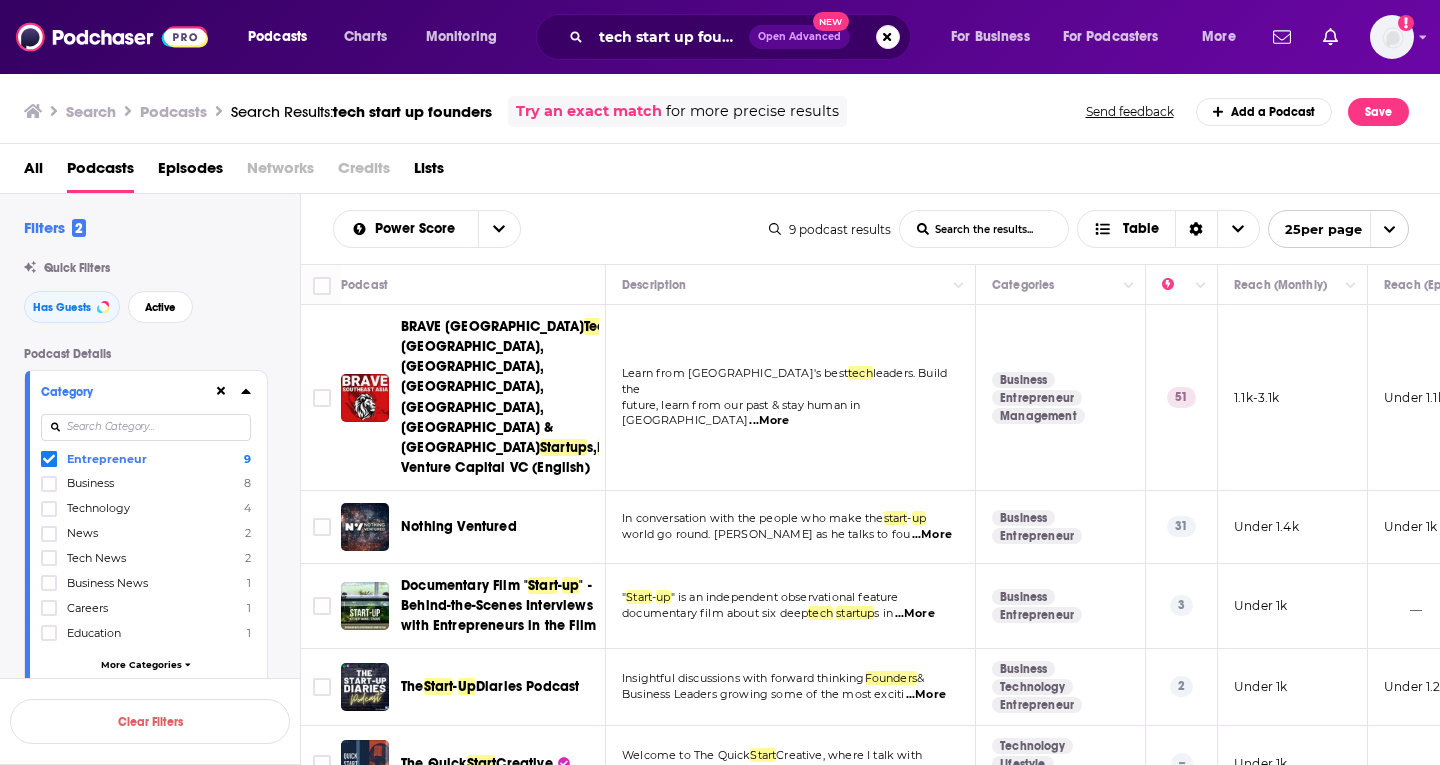 click on "Podcast Details Category Entrepreneur 9 Business 8 Technology 4 News 2 Tech News 2 Business News 1 Careers 1 Education 1 More Categories Active Status Language Has Guests Brand Safety & Suitability Political Skew Beta Show More Audience & Reach Power Score™ Reach (Monthly) Reach (Episode Average) Gender Age Income Show More" at bounding box center [162, 838] 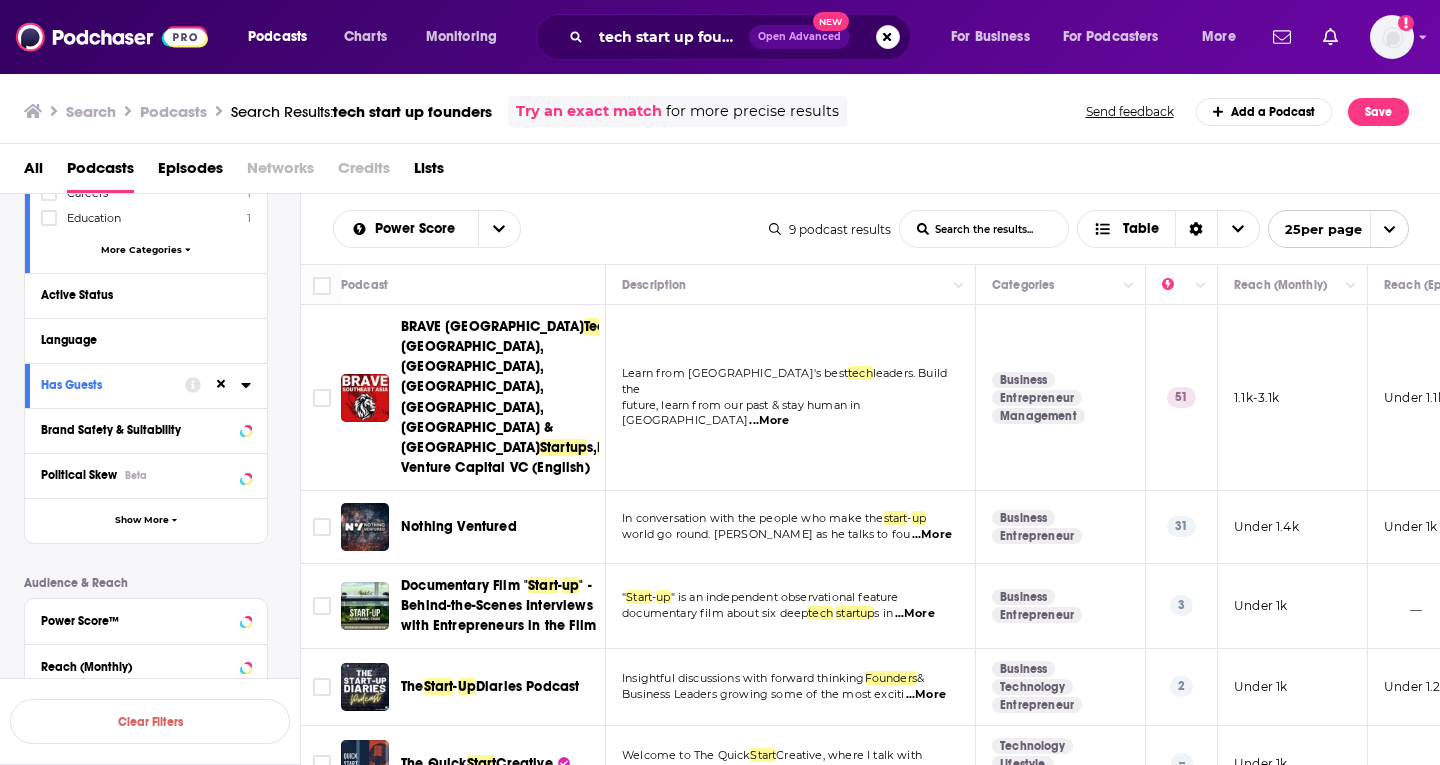 scroll, scrollTop: 440, scrollLeft: 0, axis: vertical 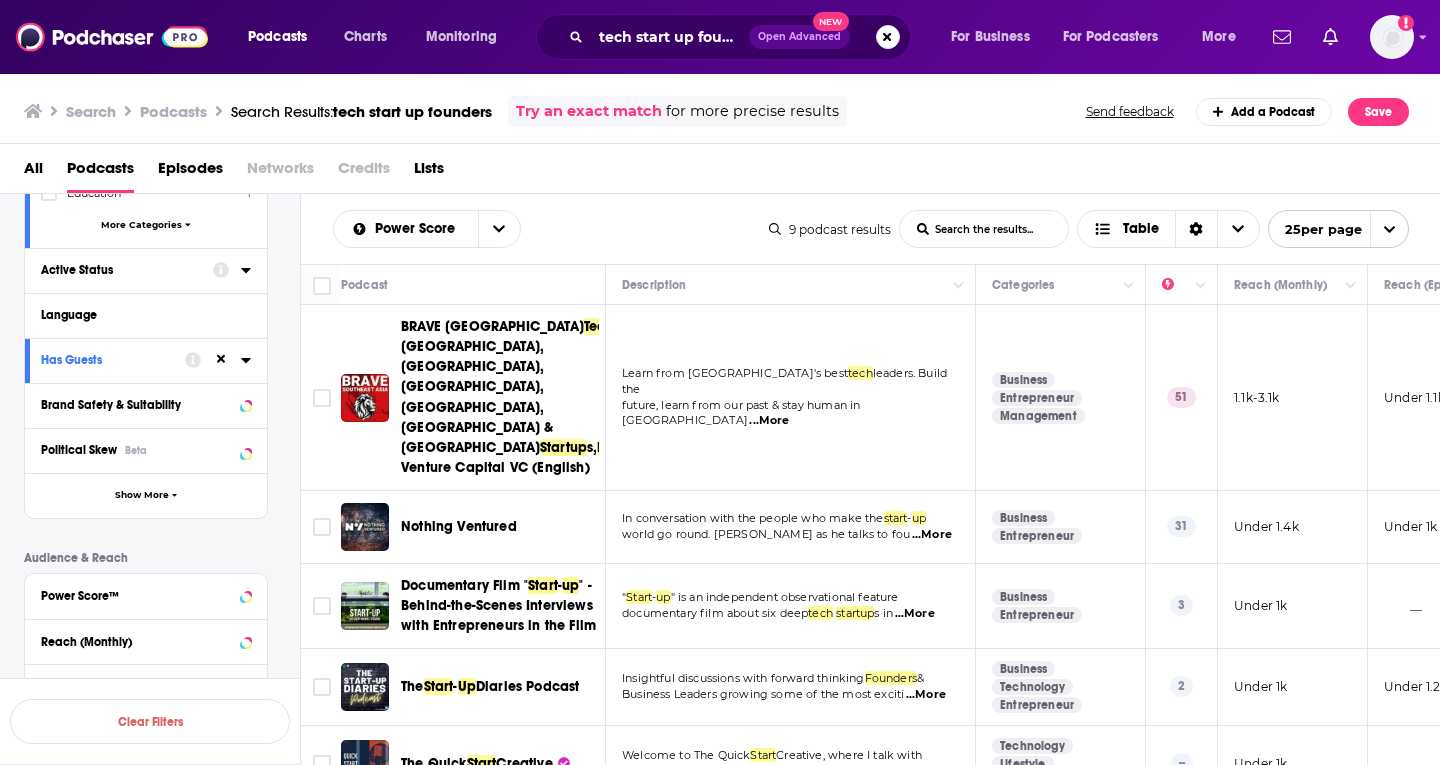 click on "Active Status" at bounding box center (120, 270) 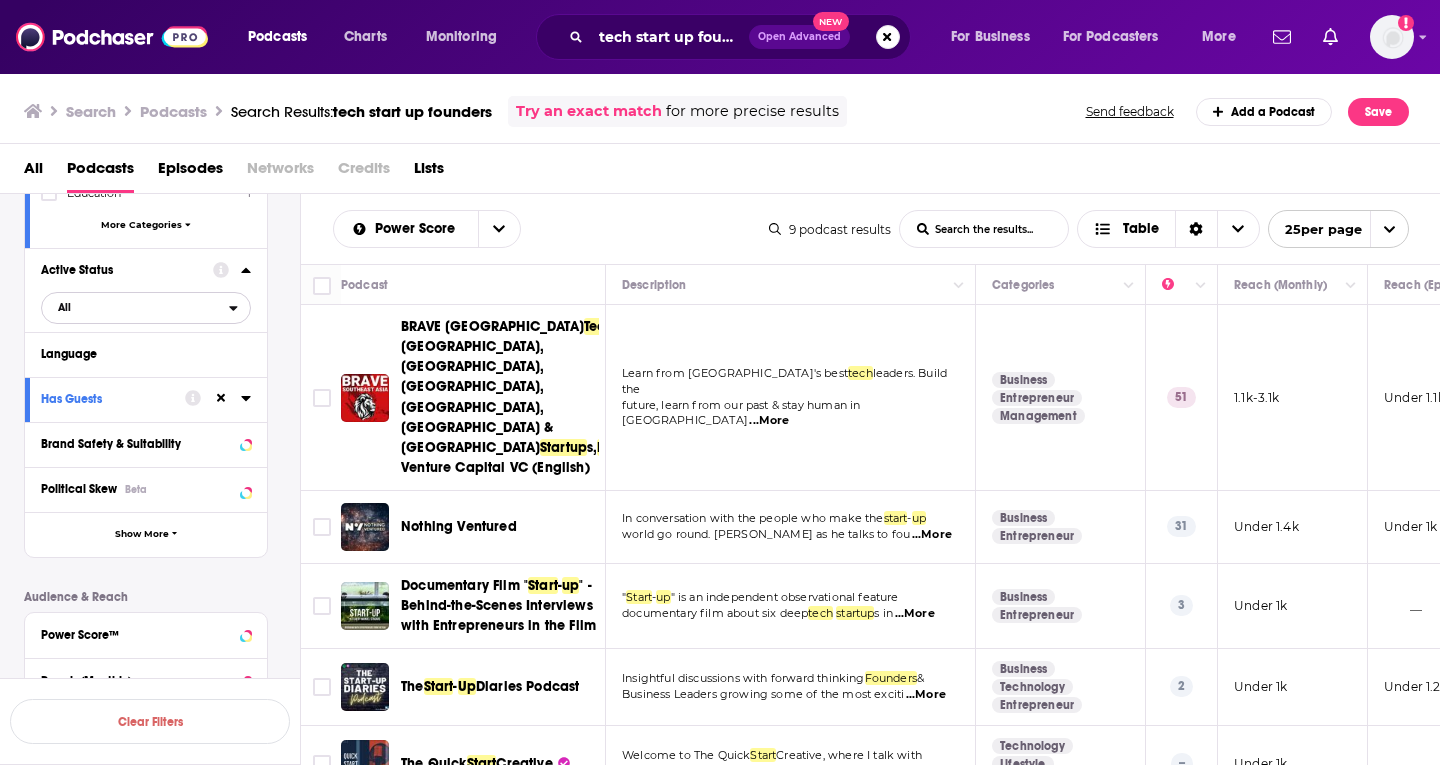 click on "All" at bounding box center [135, 308] 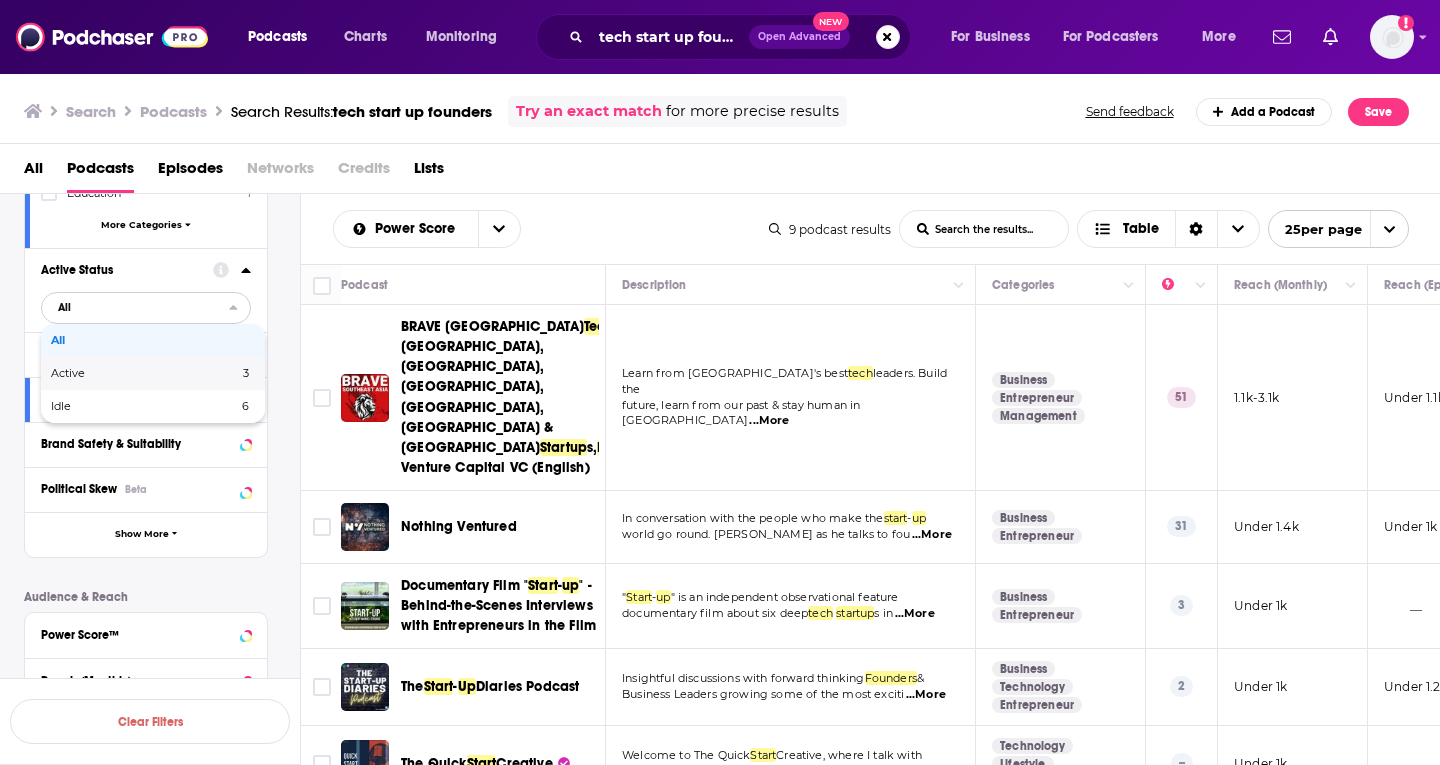 click on "Active" at bounding box center (106, 373) 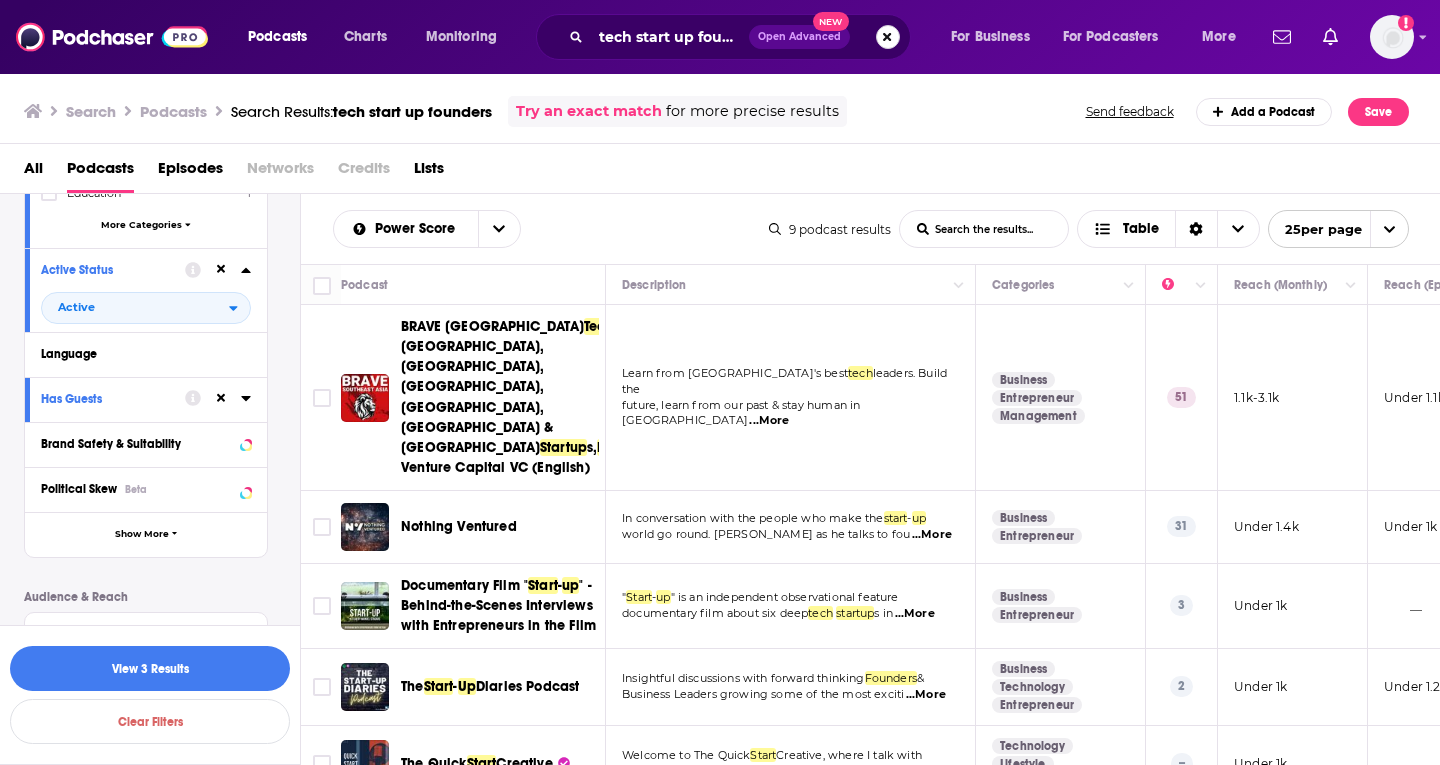 click at bounding box center (888, 37) 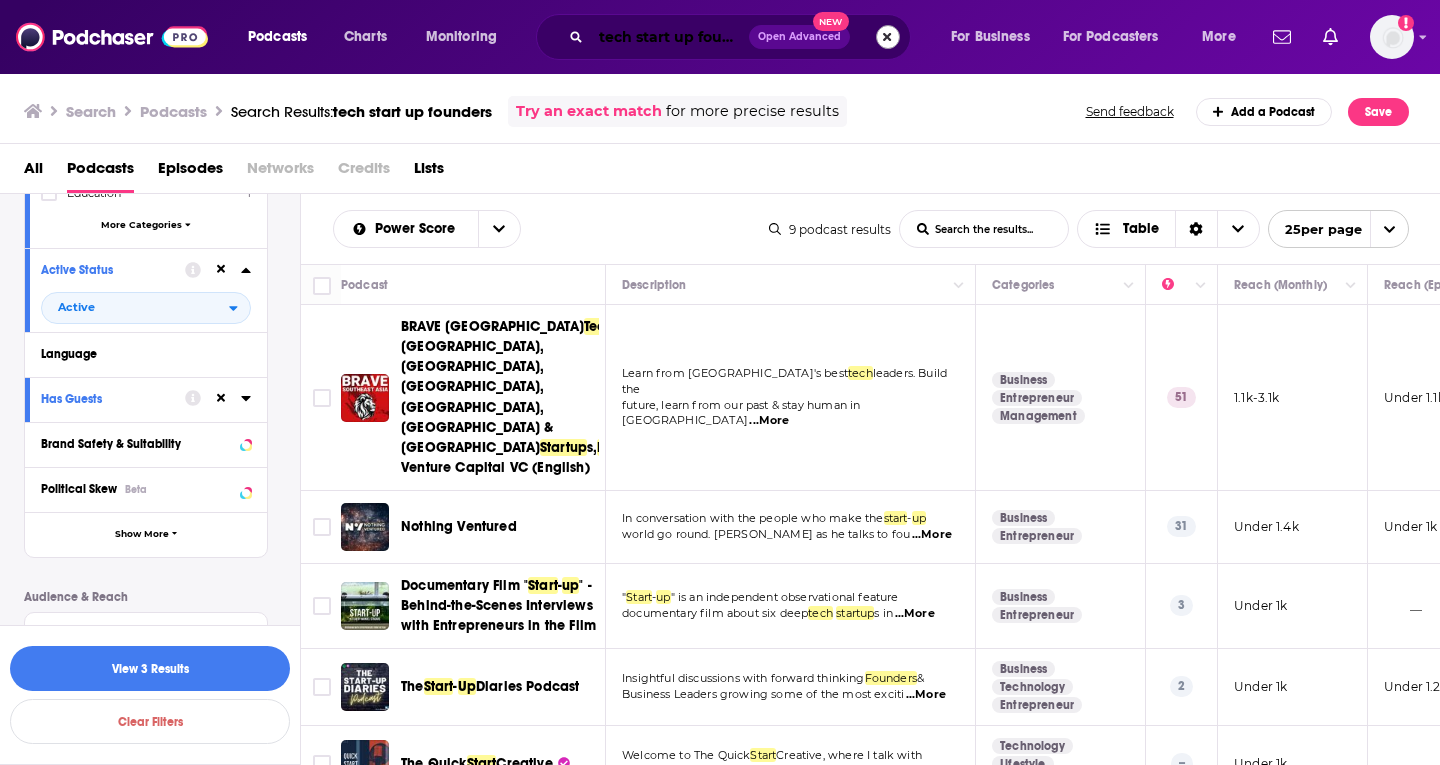 type 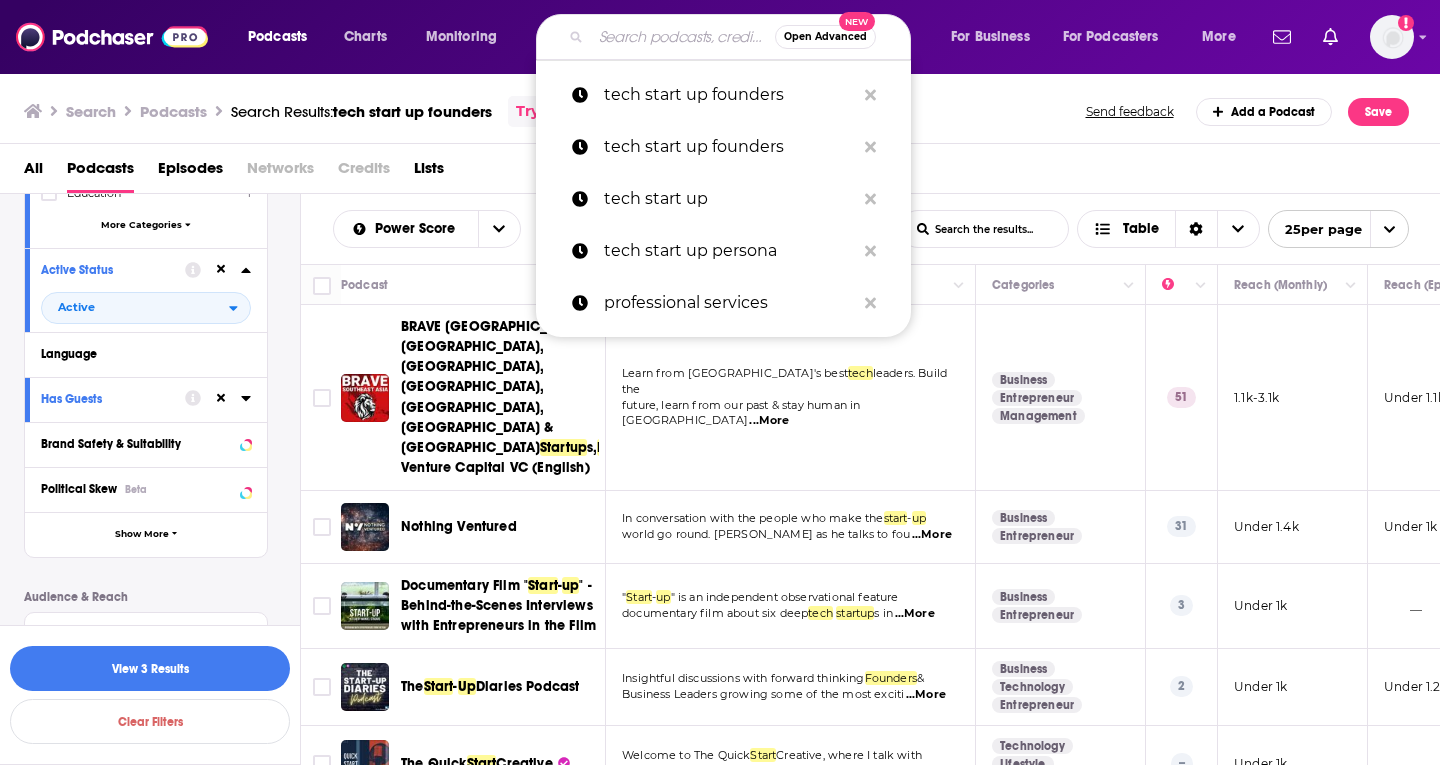 scroll, scrollTop: 0, scrollLeft: 0, axis: both 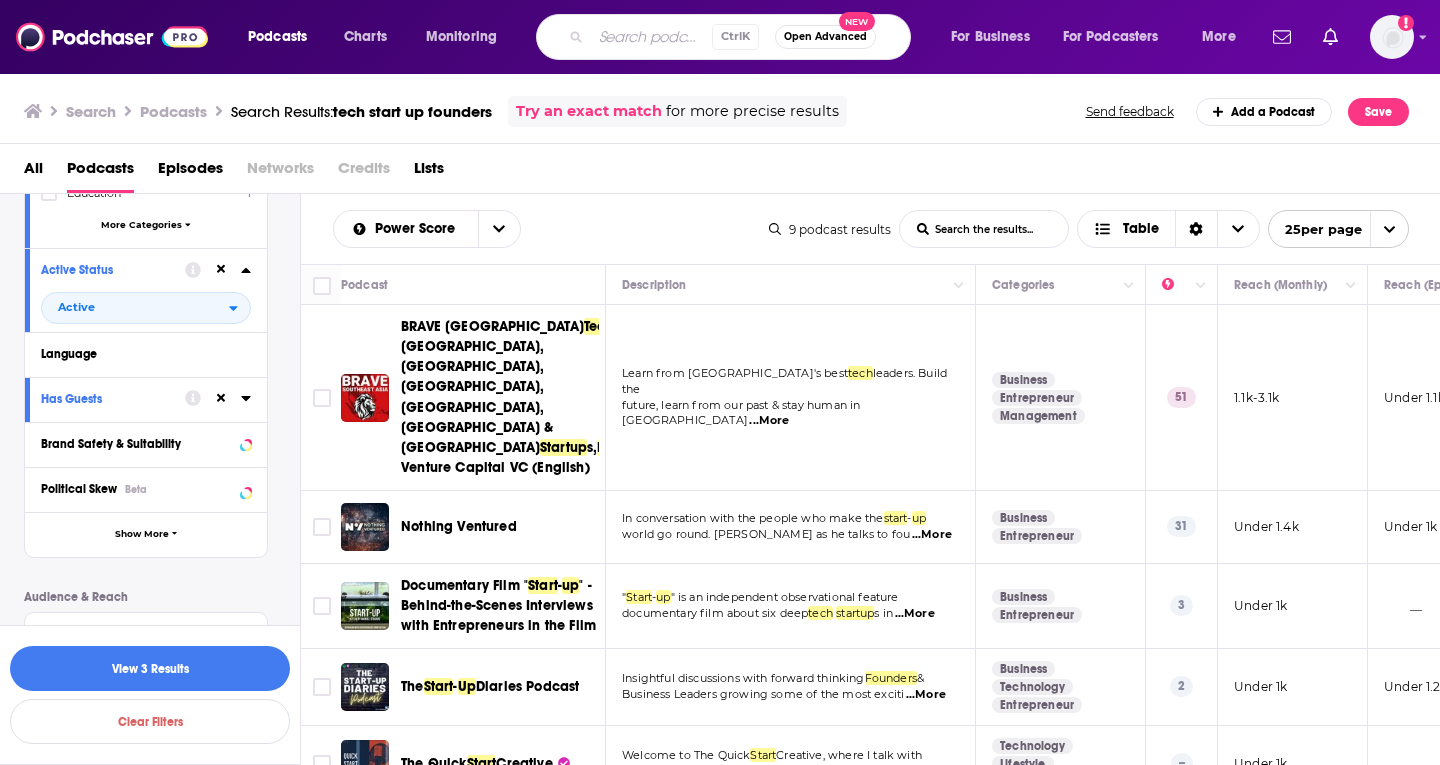 click on "Lists" at bounding box center [429, 172] 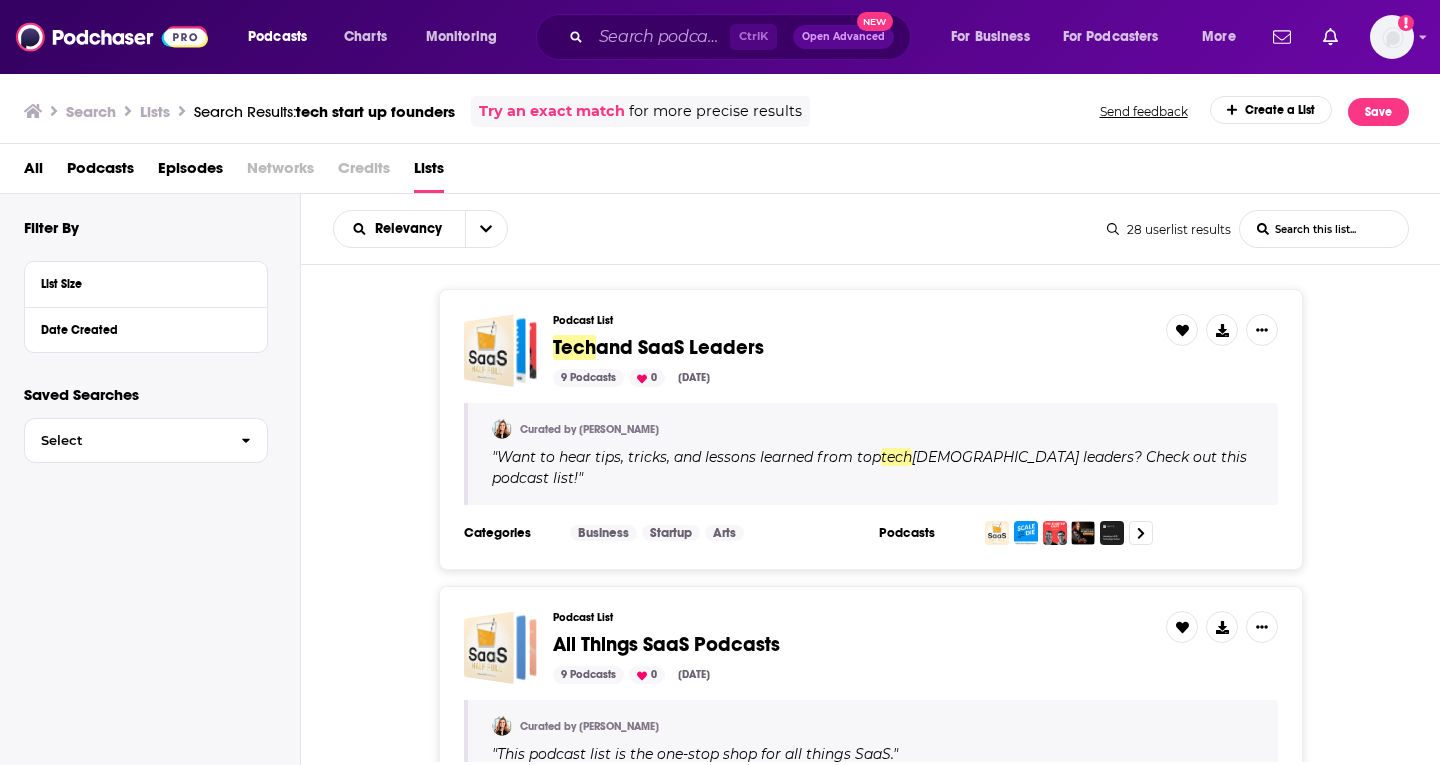 click on "Podcast List Tech  and SaaS Leaders 9   Podcasts 0 [DATE] Curated by [PERSON_NAME] " Want to hear tips, tricks, and lessons learned from top  tech  SaaS leaders? Check out this podcast list! " Categories Business Startup Arts Podcasts" at bounding box center [871, 429] 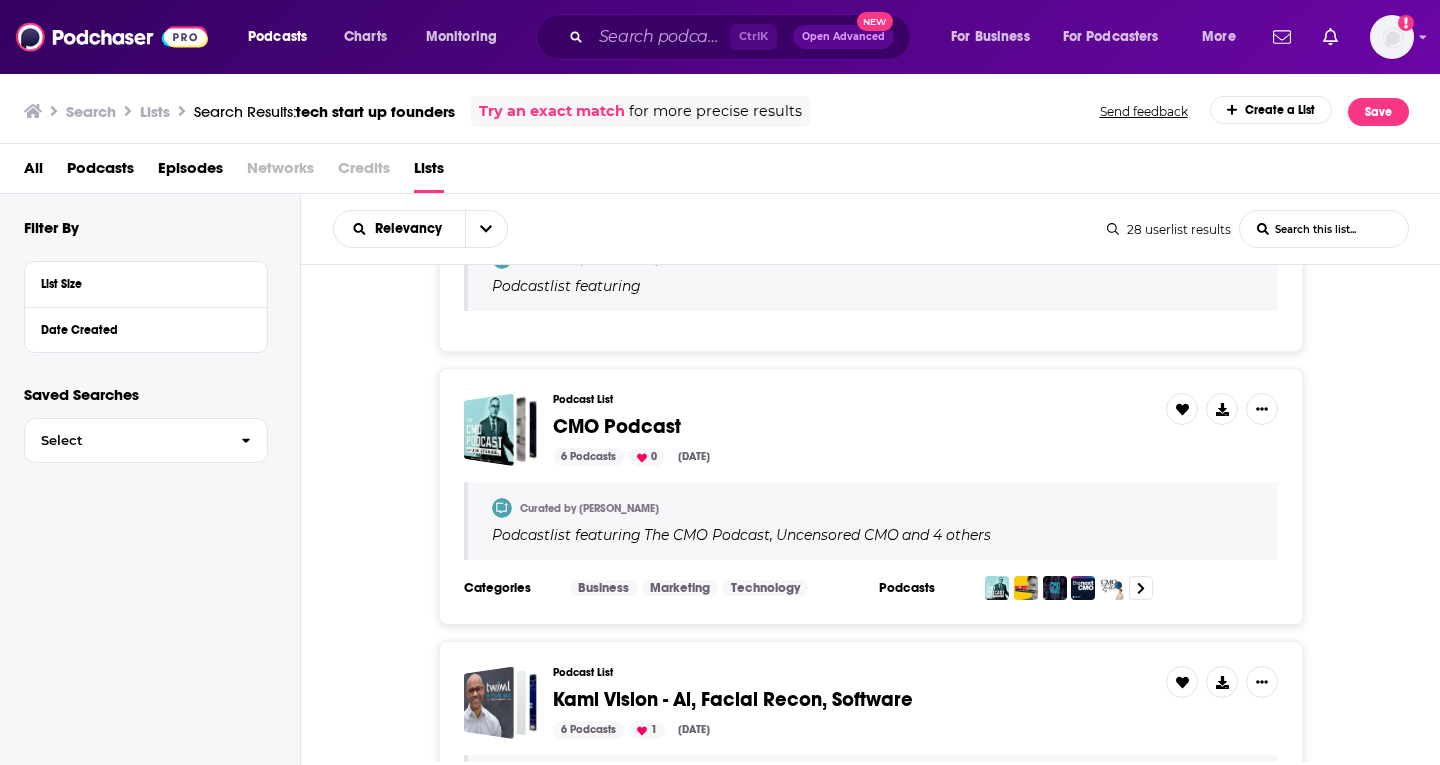 scroll, scrollTop: 5760, scrollLeft: 0, axis: vertical 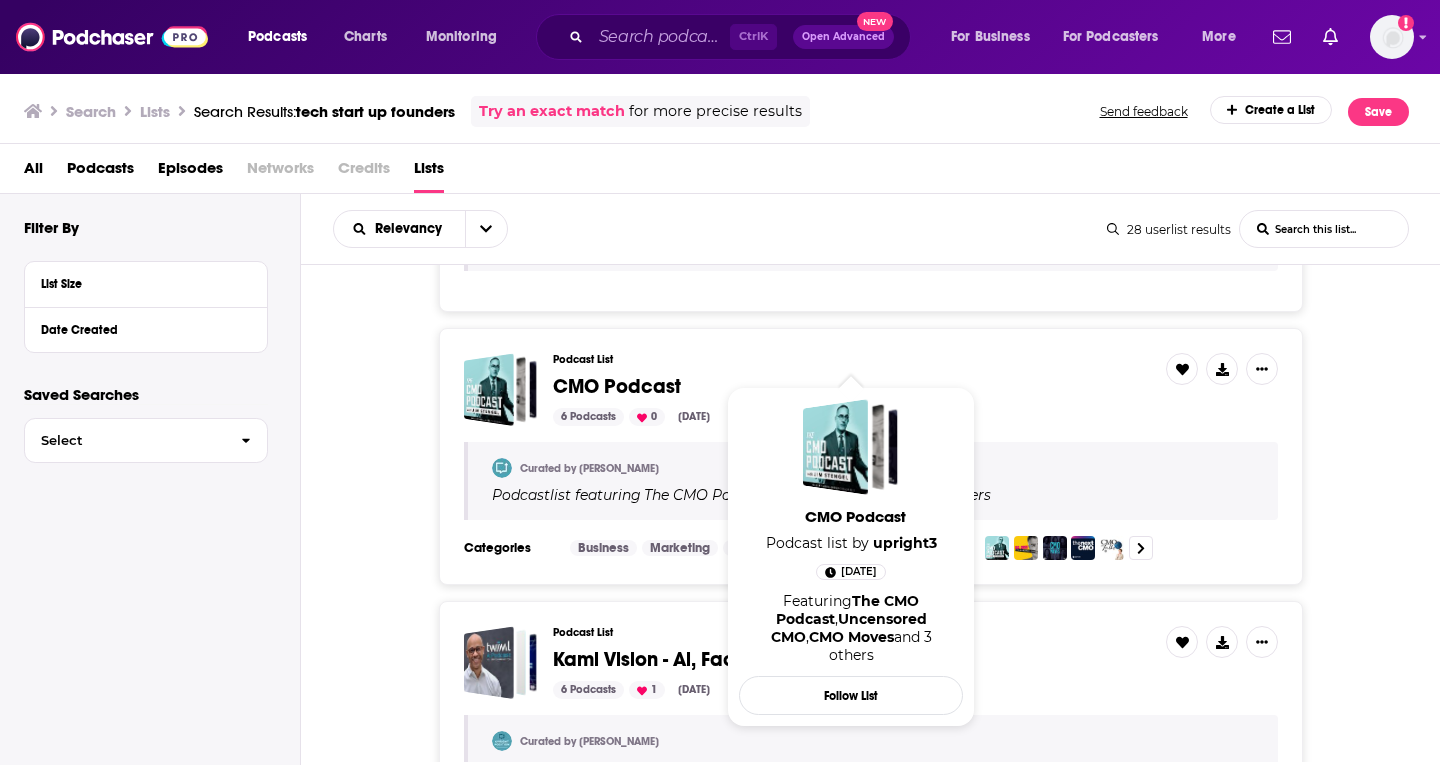 click on "CMO Podcast" at bounding box center (617, 386) 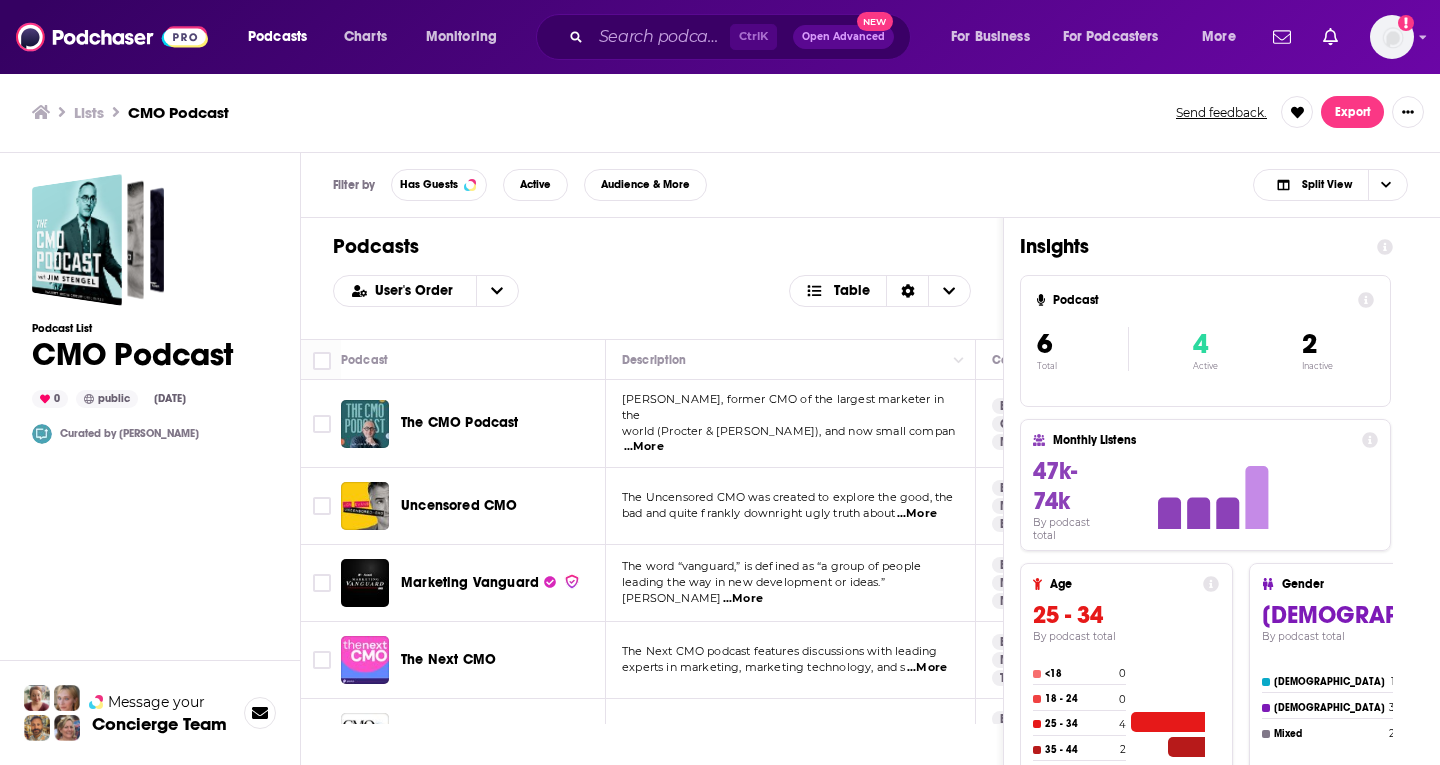 click on "...More" at bounding box center (644, 447) 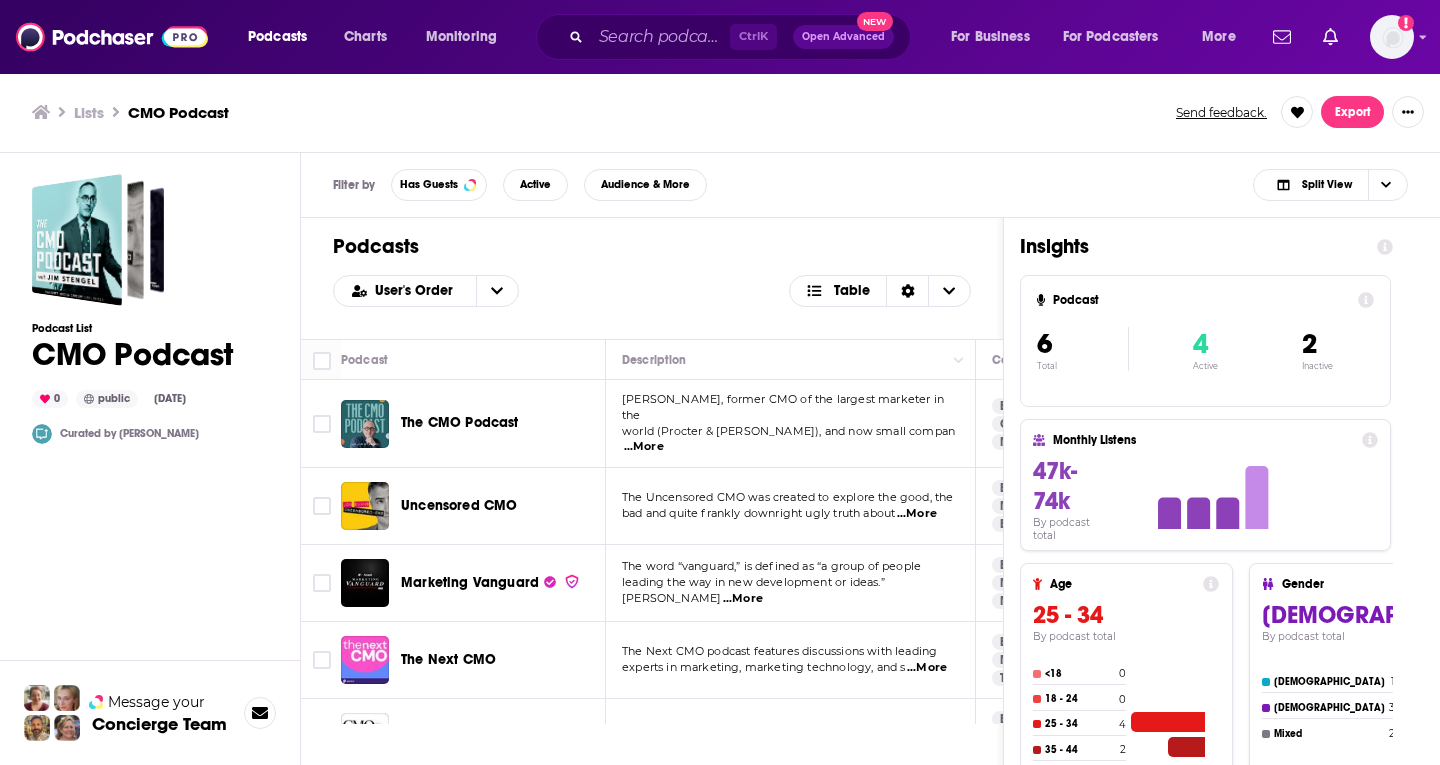 click on "User's Order Table" at bounding box center [652, 291] 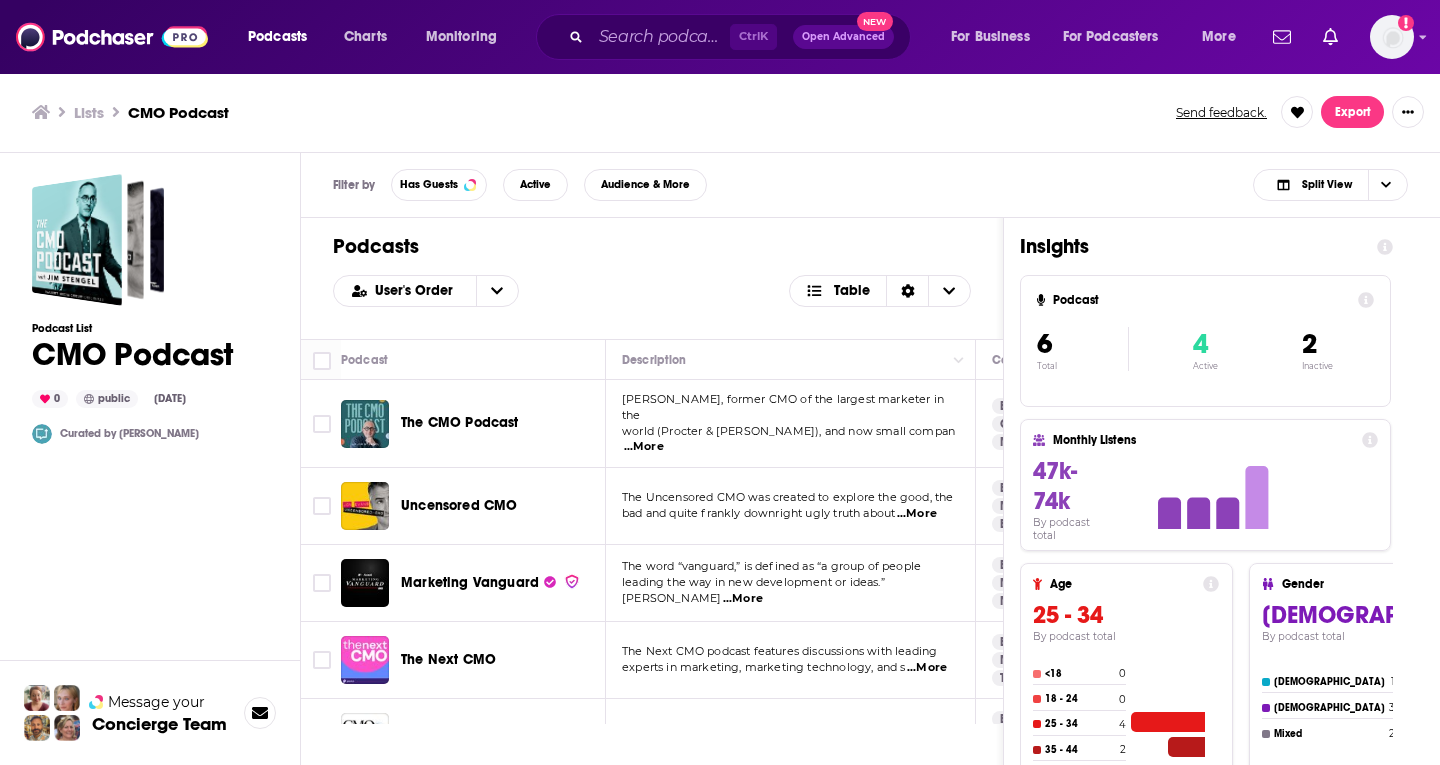 click on "bad and quite frankly downright ugly truth about" at bounding box center [758, 513] 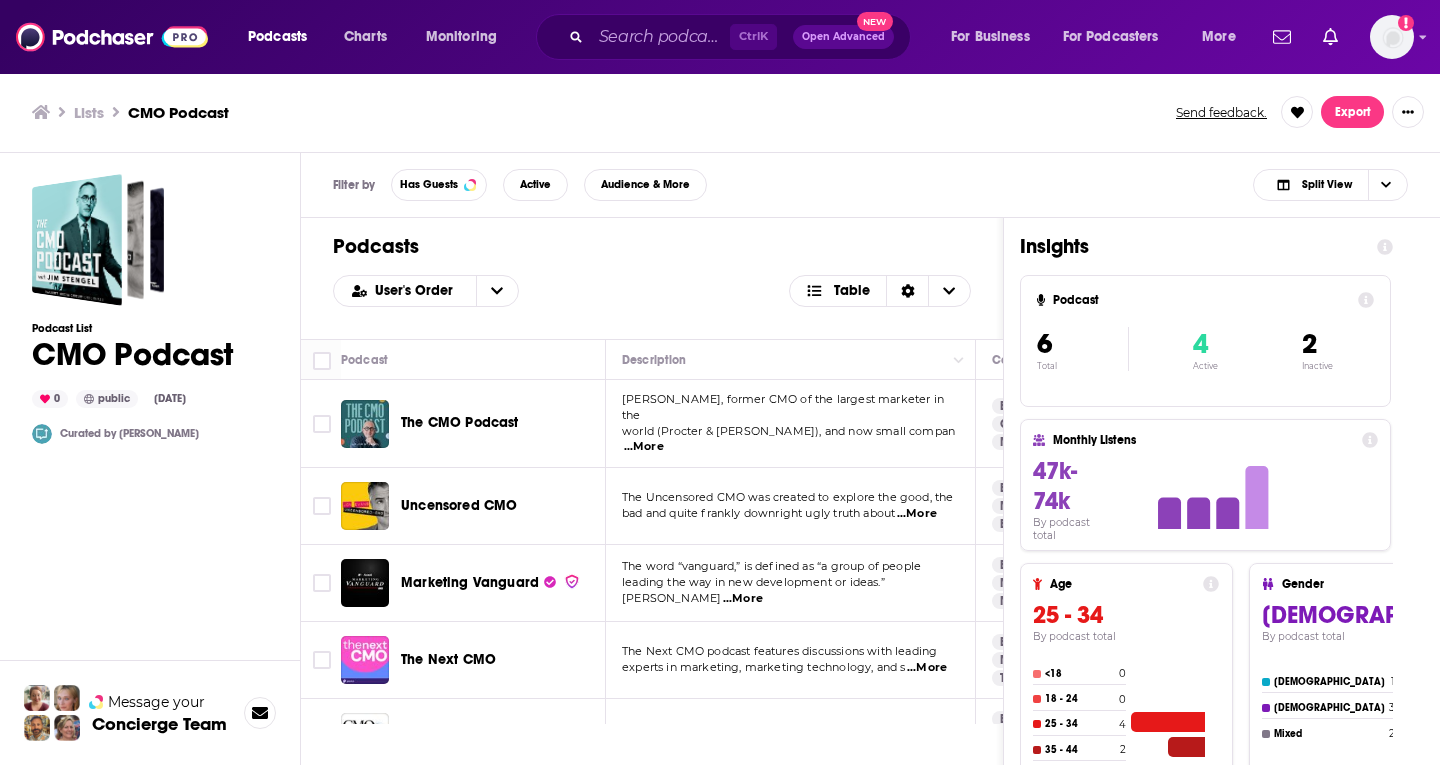 click on "...More" at bounding box center (917, 514) 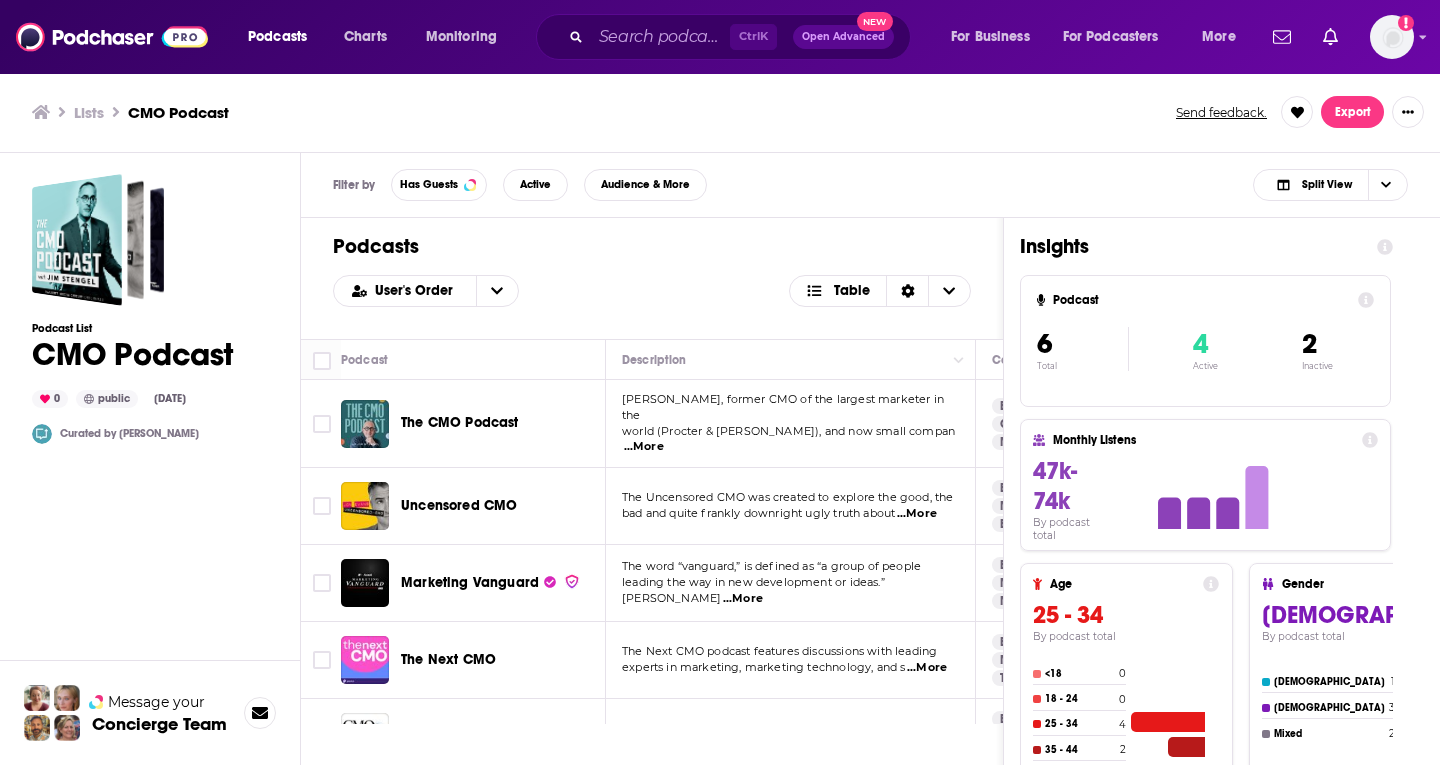 click on "...More" at bounding box center [743, 599] 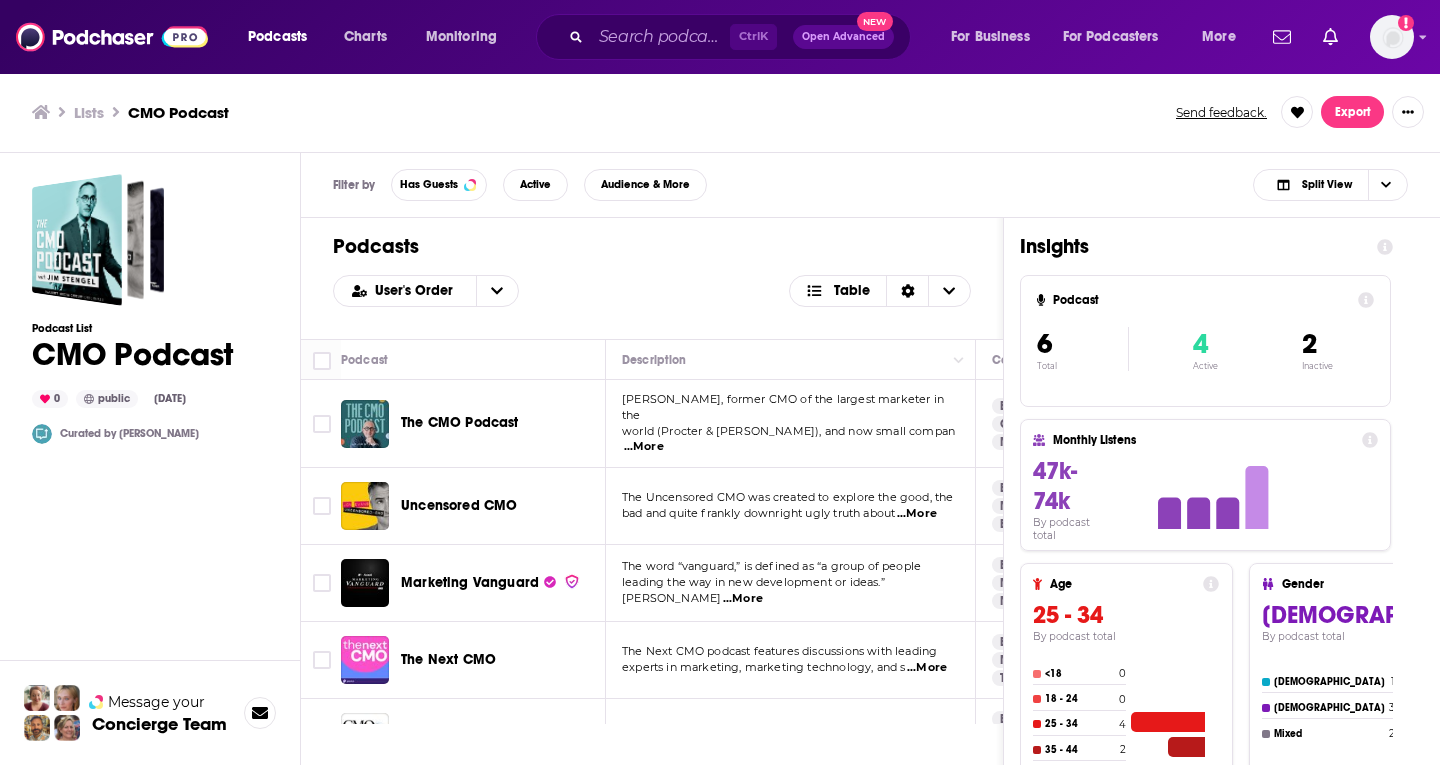 click on "Podcasts User's Order Table Podcast Description Categories Reach (Monthly) Reach (Episode) Contacts Curator's Notes The CMO Podcast [PERSON_NAME], former CMO of the largest marketer in the world (Procter & [PERSON_NAME]), and now small compan  ...More Business Careers Marketing 60 13k-19k 1.6k-3.6k 3   Contacts Uncensored CMO The Uncensored CMO was created to explore the good, the bad and quite frankly downright ugly truth about   ...More Business Marketing Entrepreneur 62 27k-40k 5k-7.6k 1   Contact Marketing Vanguard The word “vanguard,” is defined as “a group of people leading the way in new development or ideas.” Ma  ...More Business Marketing Management 54 7.8k-12k Under 893 4   Contacts The Next CMO The Next CMO podcast features discussions with leading experts in marketing, marketing technology, and s  ...More Business Marketing Technology 39 Under 1.5k Under 1.2k 8   Contacts CMO Talks A bi-weekly podcast that explores the evolving MarTech scene through in-depth interviews with top analys  ...More --" at bounding box center [652, 575] 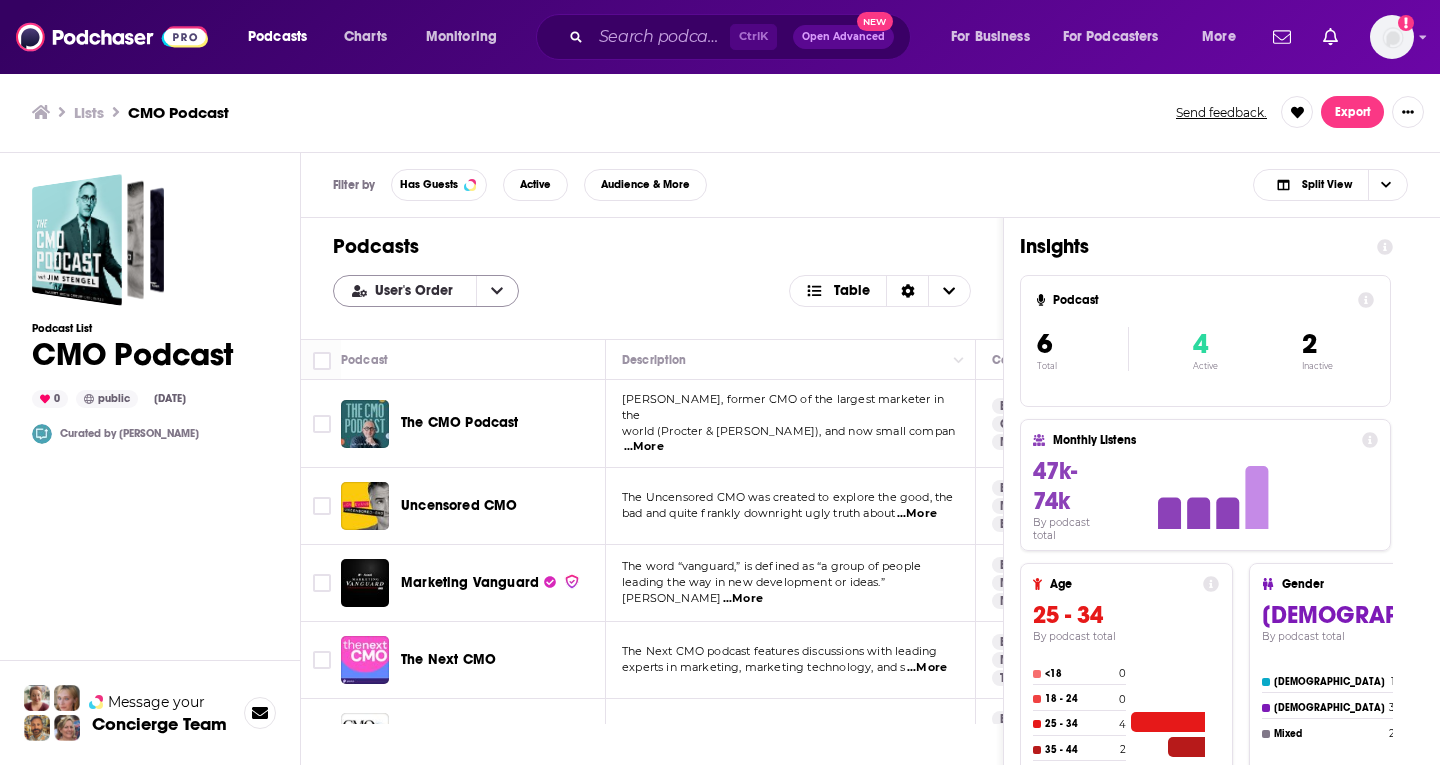 click 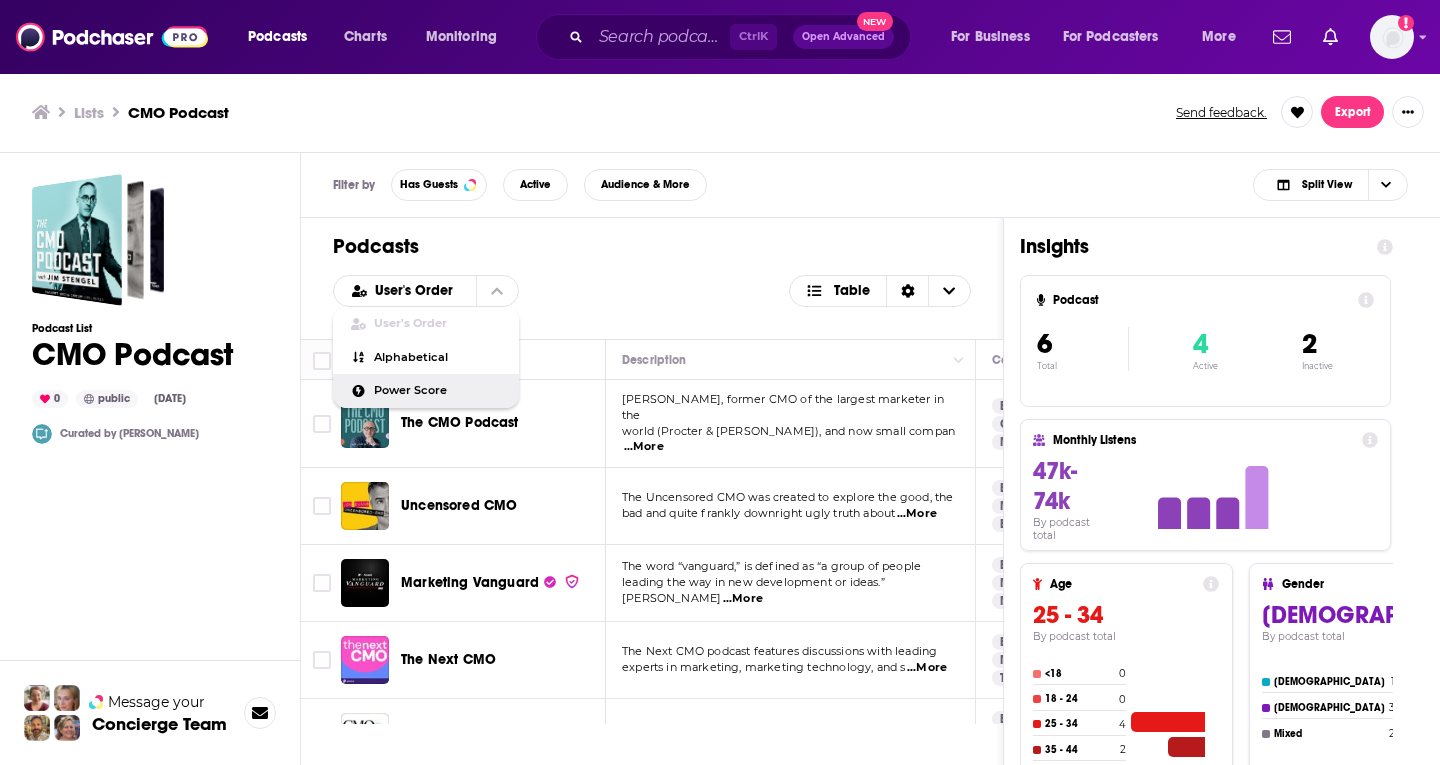click on "Power Score" at bounding box center [438, 390] 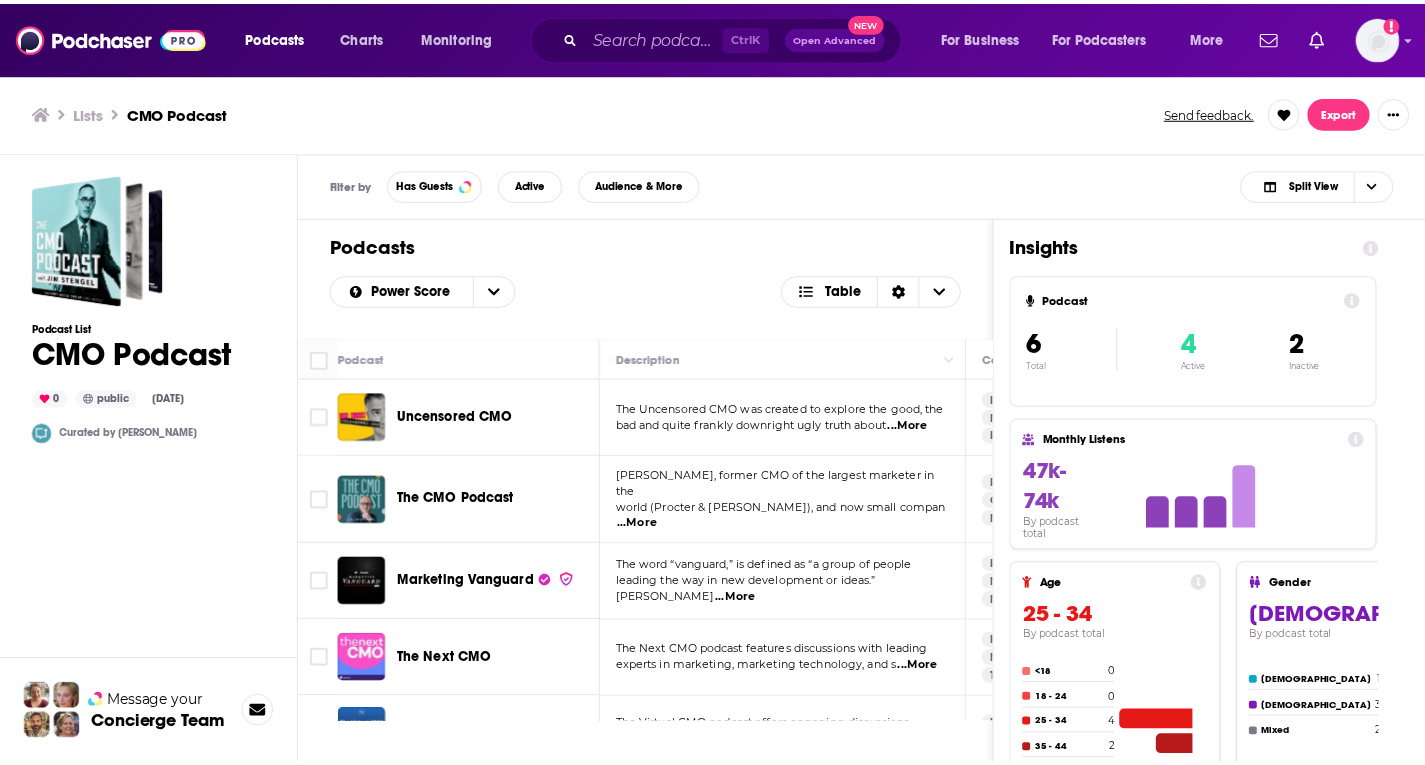 scroll, scrollTop: 128, scrollLeft: 0, axis: vertical 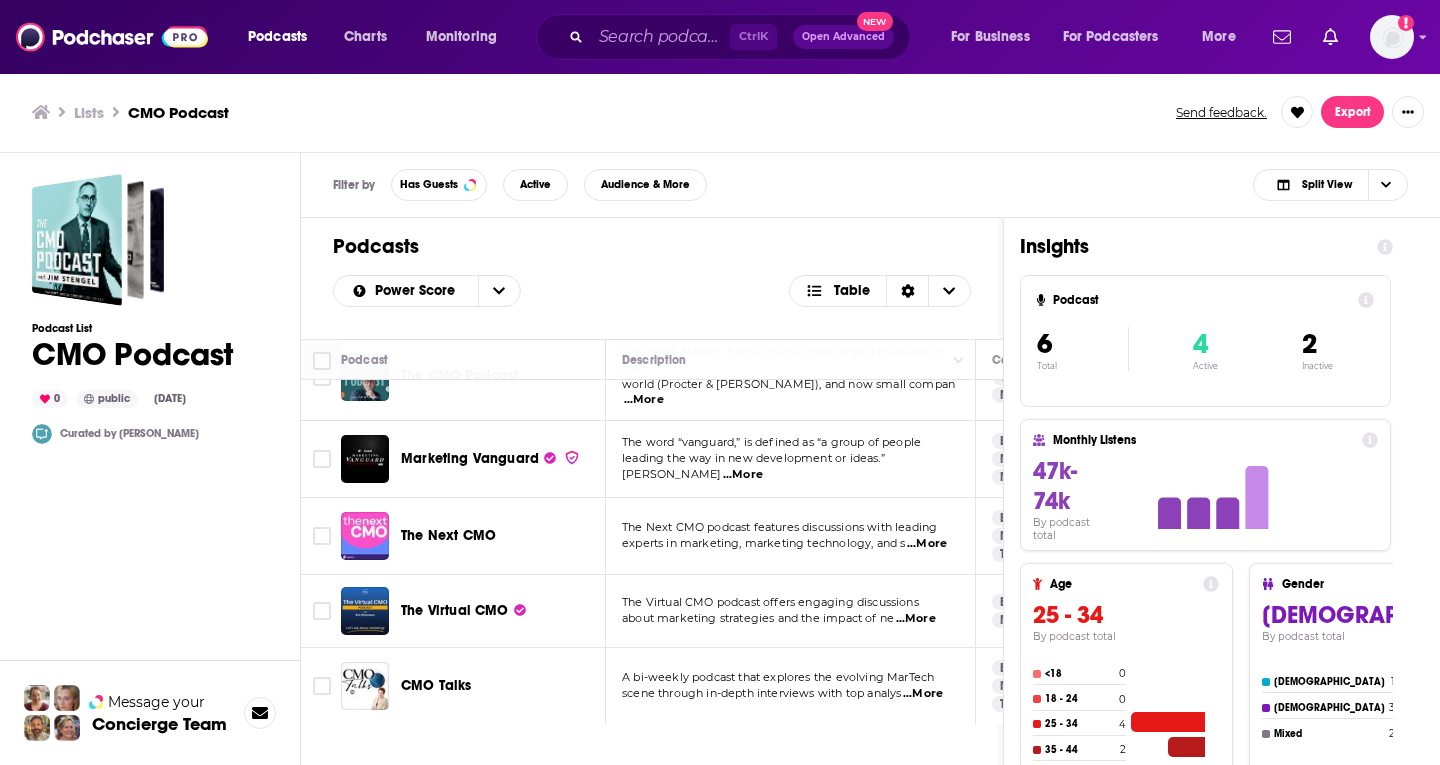 click on "...More" at bounding box center (916, 619) 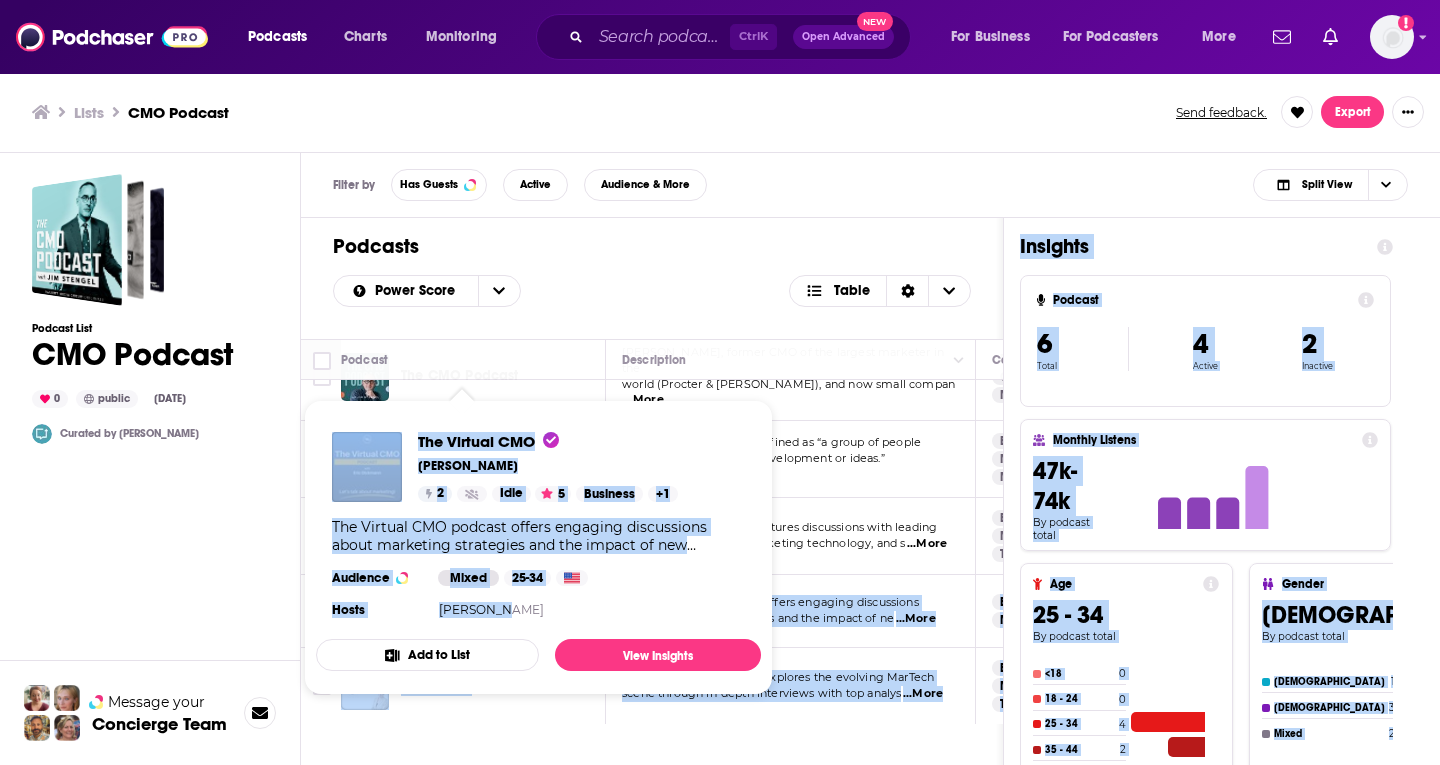 drag, startPoint x: 392, startPoint y: 595, endPoint x: 497, endPoint y: 599, distance: 105.076164 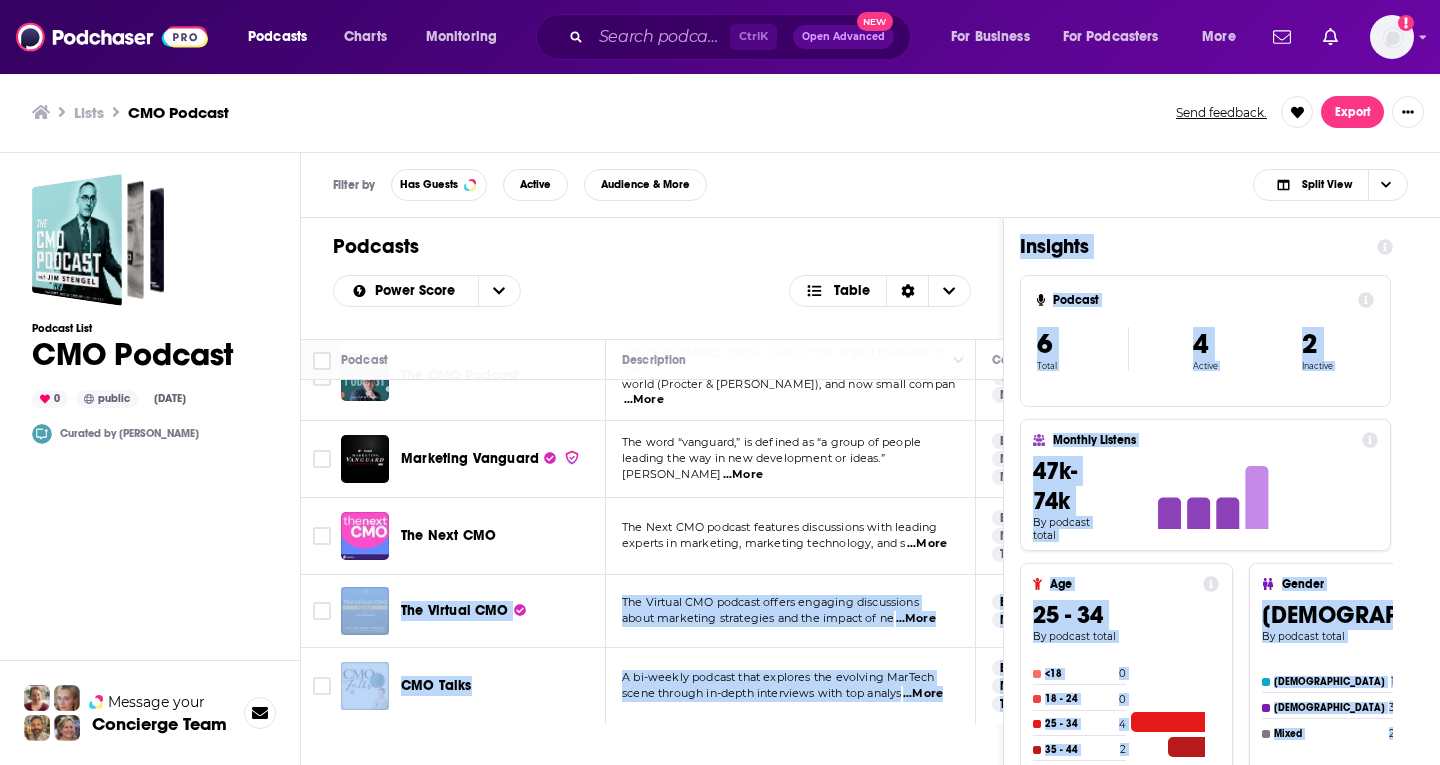 click on "The Virtual CMO podcast offers engaging discussions about marketing strategies and the impact of ne  ...More" at bounding box center [791, 611] 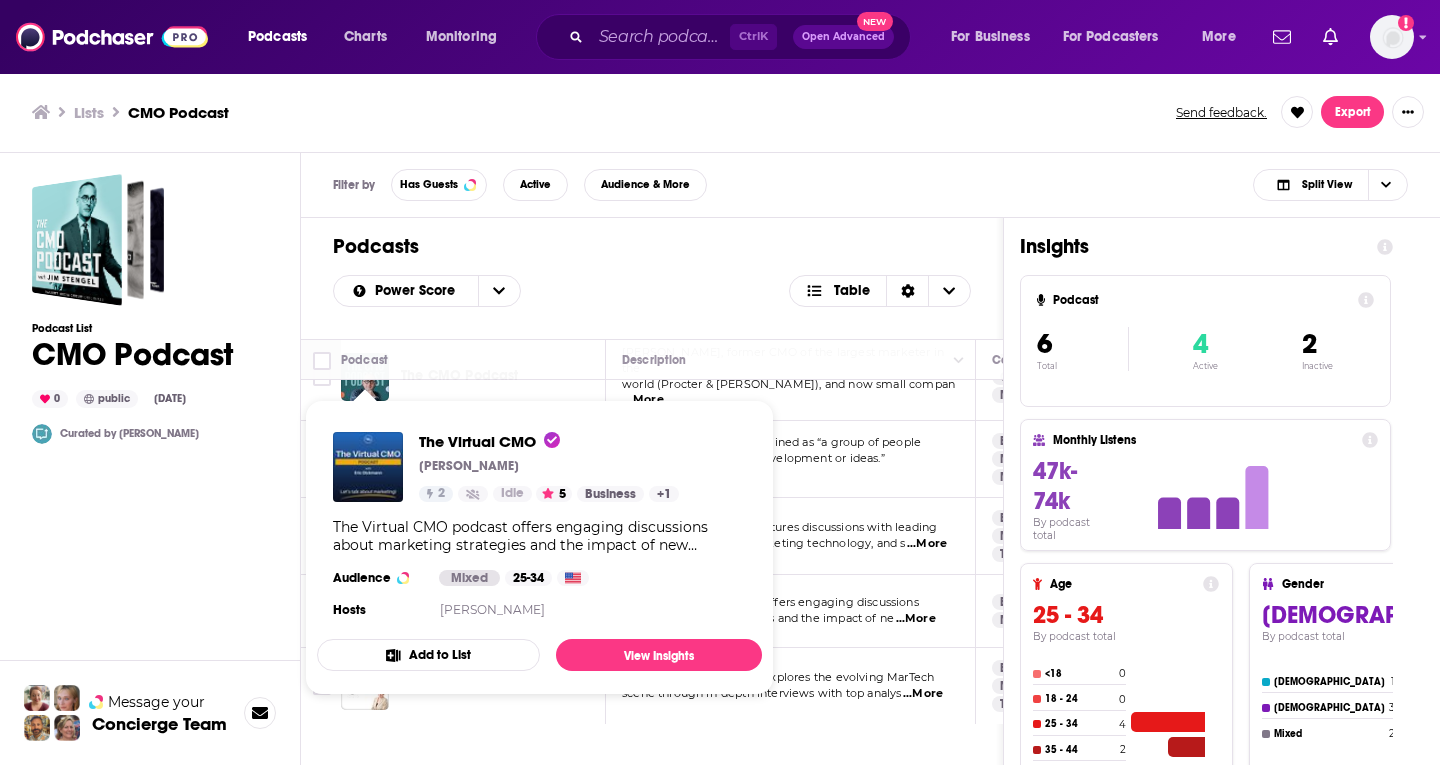 click on "Hosts" at bounding box center (349, 610) 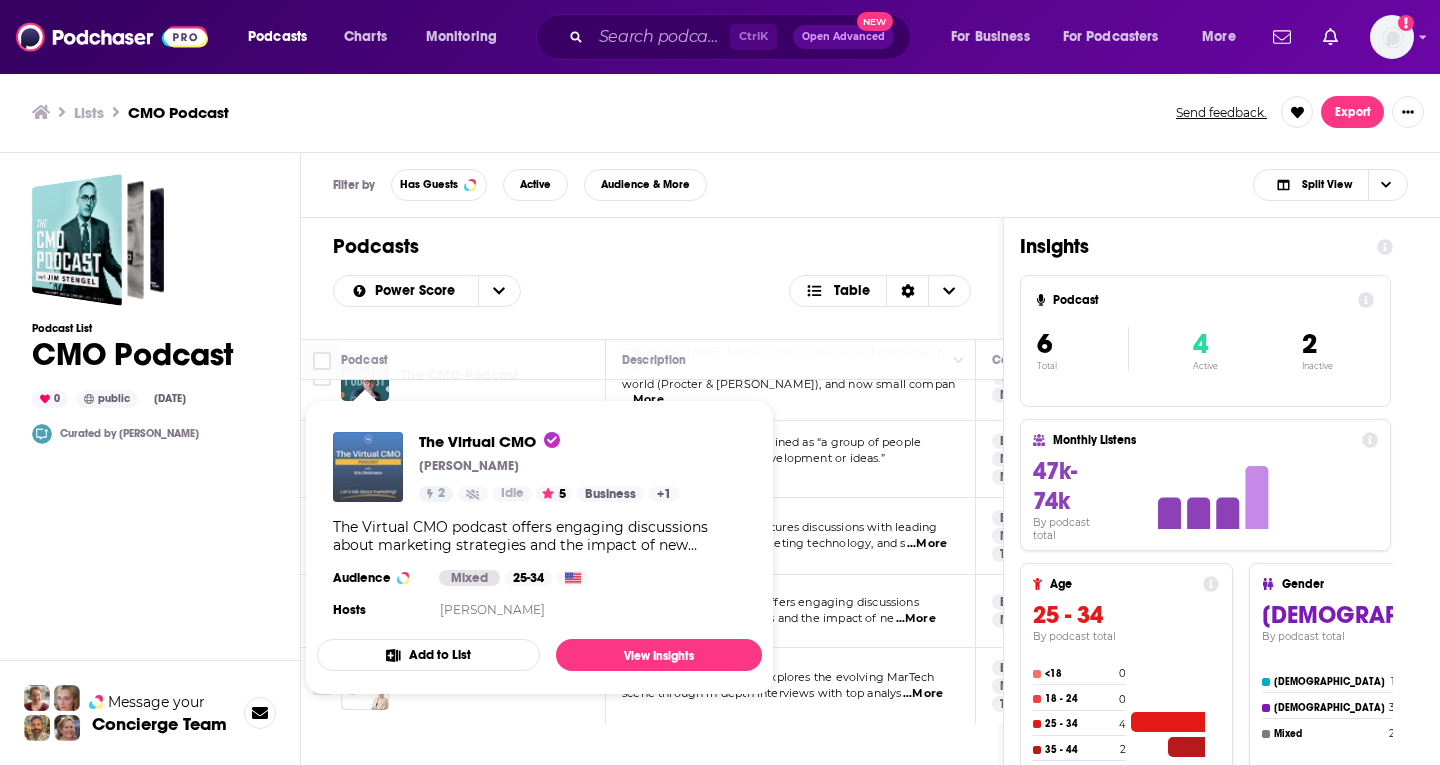 click at bounding box center (368, 467) 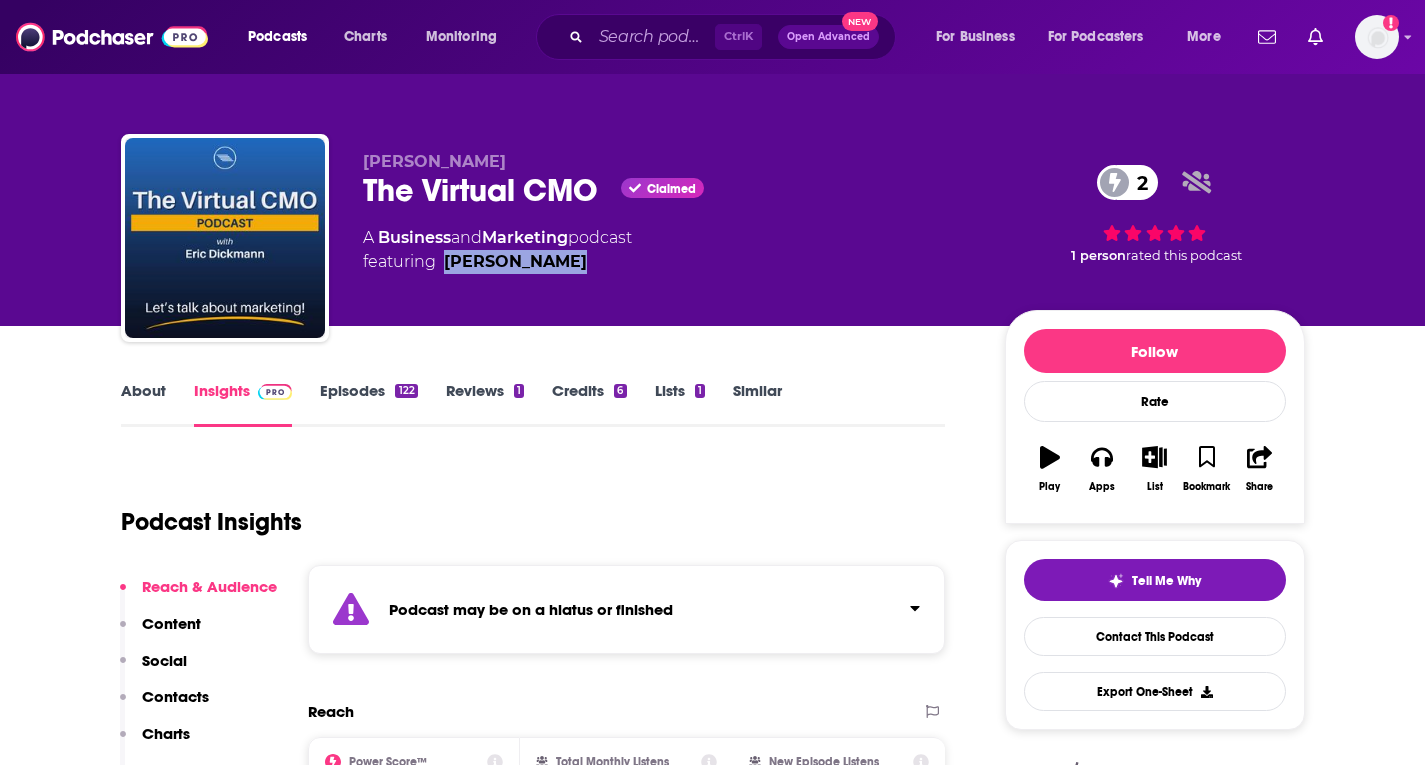 drag, startPoint x: 444, startPoint y: 262, endPoint x: 562, endPoint y: 257, distance: 118.10589 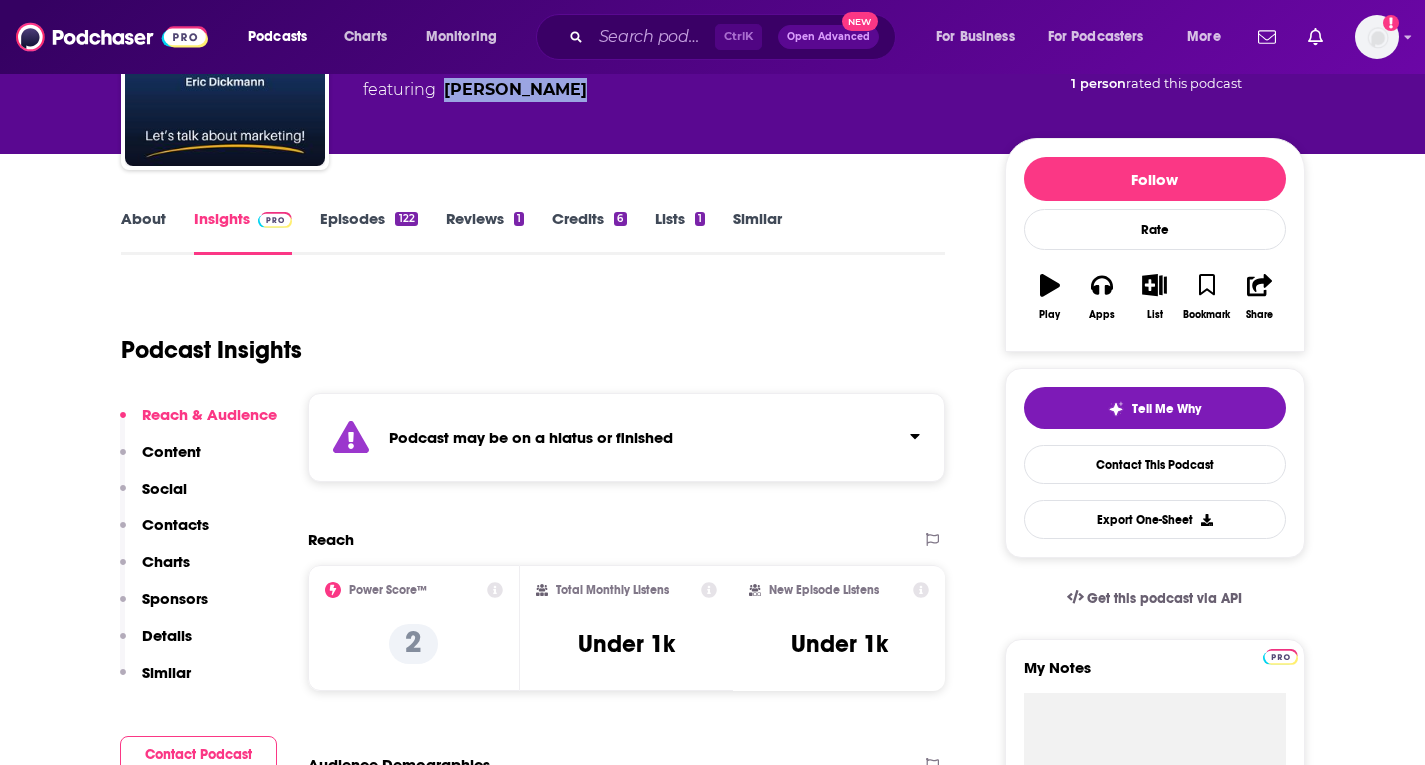 scroll, scrollTop: 151, scrollLeft: 0, axis: vertical 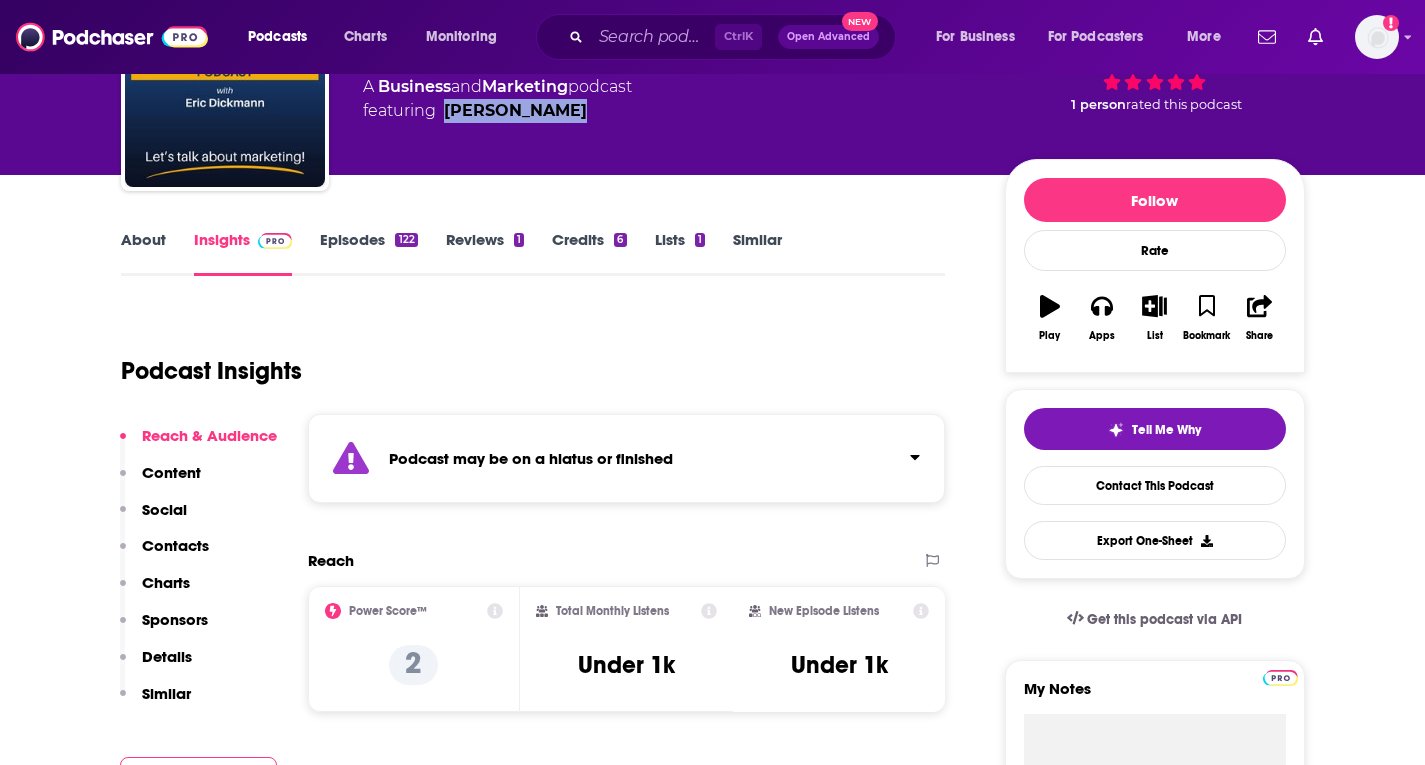 click on "Episodes 122" at bounding box center (368, 253) 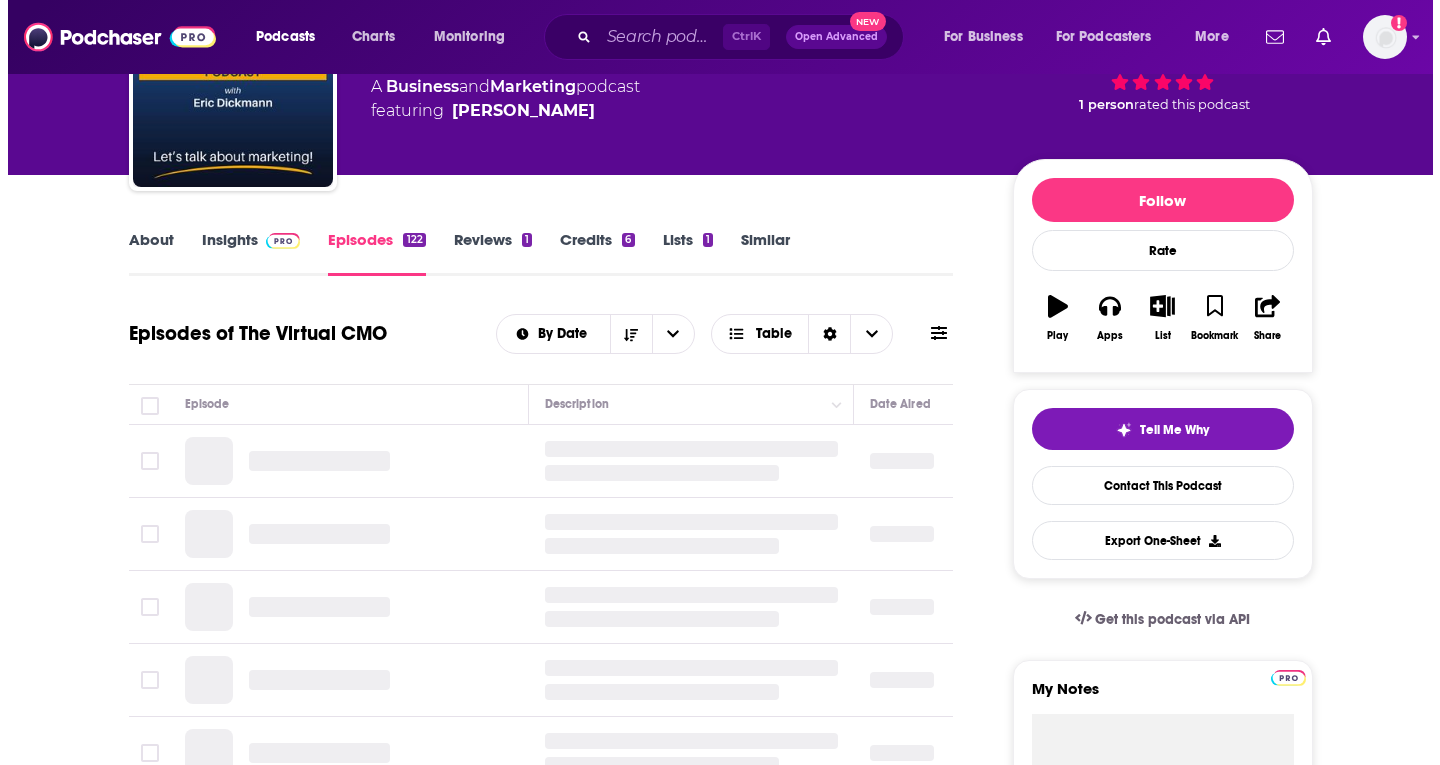 scroll, scrollTop: 0, scrollLeft: 0, axis: both 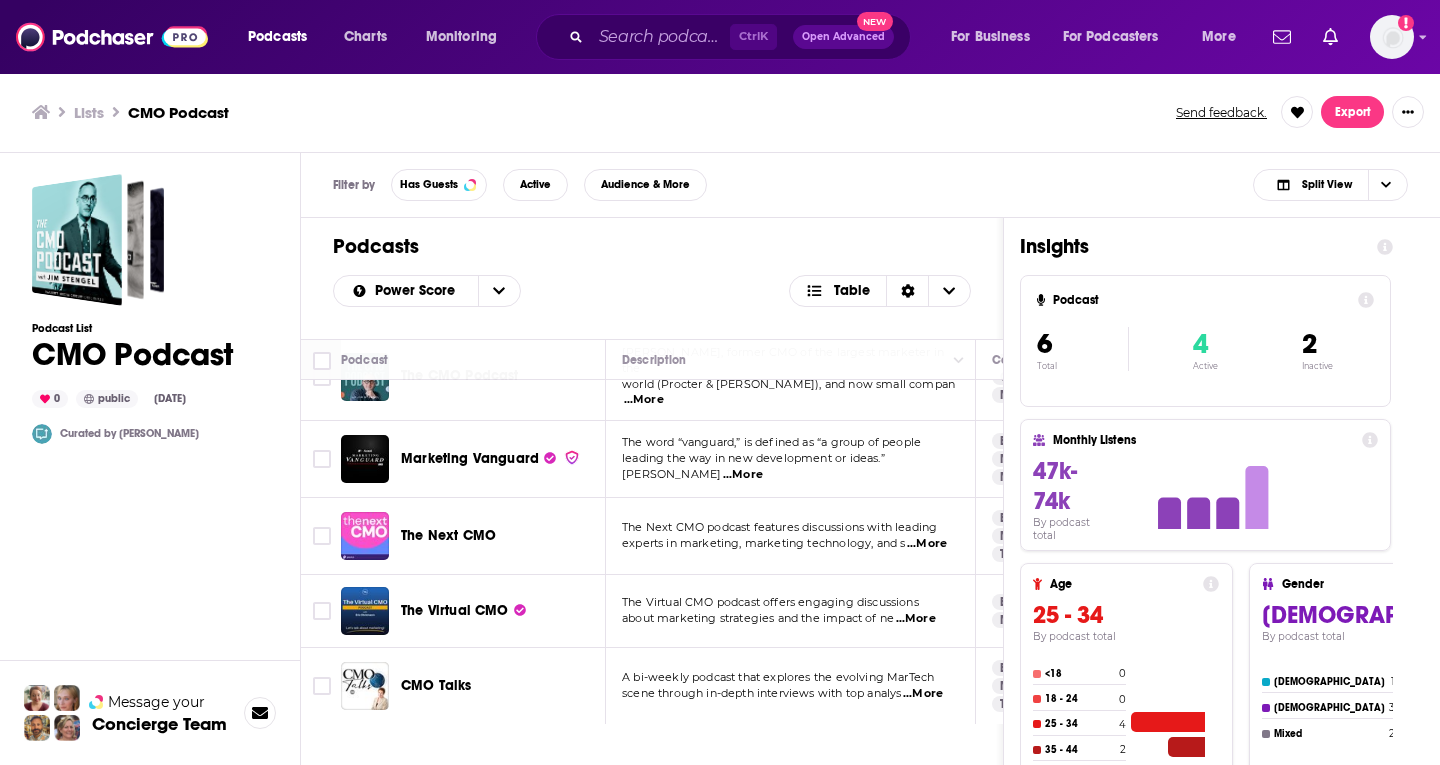 click on "...More" at bounding box center (923, 694) 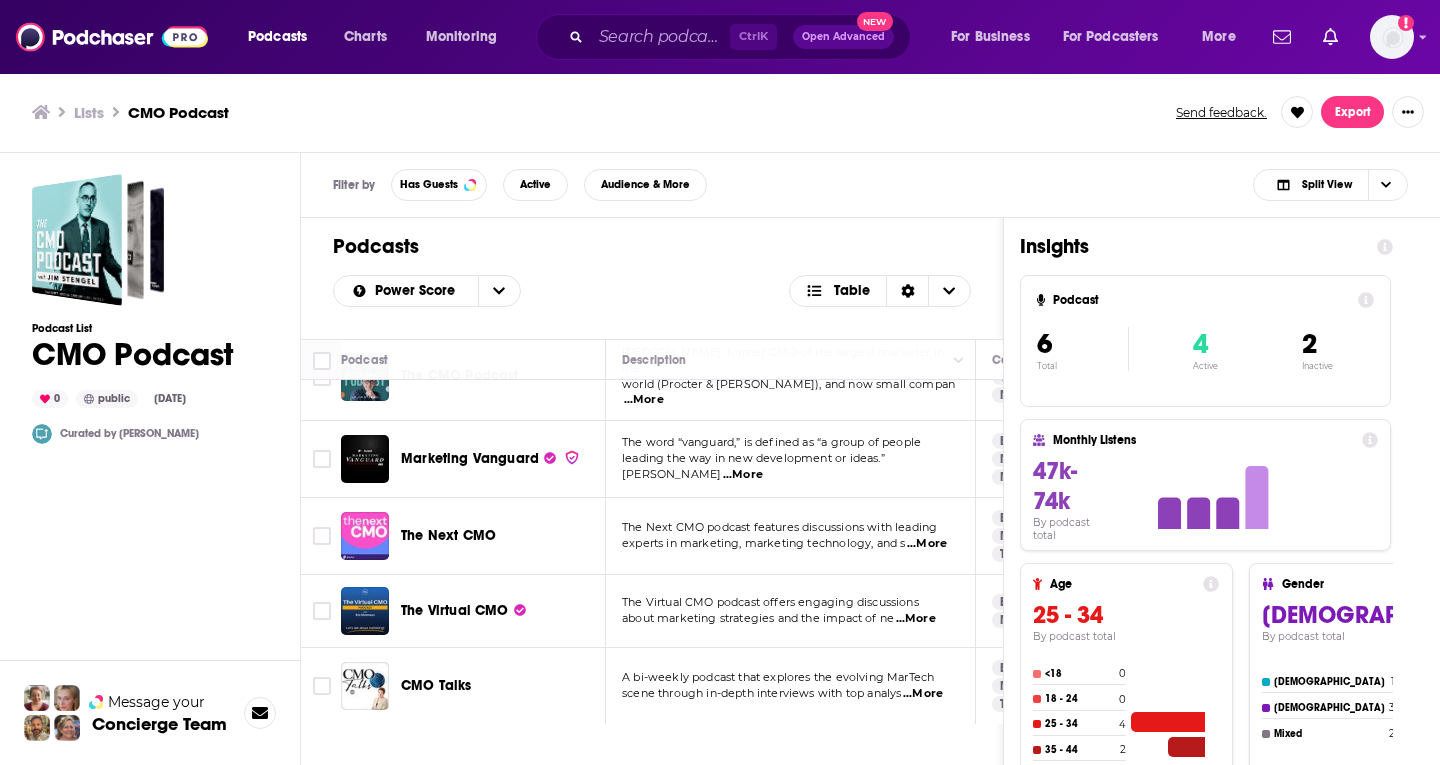 click on "Podcasts Power Score Table Podcast Description Categories Reach (Monthly) Reach (Episode) Contacts Curator's Notes Uncensored CMO The Uncensored CMO was created to explore the good, the bad and quite frankly downright ugly truth about   ...More Business Marketing Entrepreneur 62 27k-40k 5k-7.6k 1   Contact The CMO Podcast [PERSON_NAME], former CMO of the largest marketer in the world (Procter & [PERSON_NAME]), and now small compan  ...More Business Careers Marketing 60 13k-19k 1.6k-3.6k 3   Contacts Marketing Vanguard The word “vanguard,” is defined as “a group of people leading the way in new development or ideas.” Ma  ...More Business Marketing Management 54 7.8k-12k Under 893 4   Contacts The Next CMO The Next CMO podcast features discussions with leading experts in marketing, marketing technology, and s  ...More Business Marketing Technology 39 Under 1.5k Under 1.2k 8   Contacts The Virtual CMO The Virtual CMO podcast offers engaging discussions about marketing strategies and the impact of ne  ...More 2" at bounding box center [652, 575] 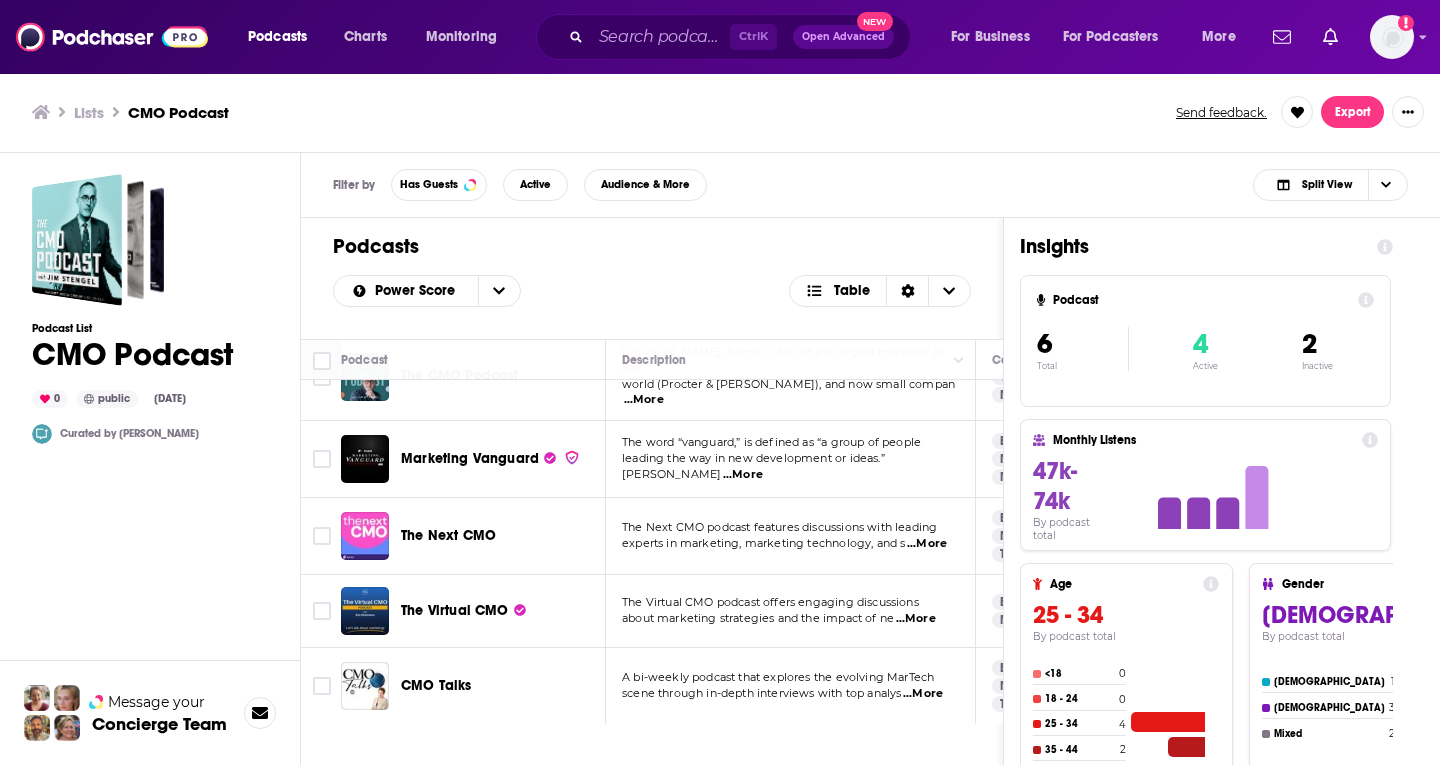 click on "...More" at bounding box center [743, 475] 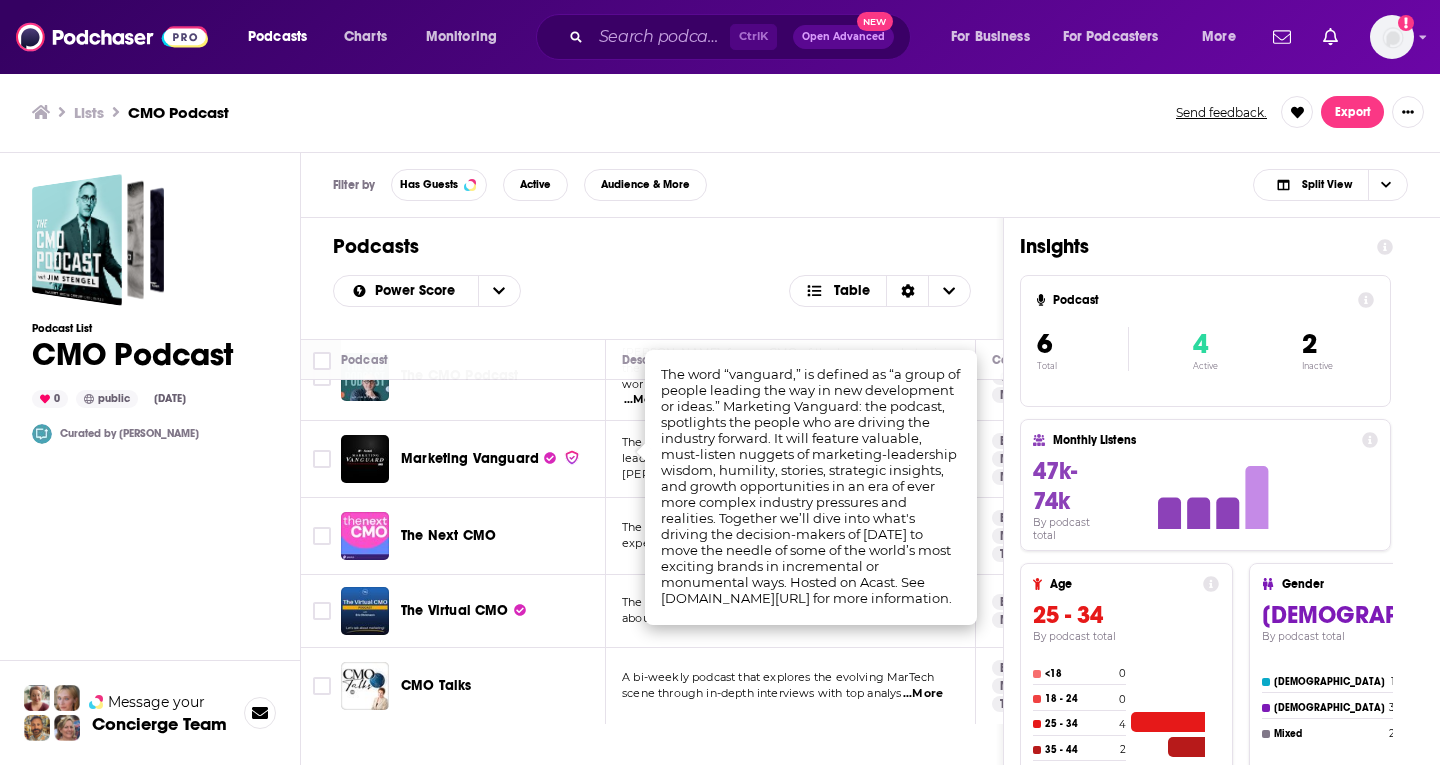 click on "The Virtual CMO podcast offers engaging discussions about marketing strategies and the impact of ne  ...More" at bounding box center (791, 611) 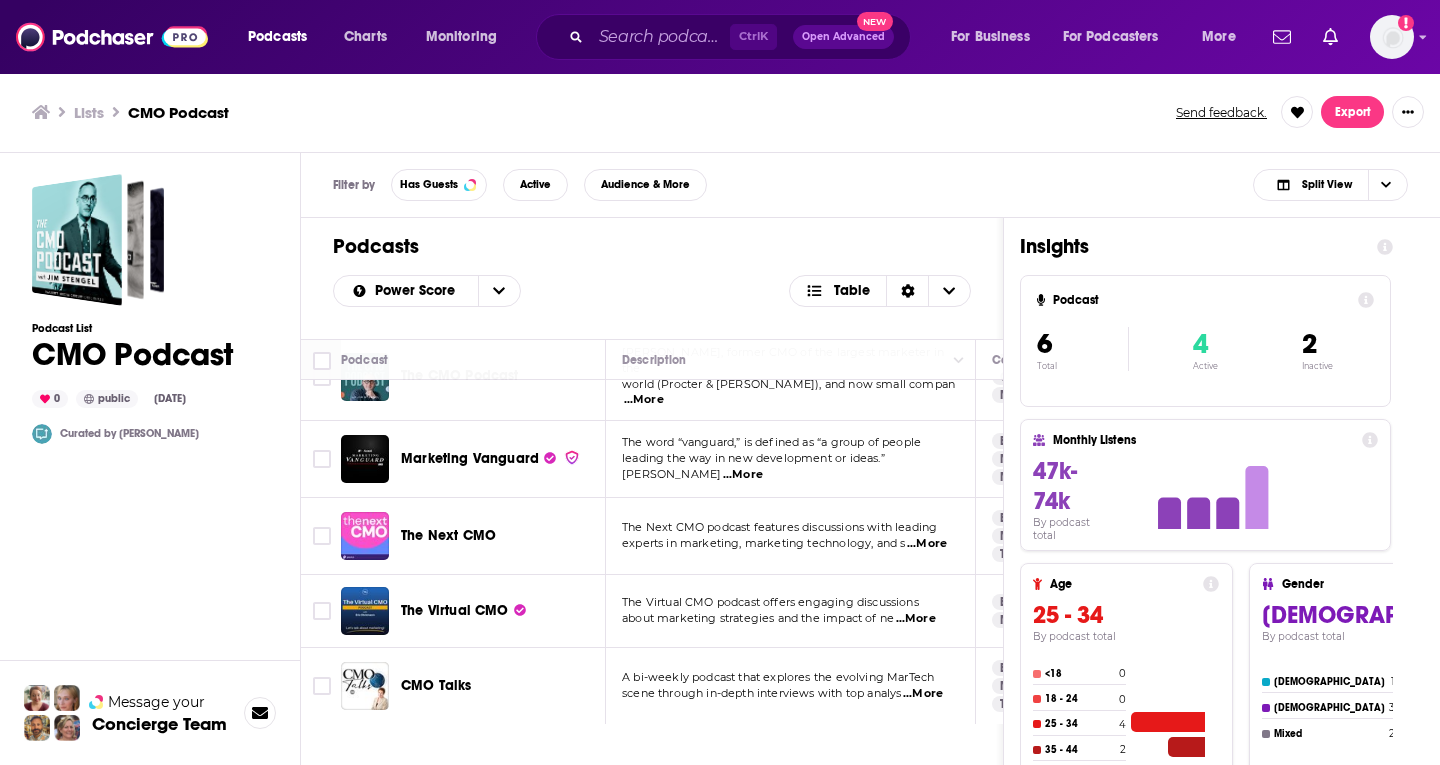 click on "...More" at bounding box center [916, 619] 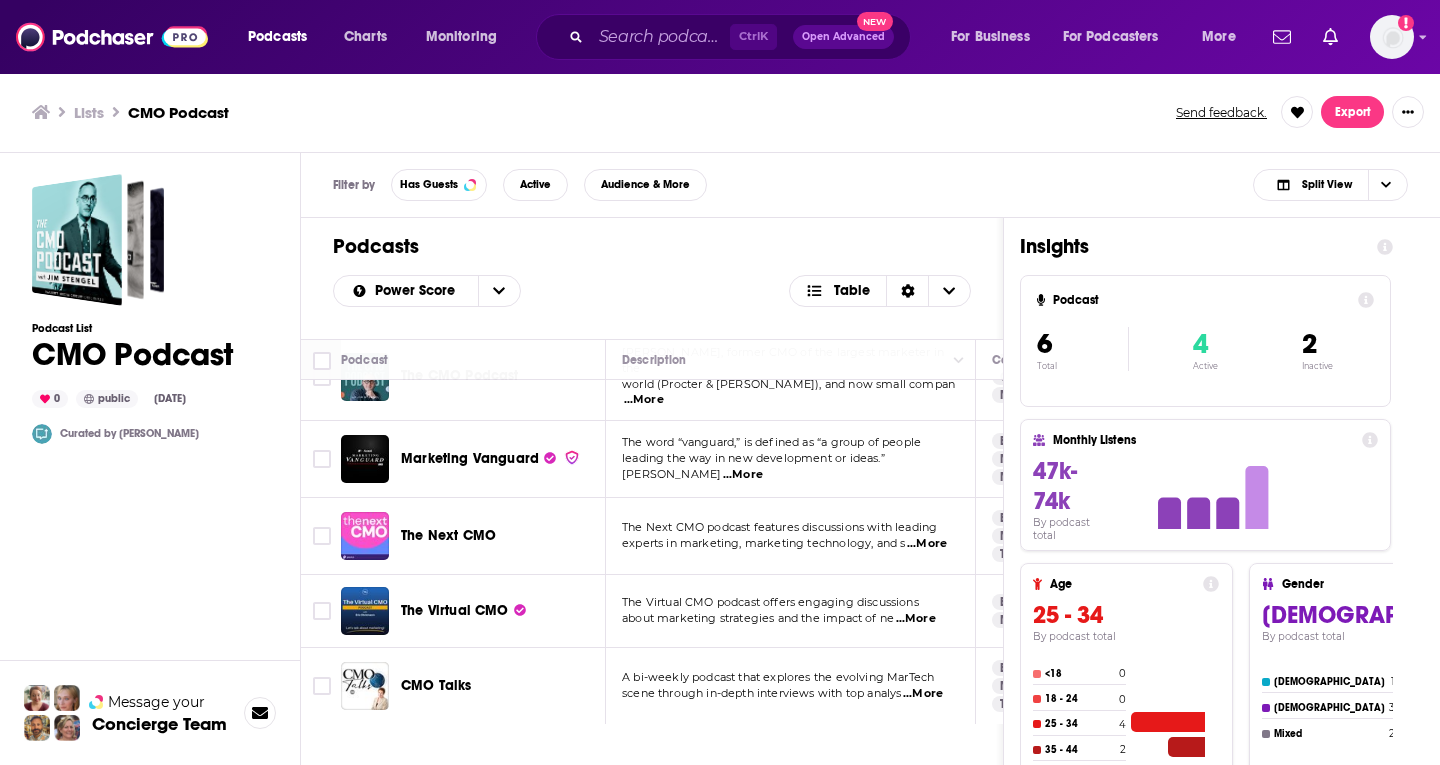 drag, startPoint x: 749, startPoint y: 497, endPoint x: 799, endPoint y: 506, distance: 50.803543 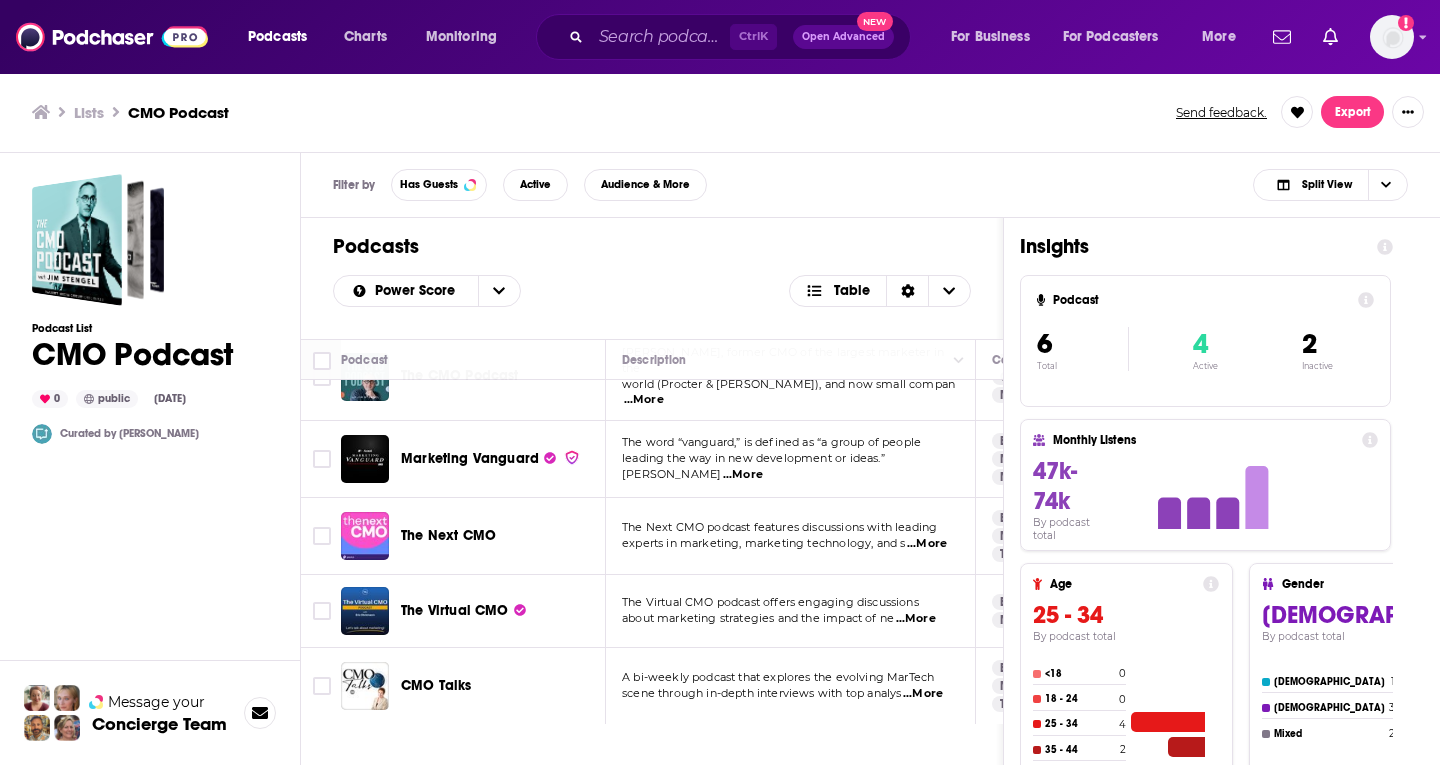 click on "...More" at bounding box center (916, 619) 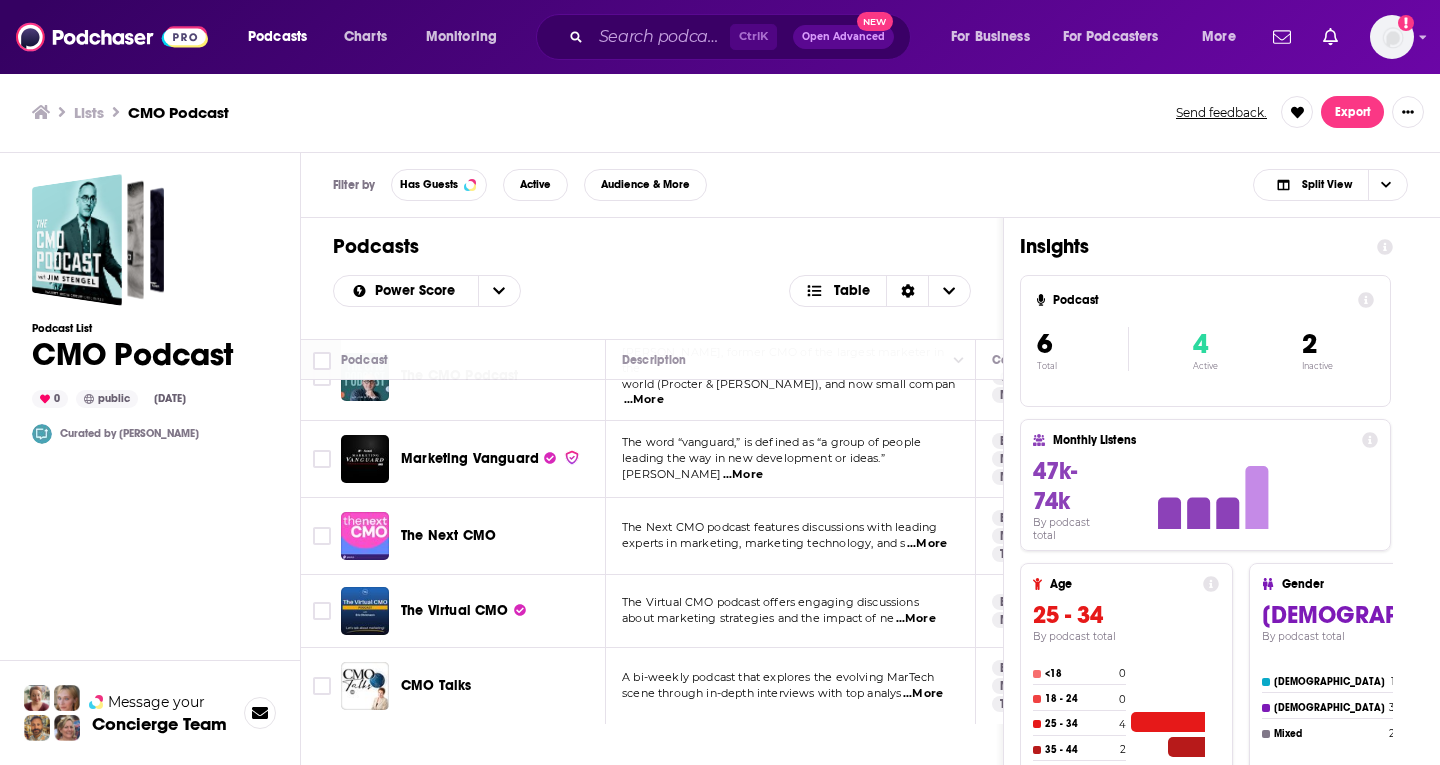 click on "Podcasts Charts Monitoring Ctrl  K Open Advanced New For Business For Podcasters More Add a profile image Podcasts Charts Monitoring For Business For Podcasters More Lists CMO Podcast Send feedback. Export Podcast List CMO Podcast 0 public [DATE] Curated by [PERSON_NAME] Message your Concierge Team Filter by Has Guests Active Audience & More Split View Podcasts Power Score Table Podcast Description Categories Reach (Monthly) Reach (Episode) Contacts Curator's Notes Uncensored CMO The Uncensored CMO was created to explore the good, the bad and quite frankly downright ugly truth about   ...More Business Marketing Entrepreneur 62 27k-40k 5k-7.6k 1   Contact The CMO Podcast [PERSON_NAME], former CMO of the largest marketer in the world (Procter & [PERSON_NAME]), and now small compan  ...More Business Careers Marketing 60 13k-19k 1.6k-3.6k 3   Contacts Marketing Vanguard The word “vanguard,” is defined as “a group of people leading the way in new development or ideas.” Ma  ...More Business Marketing 54 4" at bounding box center (720, 382) 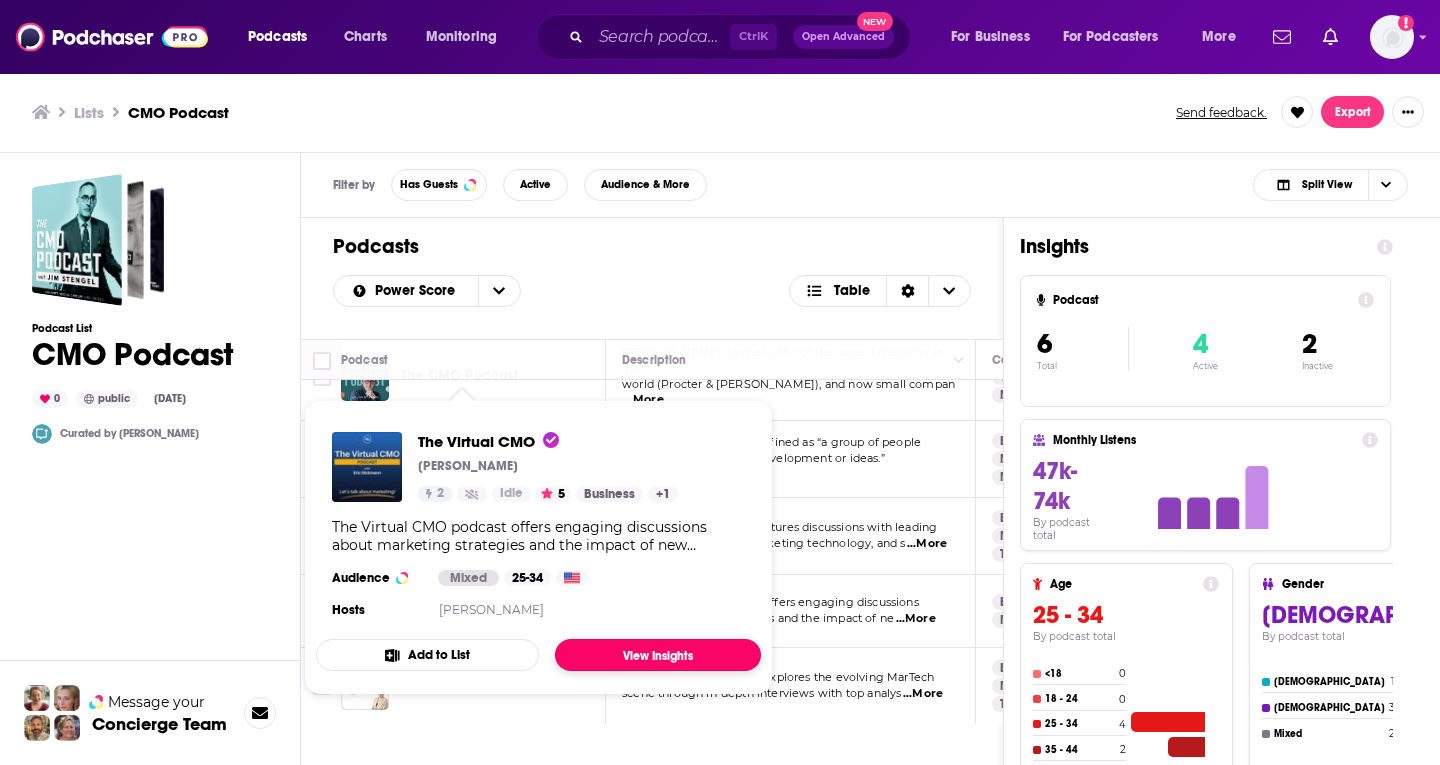 click on "View Insights" at bounding box center [658, 655] 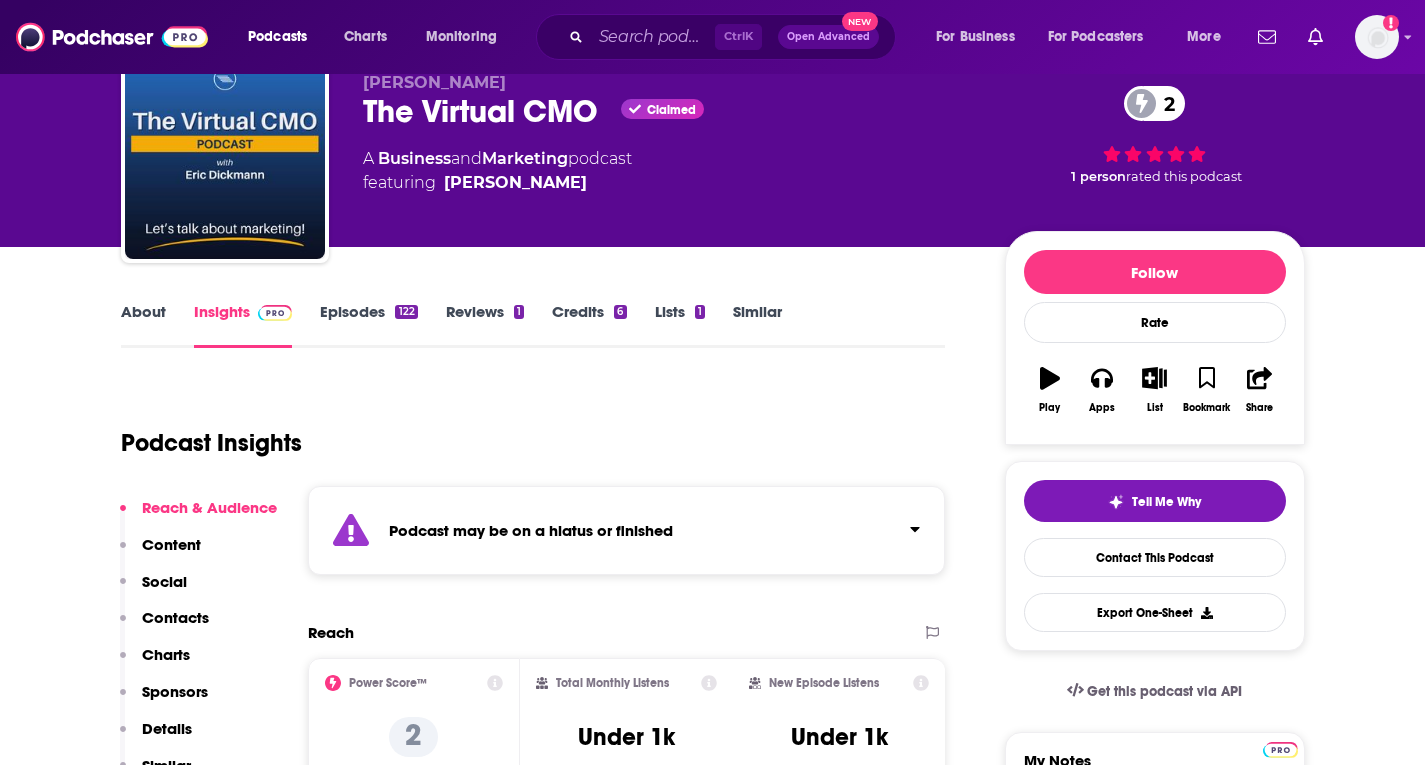 scroll, scrollTop: 64, scrollLeft: 0, axis: vertical 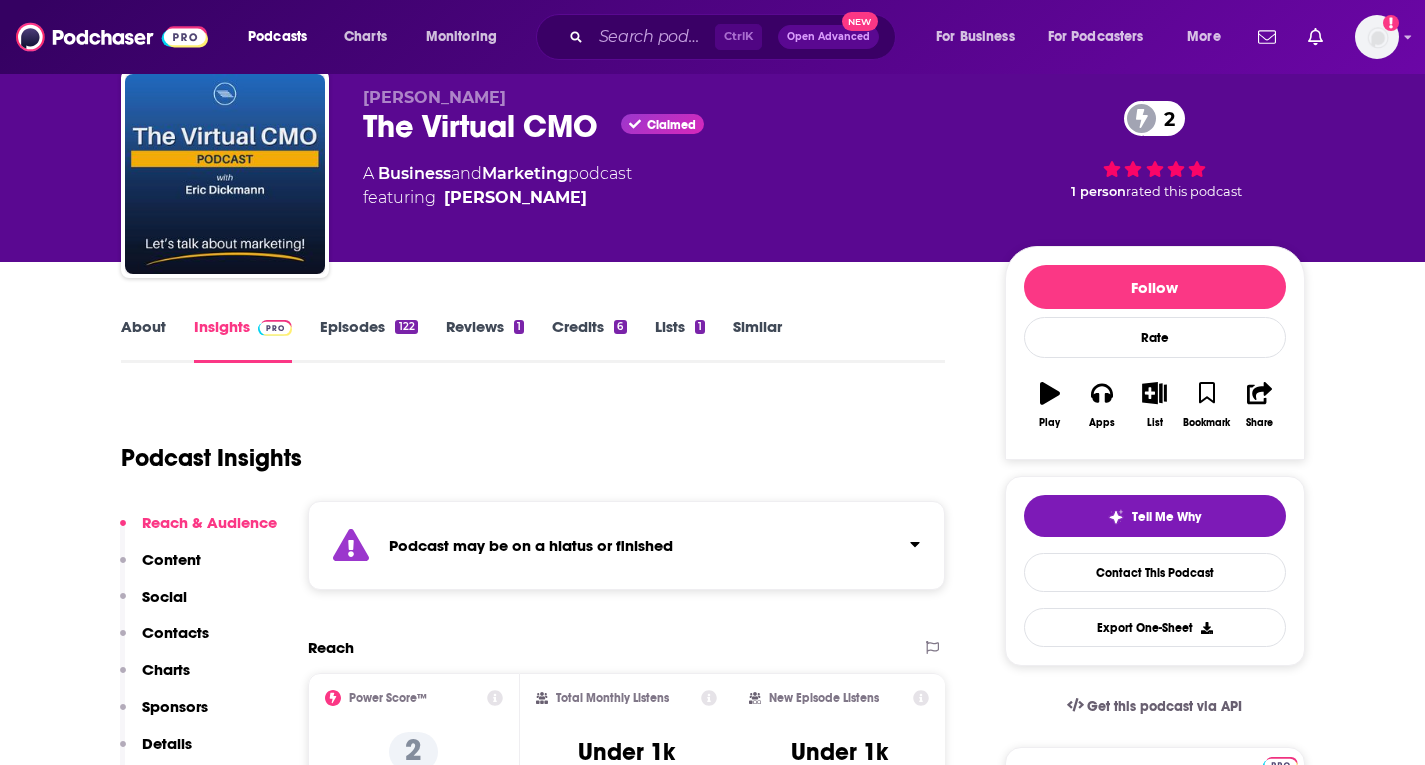 click on "About" at bounding box center [143, 340] 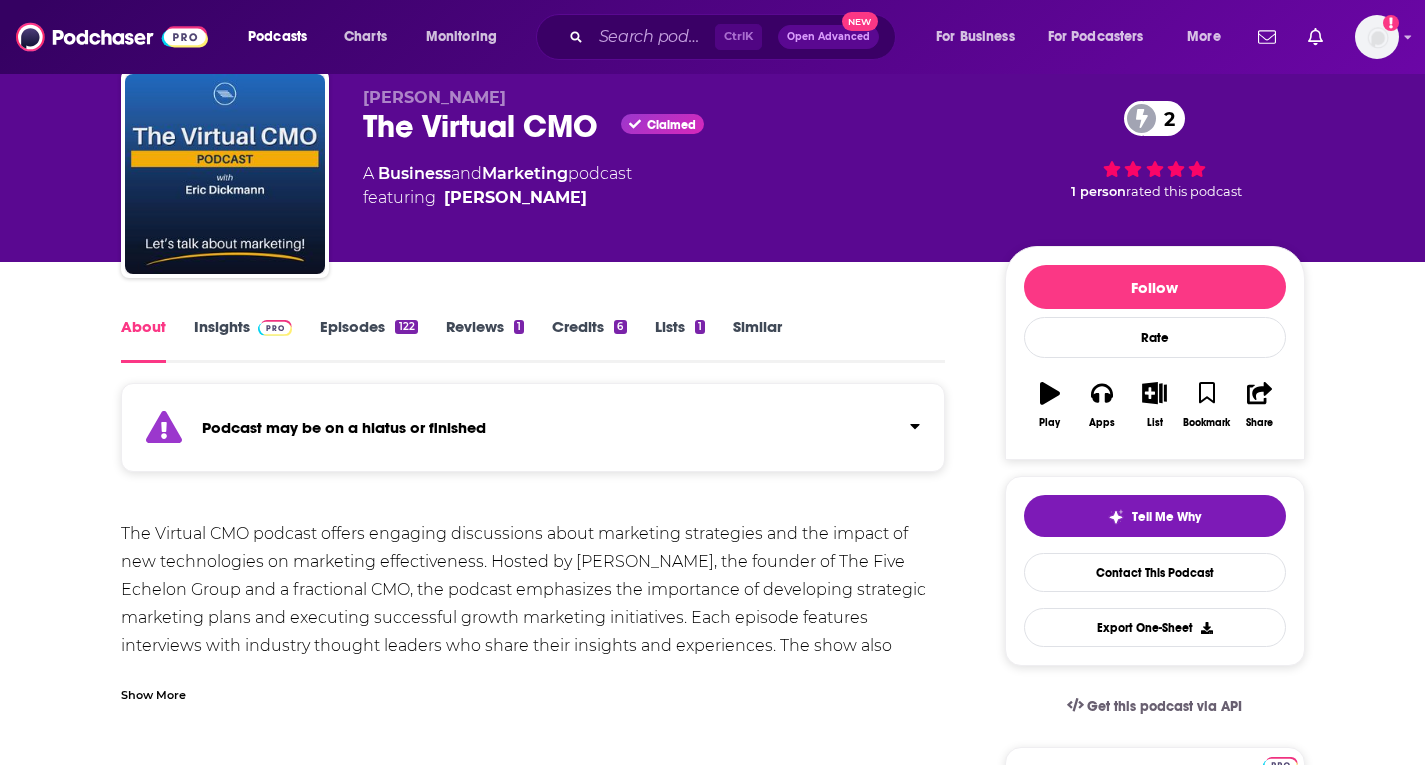 scroll, scrollTop: 0, scrollLeft: 0, axis: both 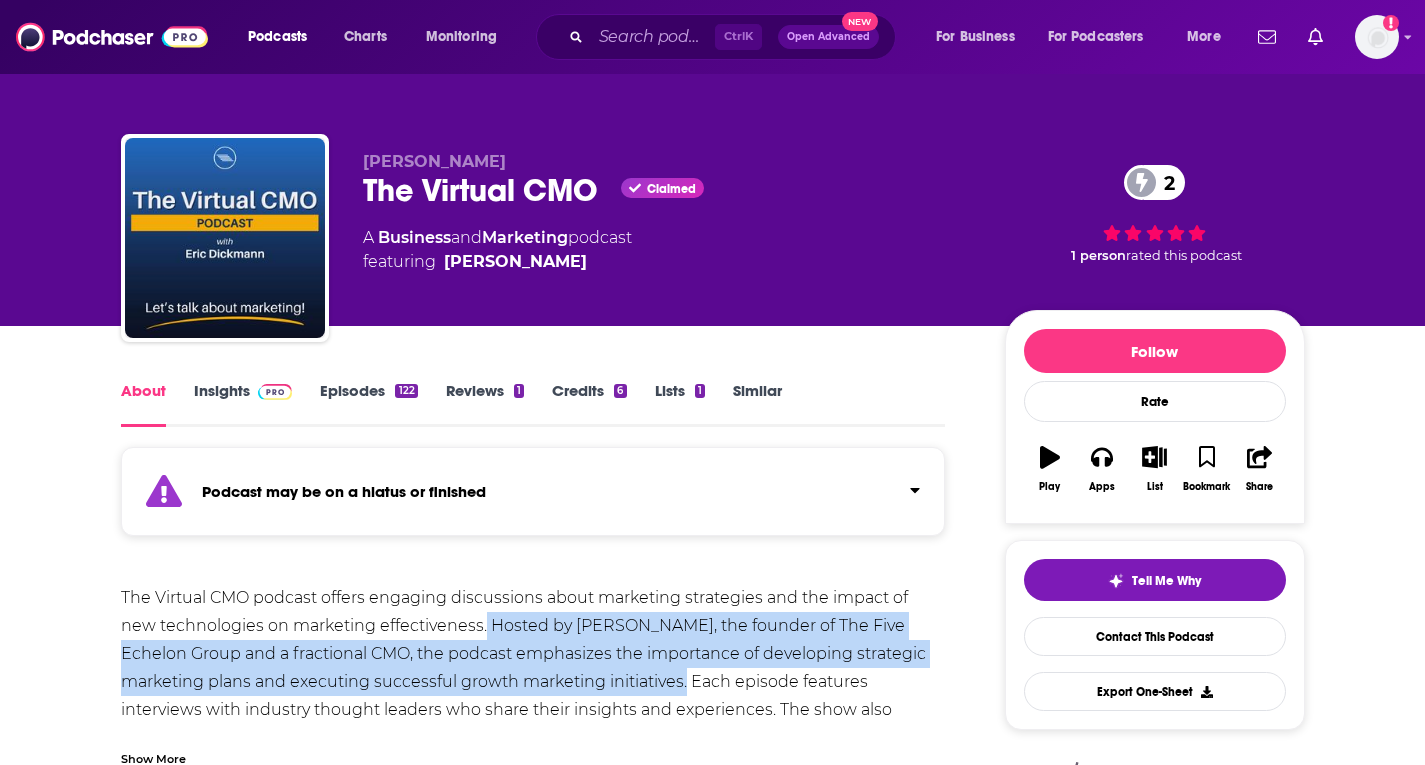 drag, startPoint x: 484, startPoint y: 623, endPoint x: 685, endPoint y: 678, distance: 208.38905 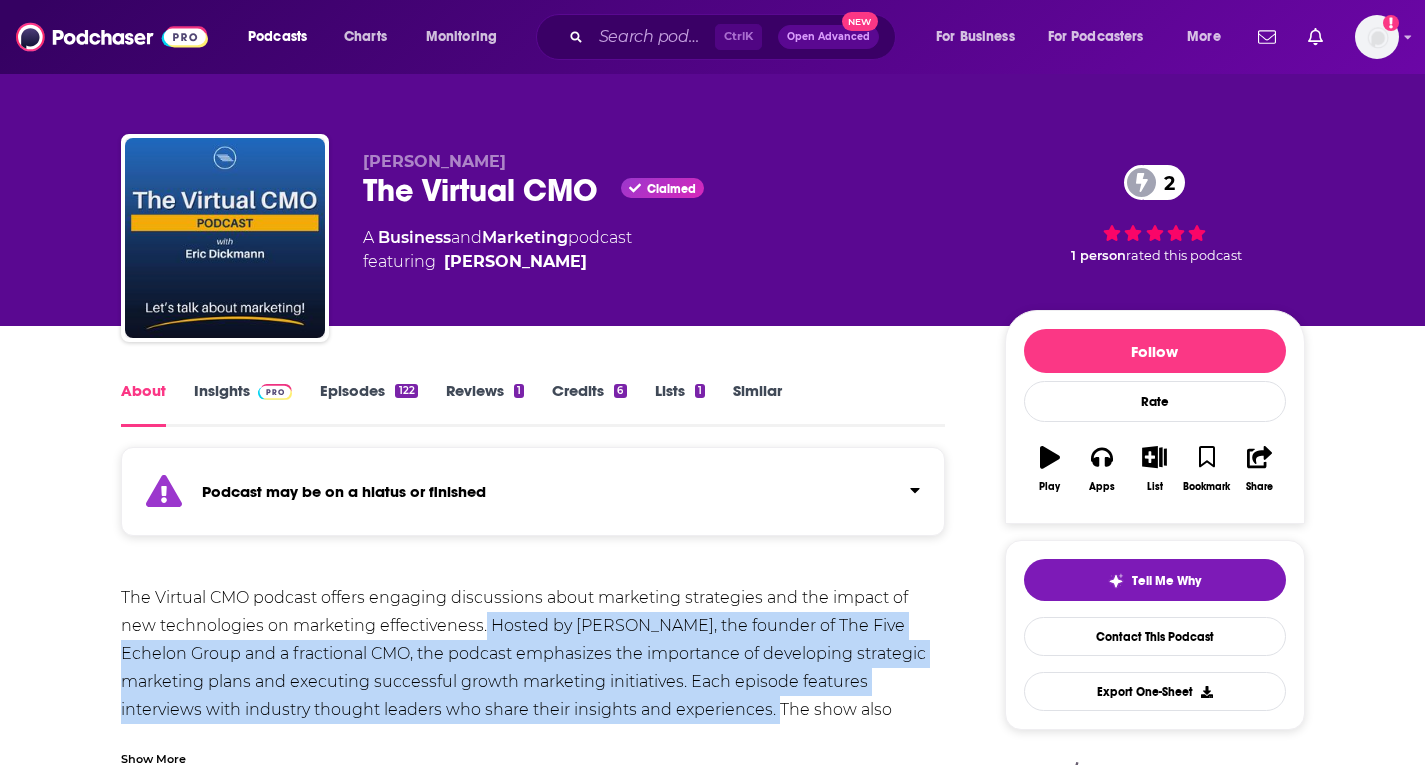 copy on "Hosted by [PERSON_NAME], the founder of The Five Echelon Group and a fractional CMO, the podcast emphasizes the importance of developing strategic marketing plans and executing successful growth marketing initiatives. Each episode features interviews with industry thought leaders who share their insights and experiences." 